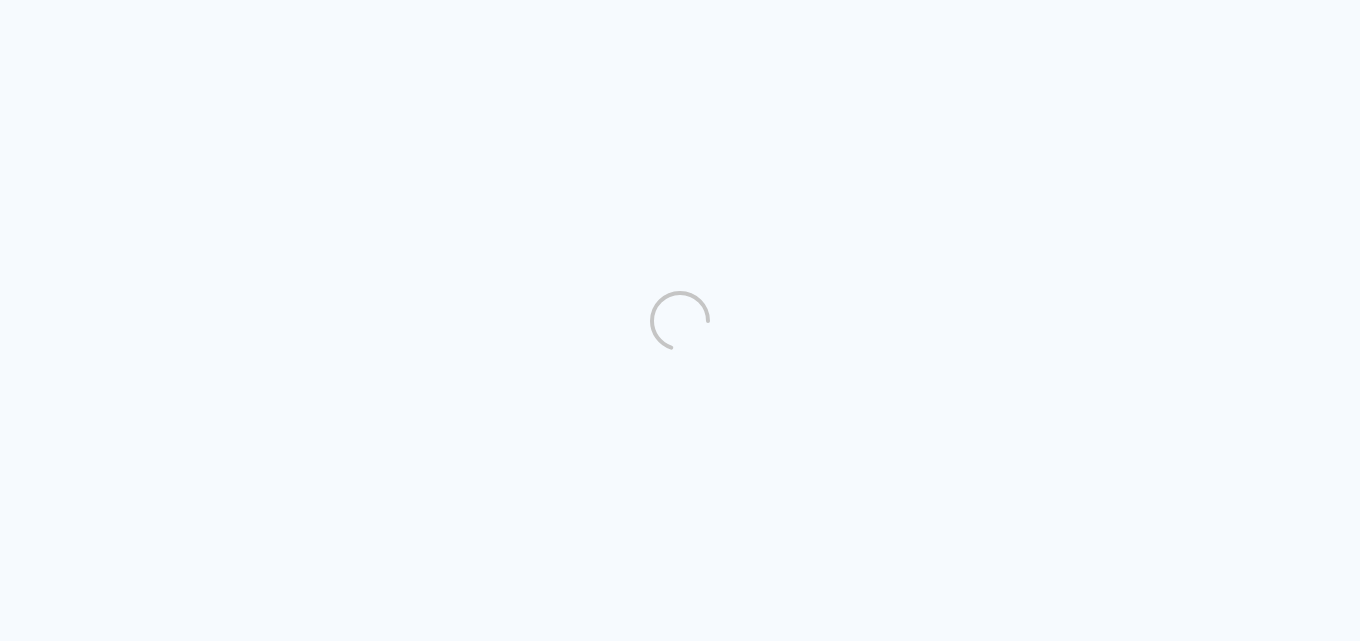 scroll, scrollTop: 0, scrollLeft: 0, axis: both 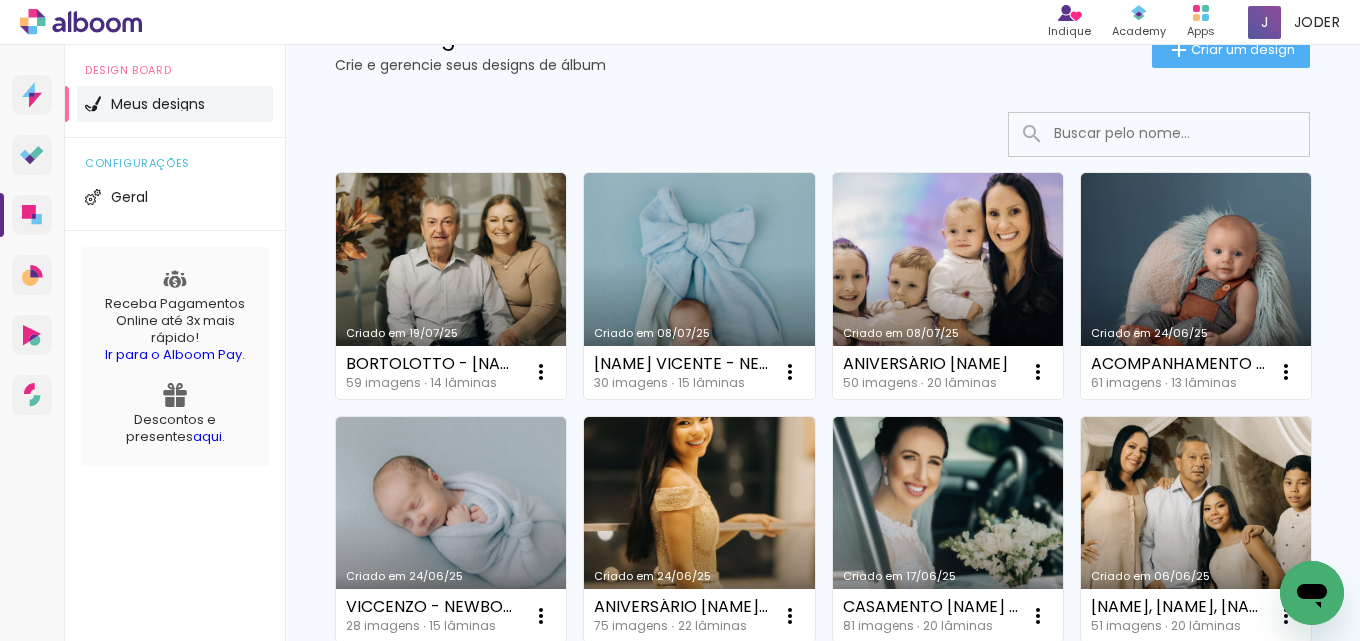 click 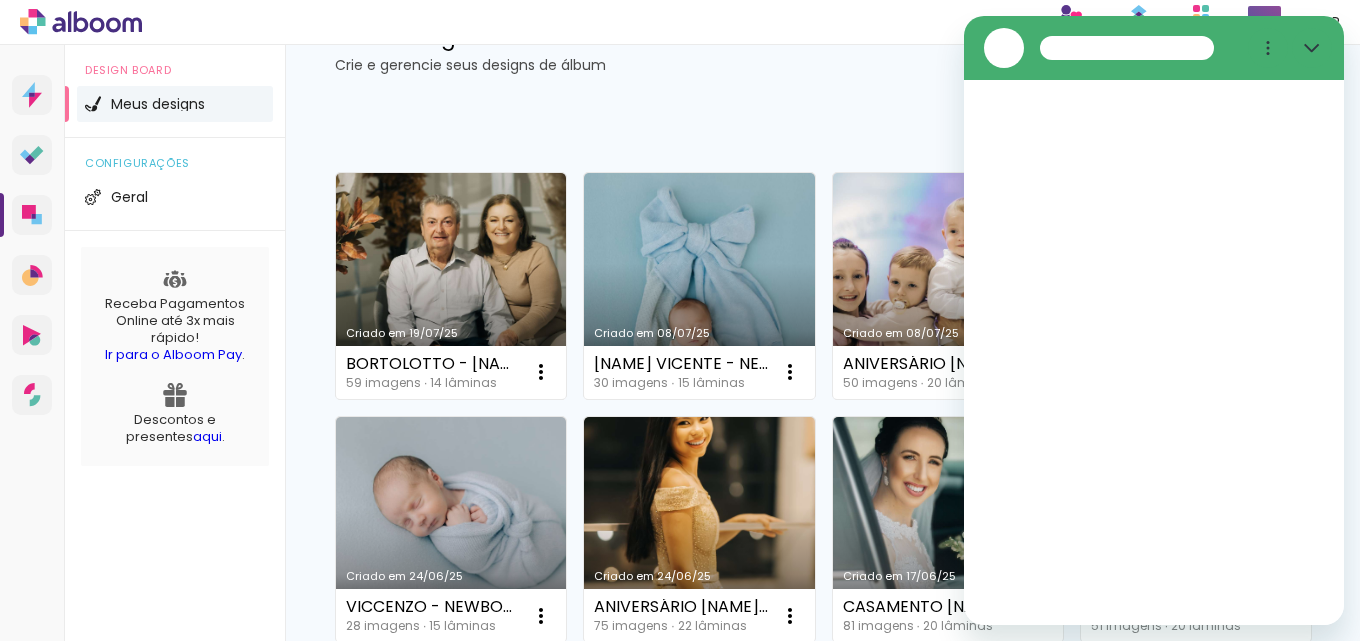 scroll, scrollTop: 0, scrollLeft: 0, axis: both 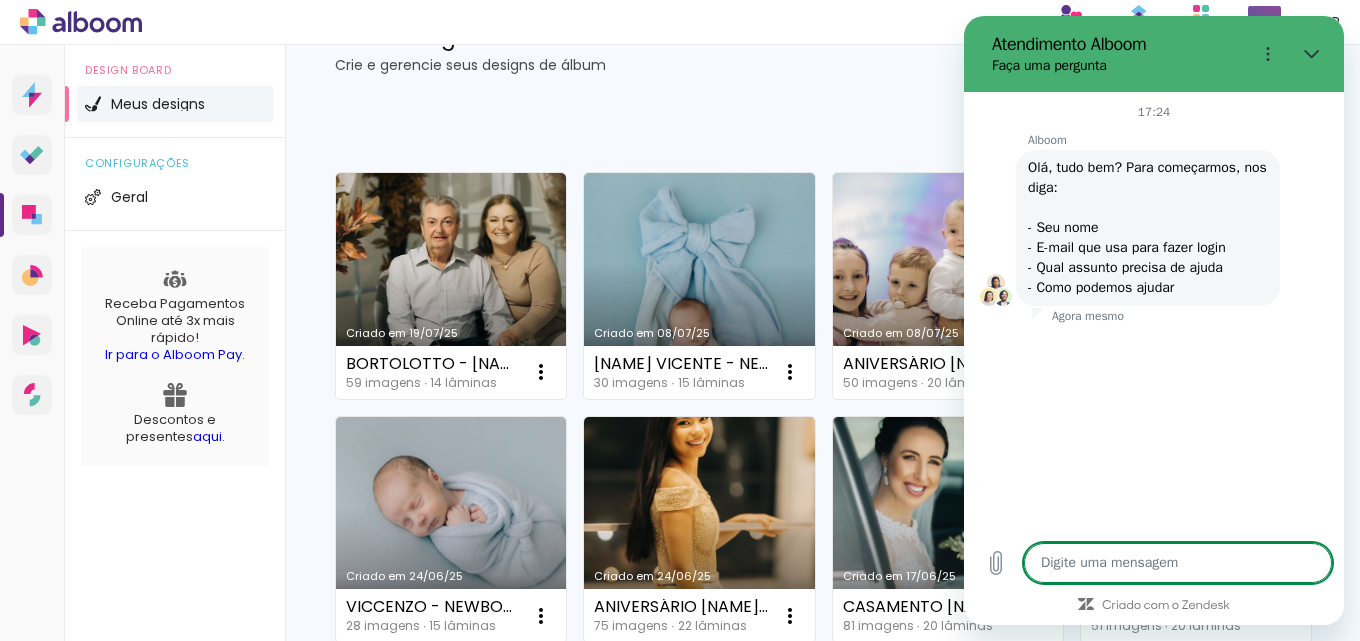 type on "x" 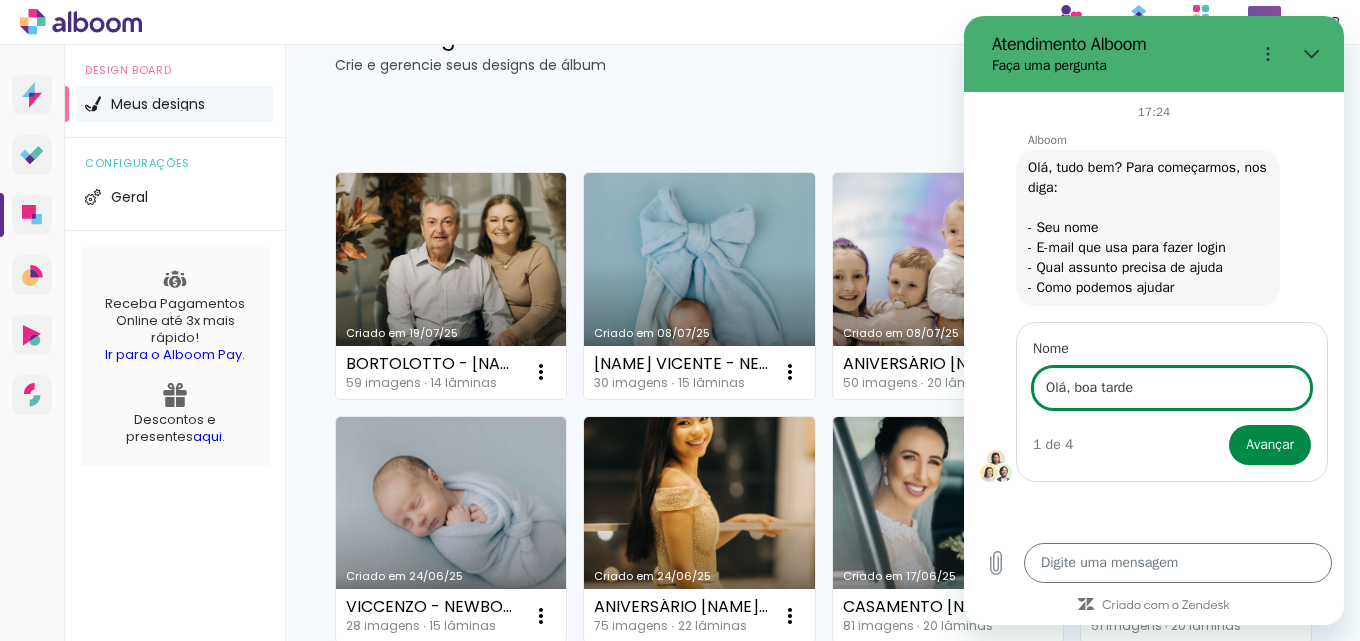 type on "Olá, boa tarde" 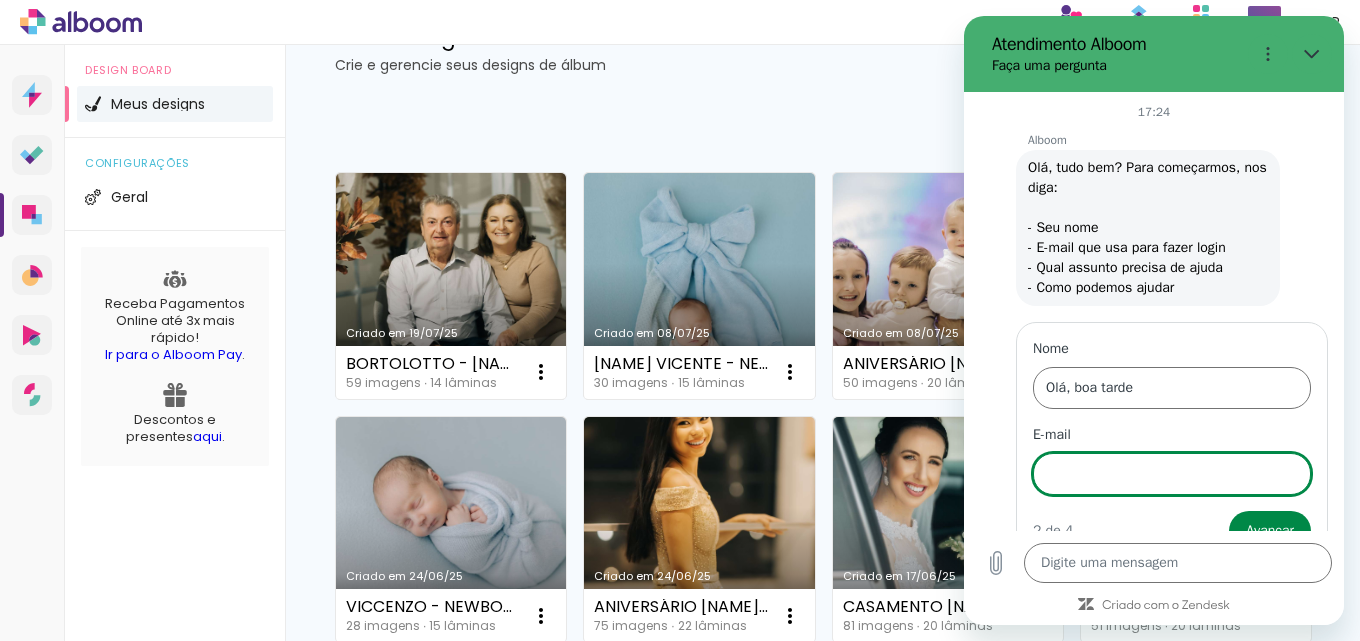scroll, scrollTop: 38, scrollLeft: 0, axis: vertical 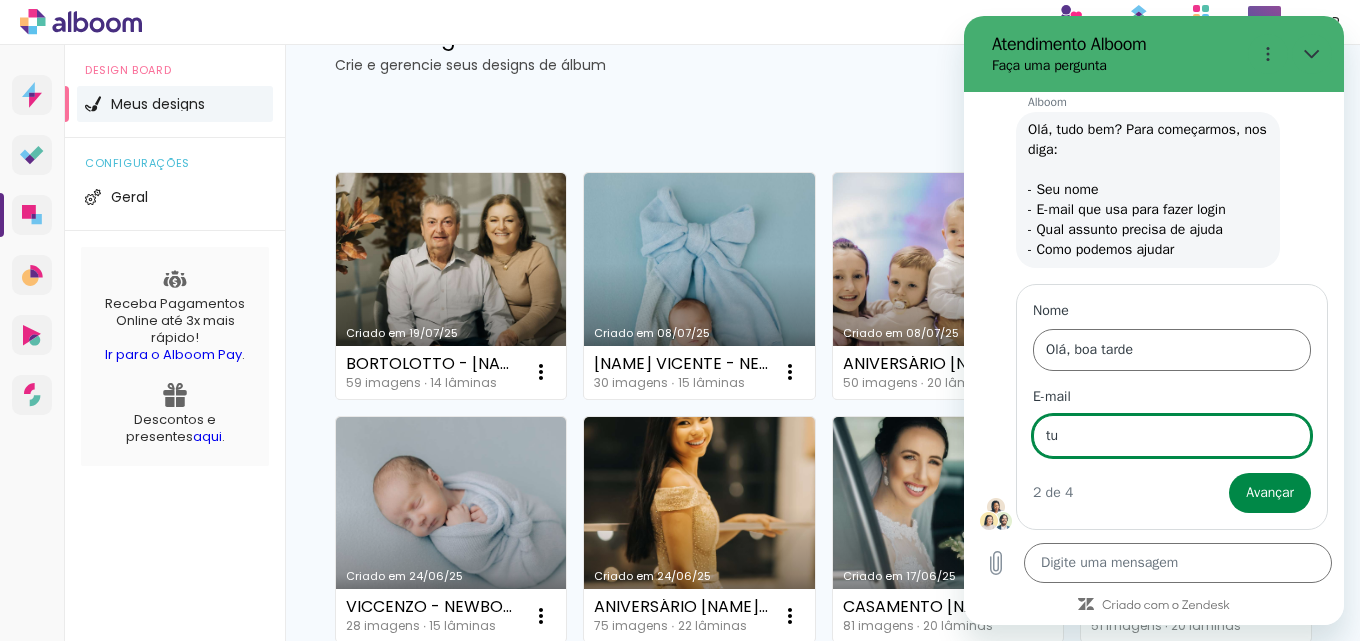 type on "t" 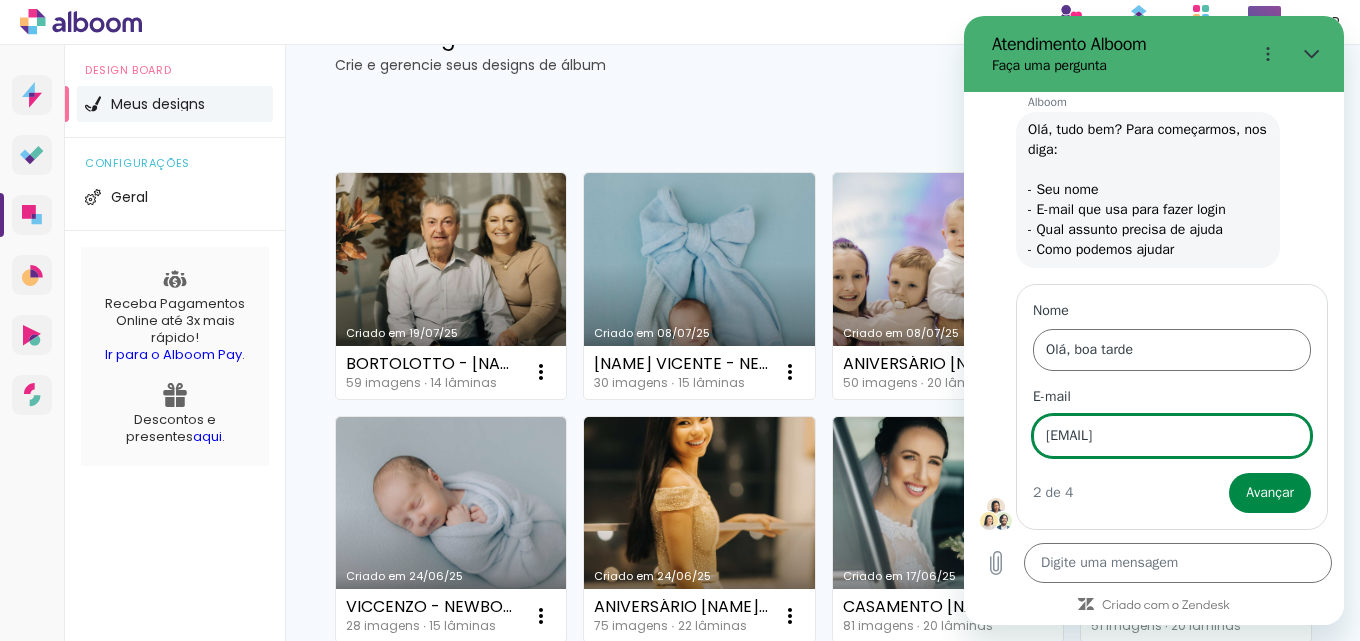 type on "[EMAIL]" 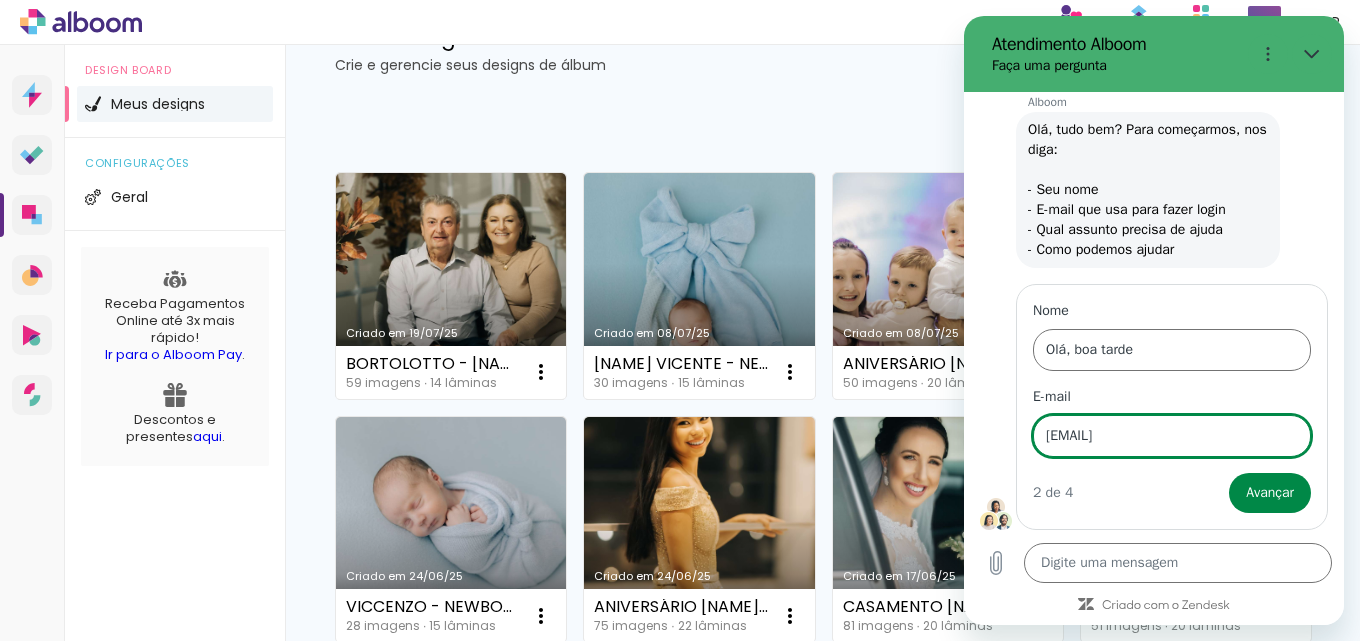 click on "Avançar" at bounding box center (1270, 493) 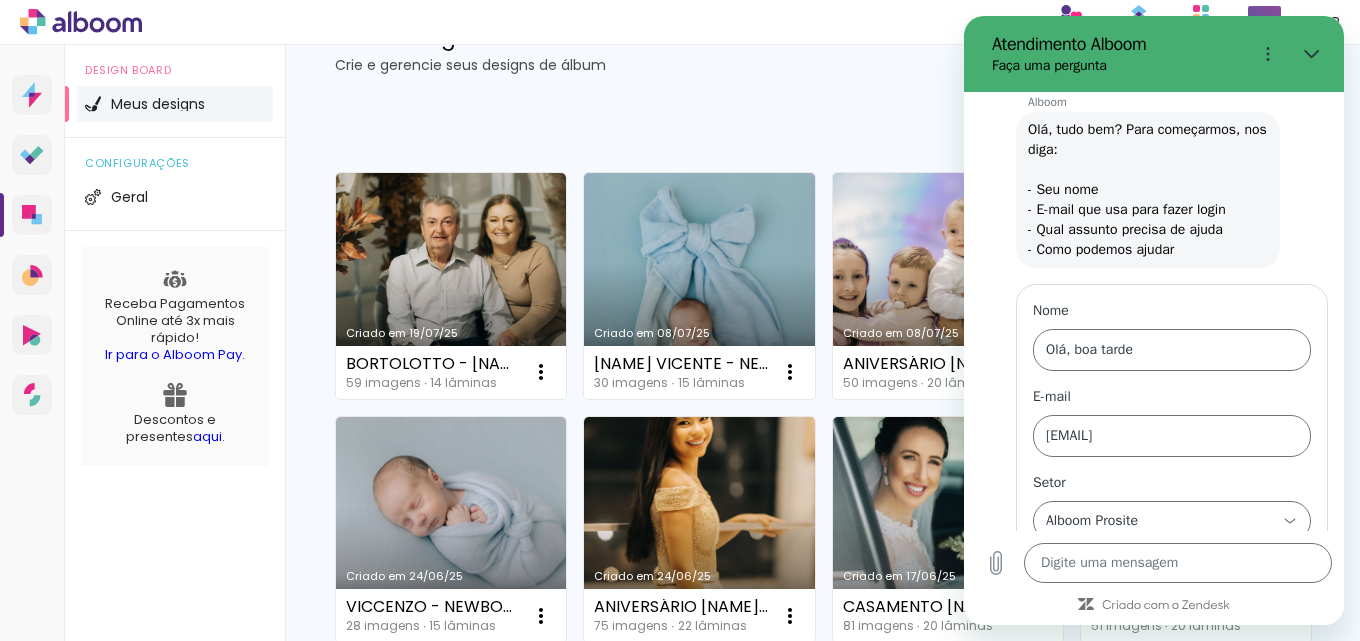 scroll, scrollTop: 122, scrollLeft: 0, axis: vertical 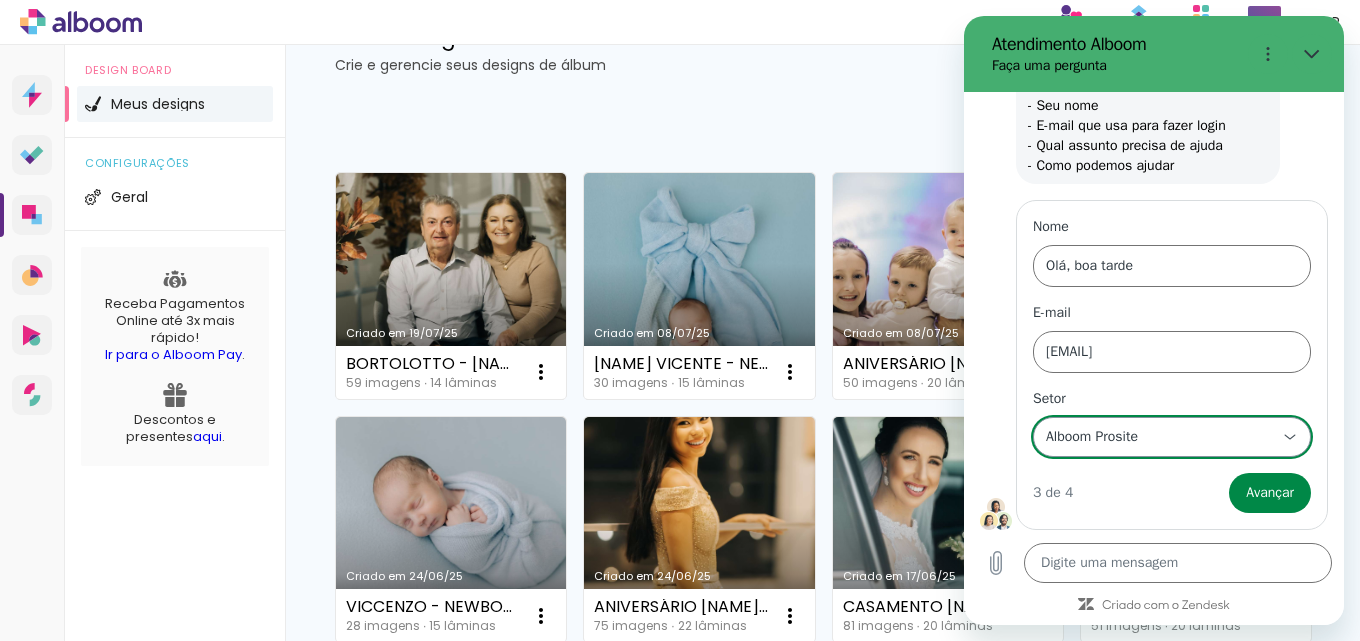 click on "Alboom Prosite Alboom Prosite" at bounding box center [1160, 437] 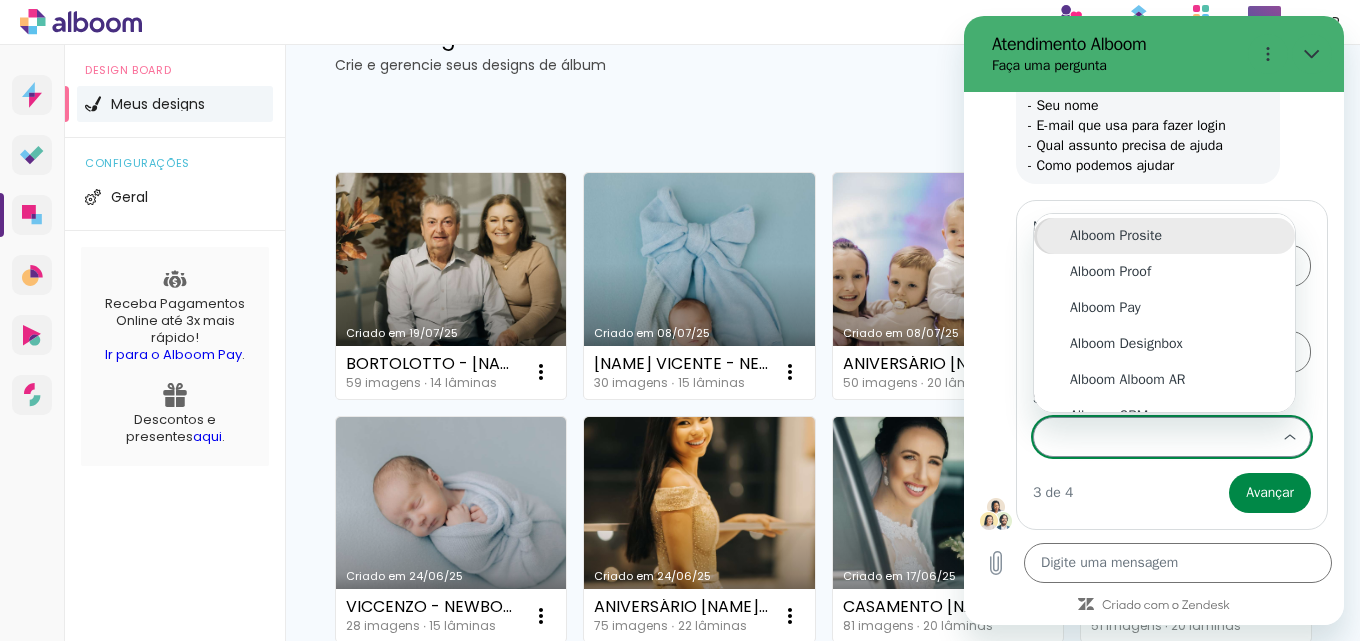 scroll, scrollTop: 0, scrollLeft: 0, axis: both 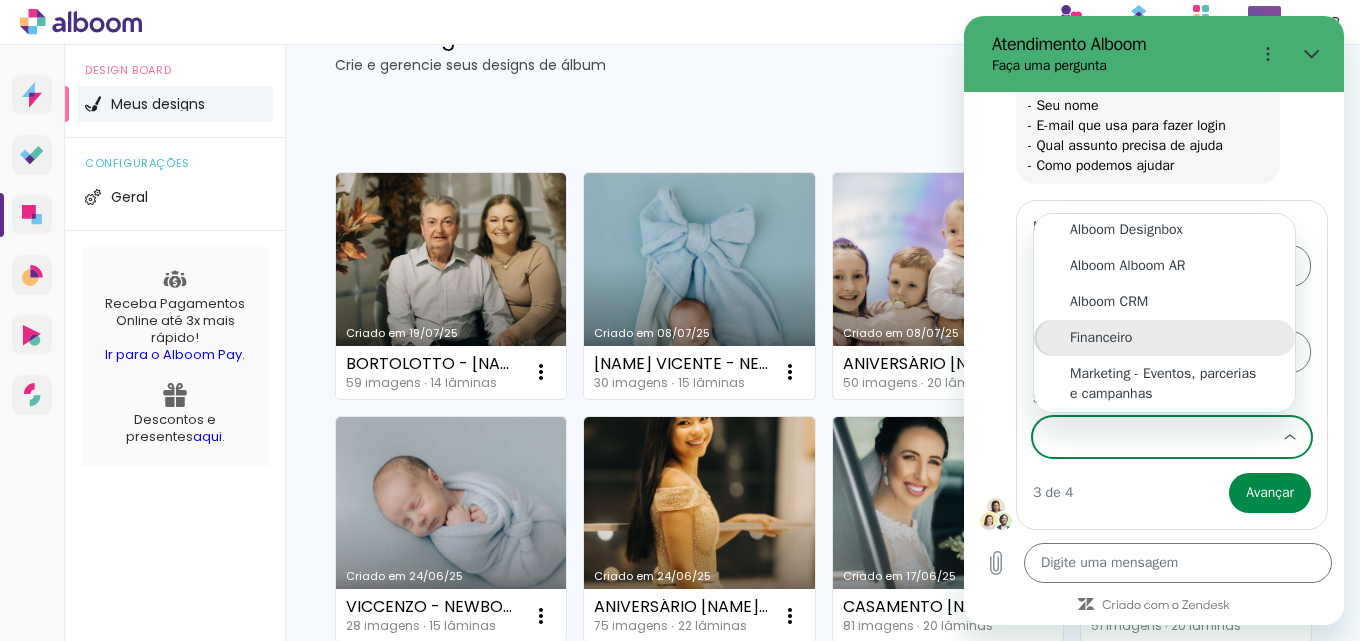 click on "Financeiro" at bounding box center (1164, 338) 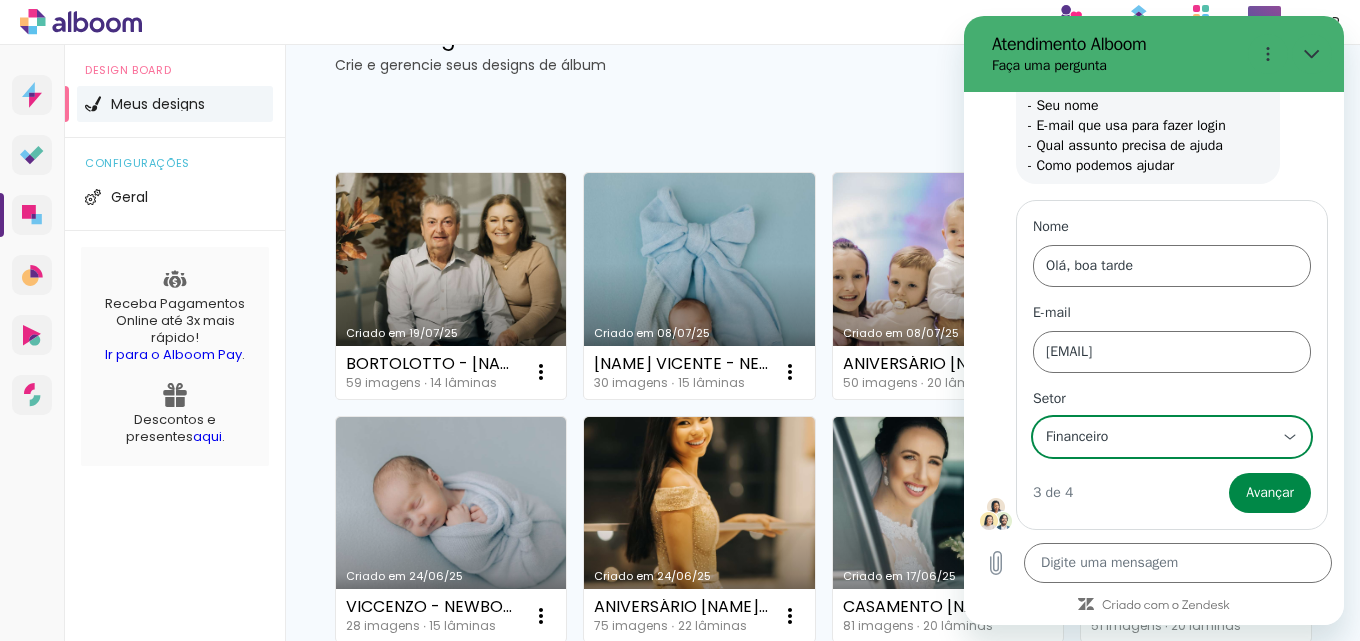scroll, scrollTop: 0, scrollLeft: 0, axis: both 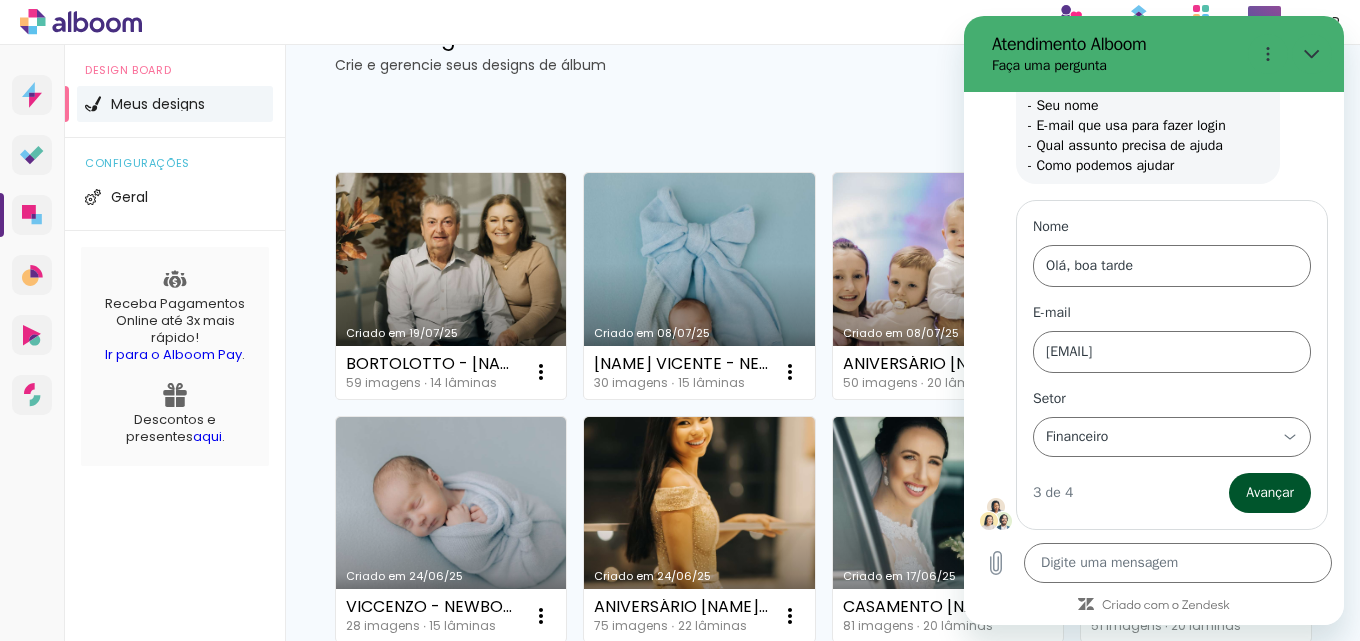 click on "Avançar" at bounding box center [1270, 493] 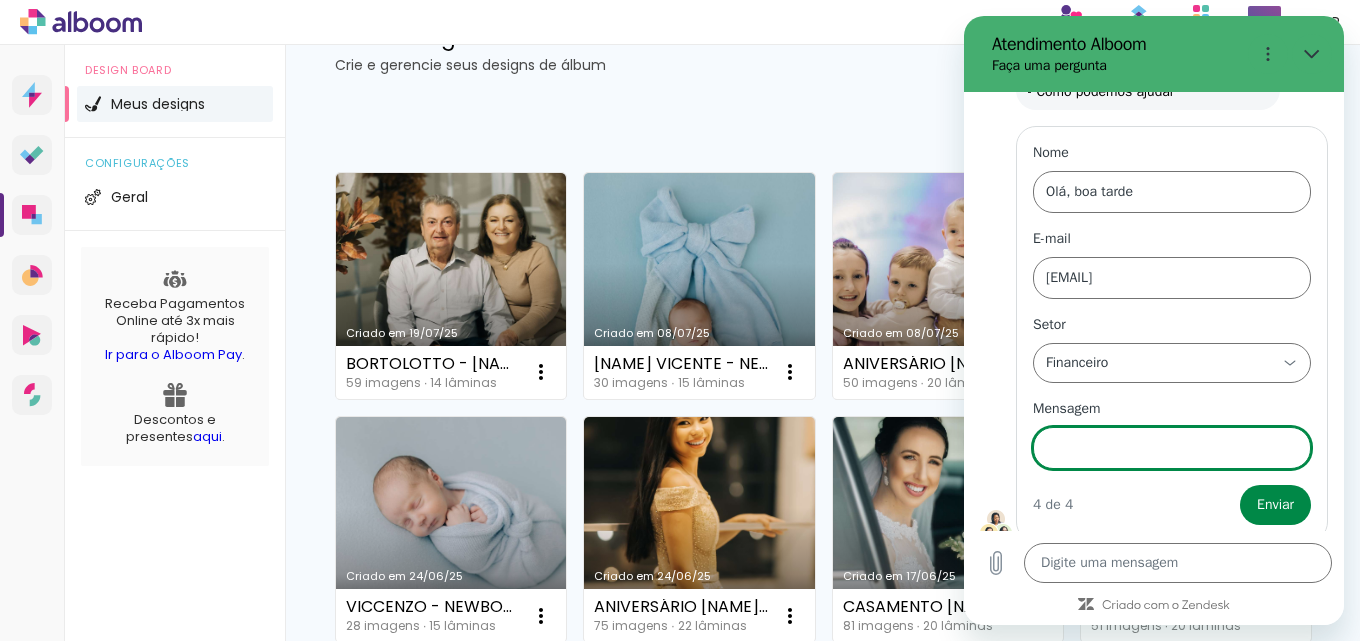 scroll, scrollTop: 208, scrollLeft: 0, axis: vertical 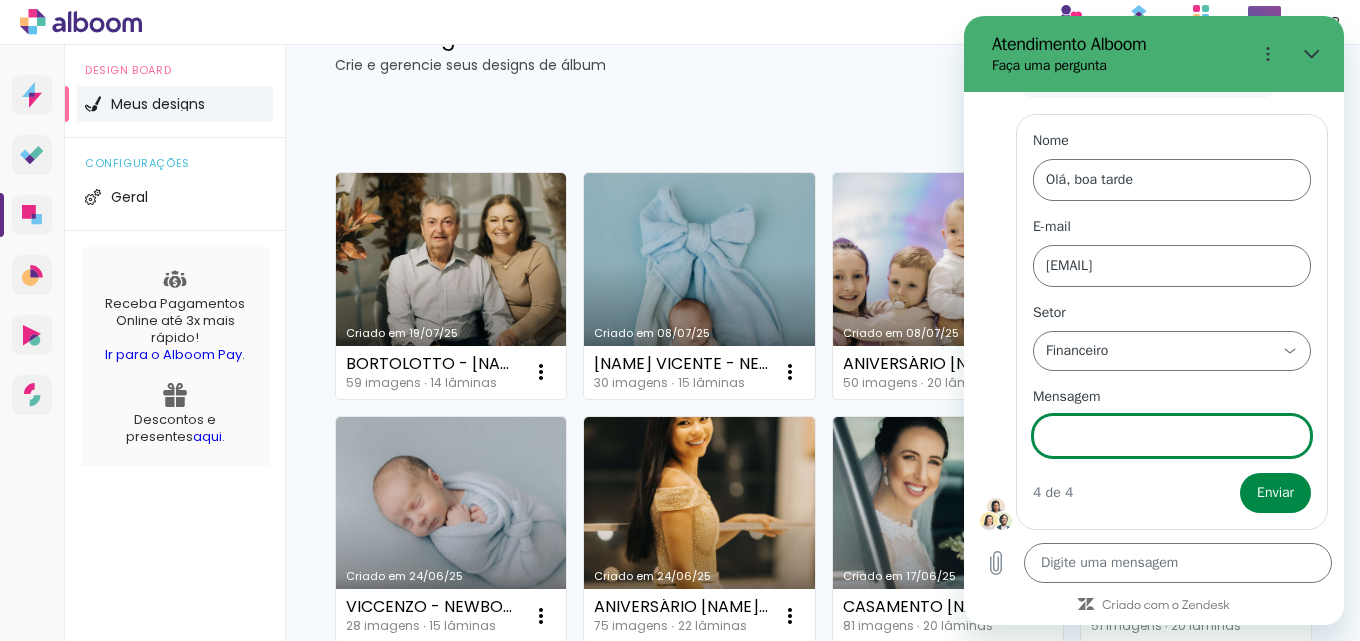 click on "Mensagem" at bounding box center [1172, 436] 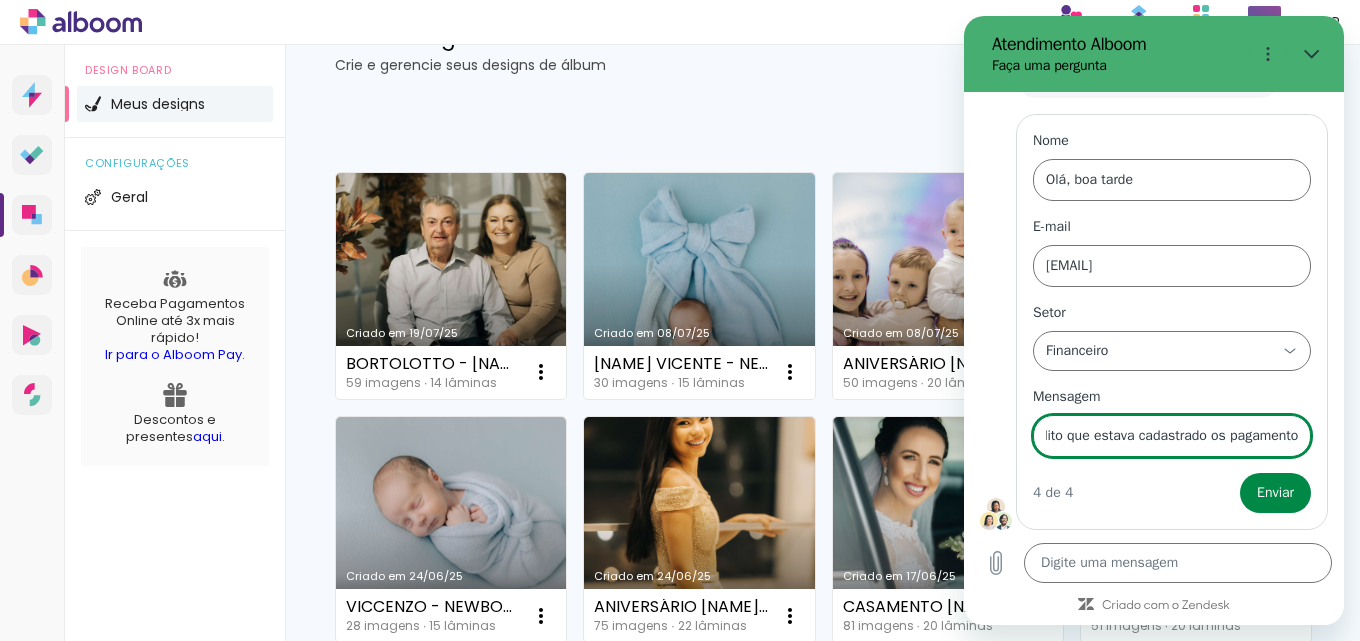 scroll, scrollTop: 0, scrollLeft: 249, axis: horizontal 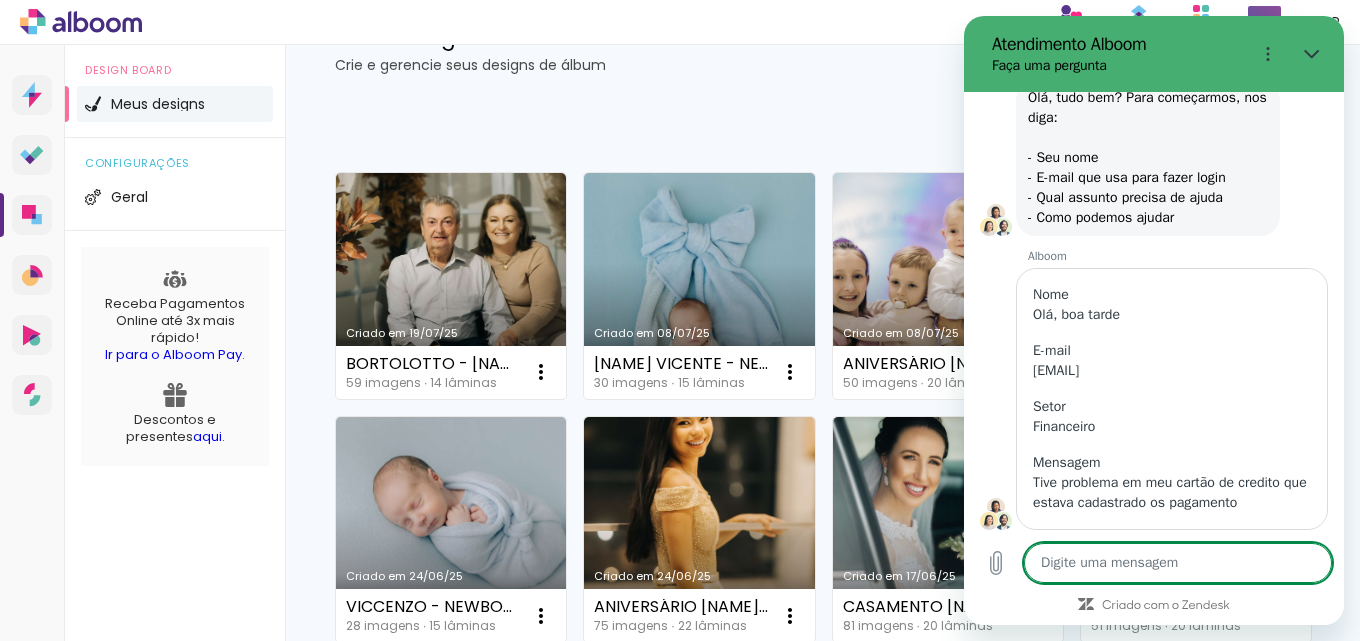 type on "x" 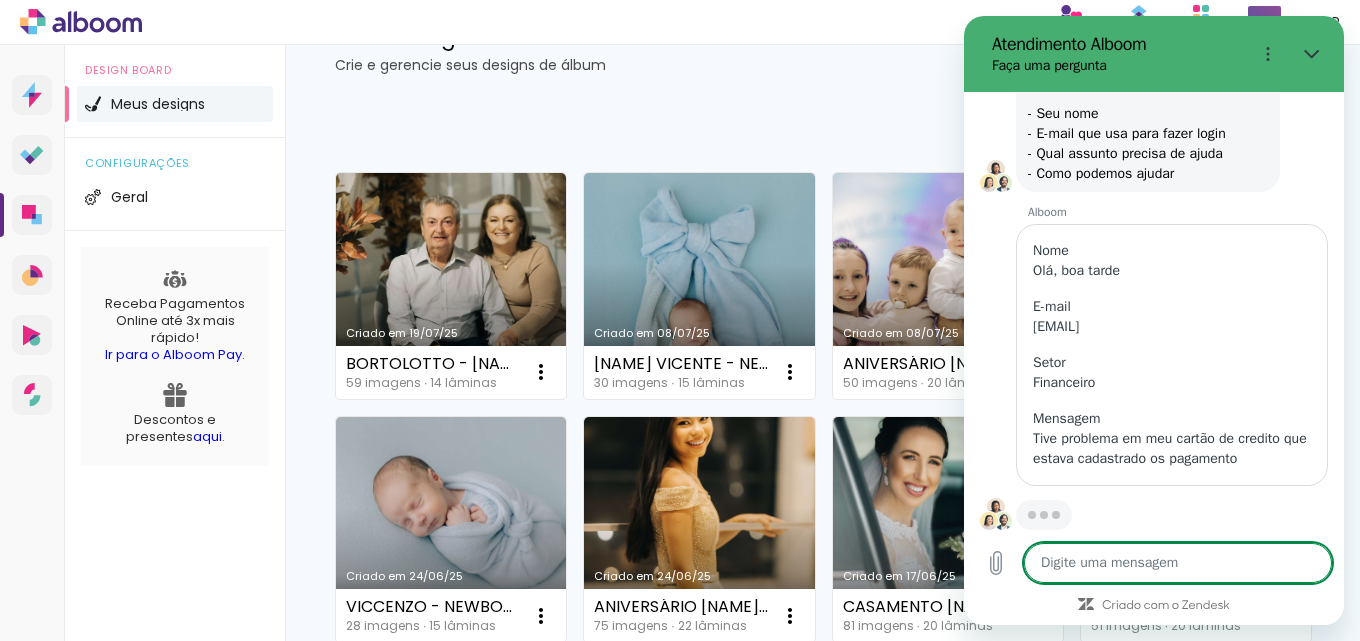 type on "O" 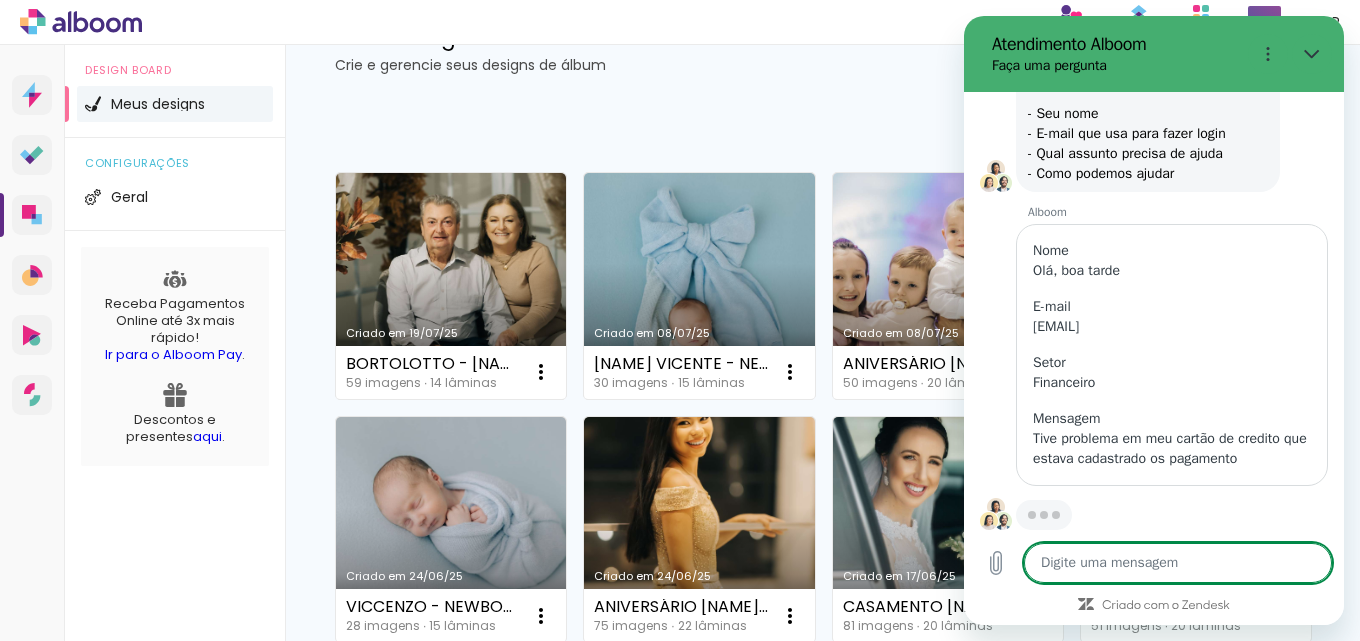 type on "x" 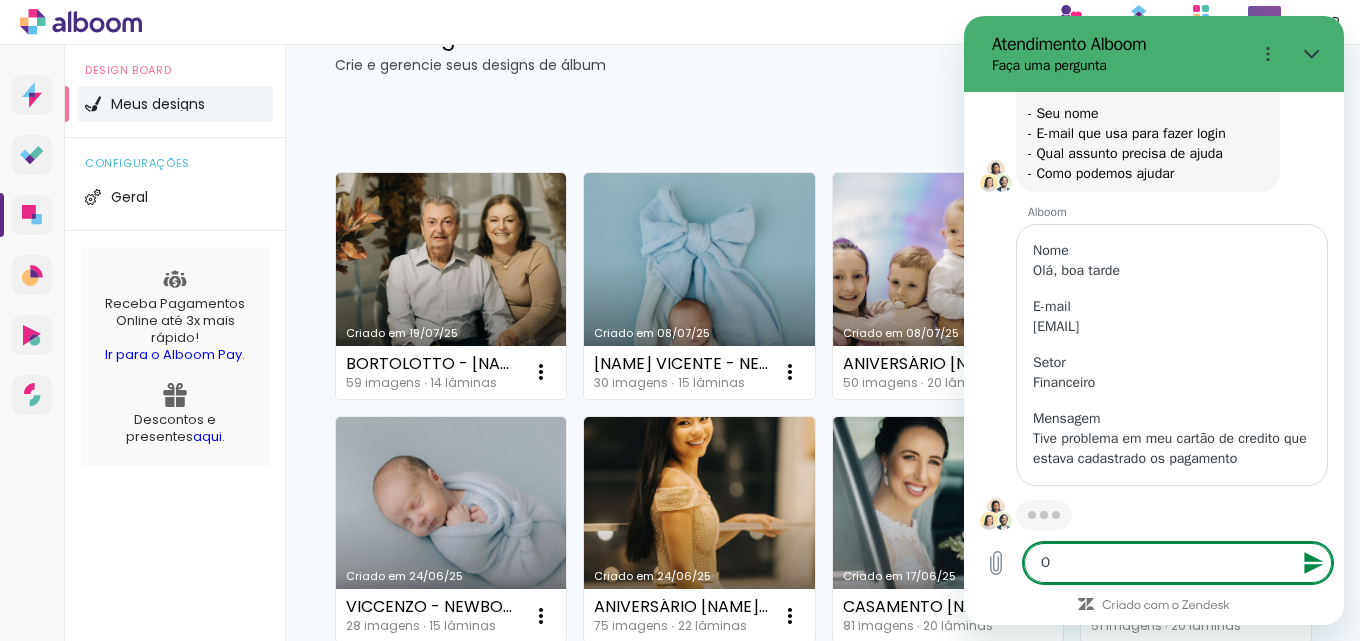type on "On" 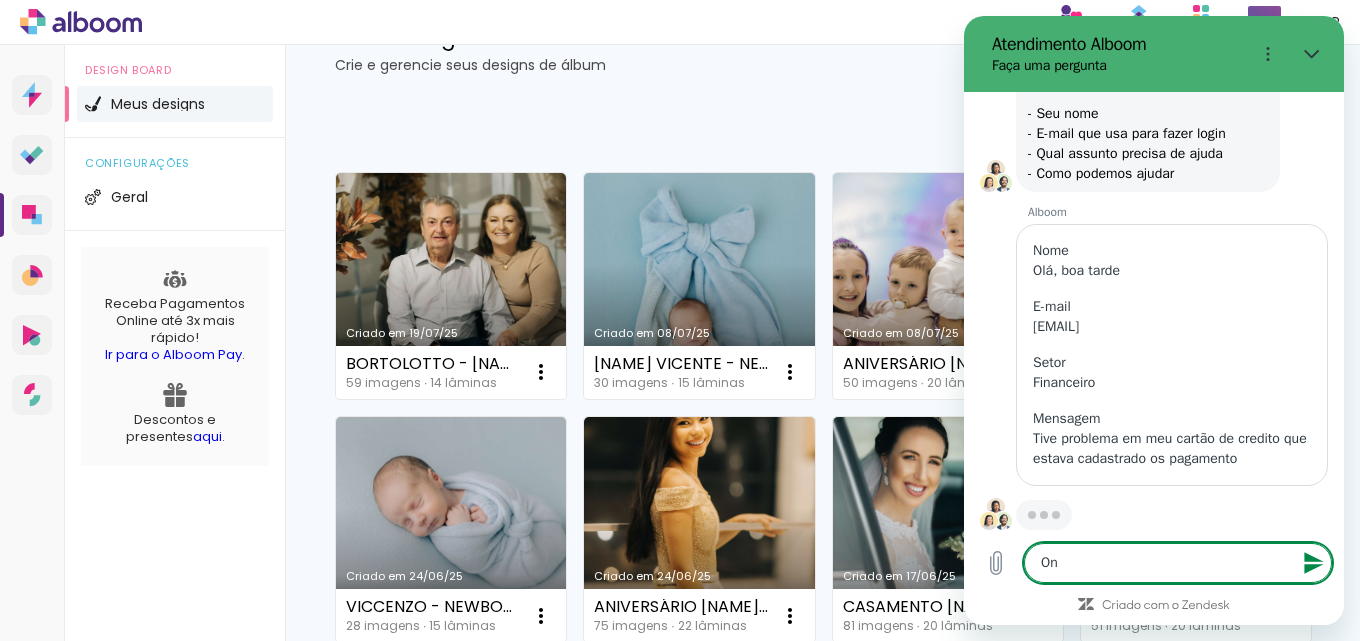 type on "Ont" 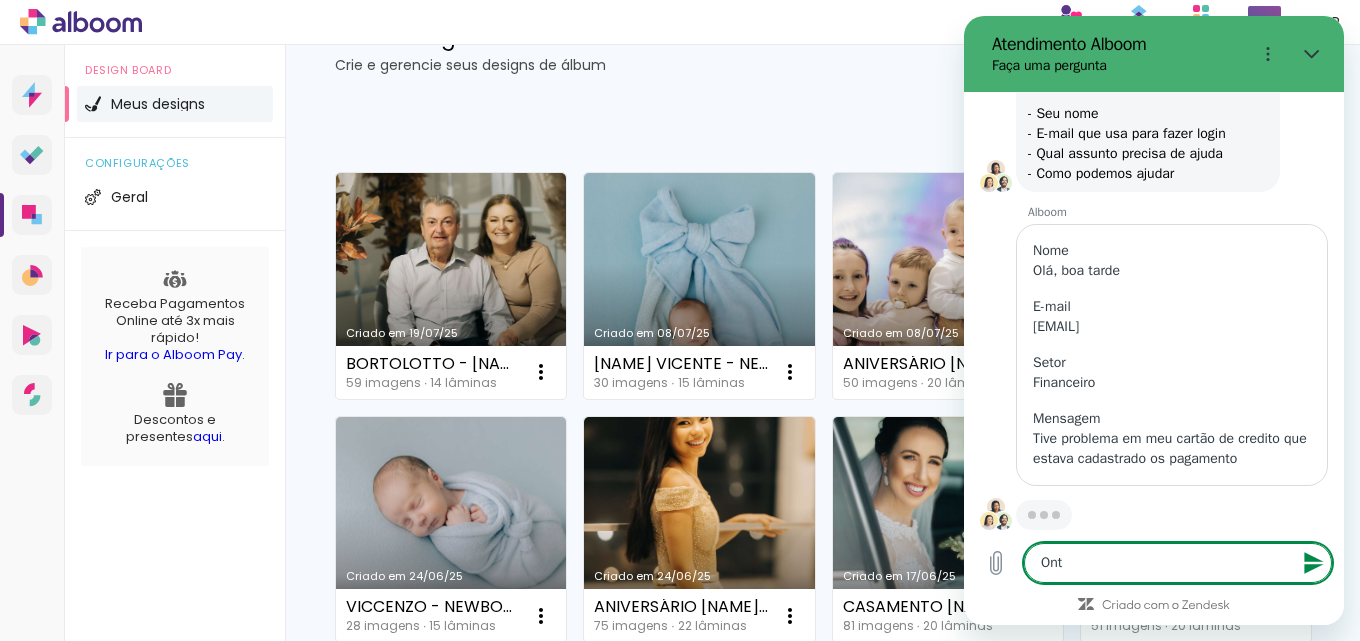 type on "Onte" 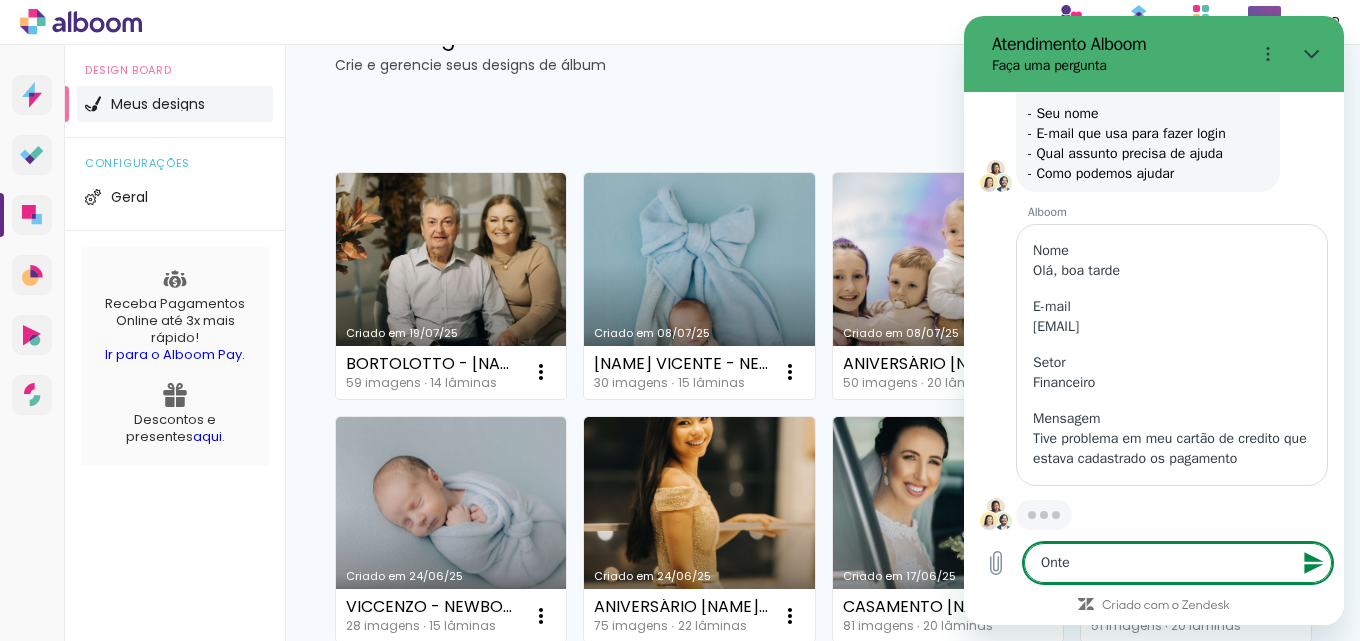 type on "Ontem" 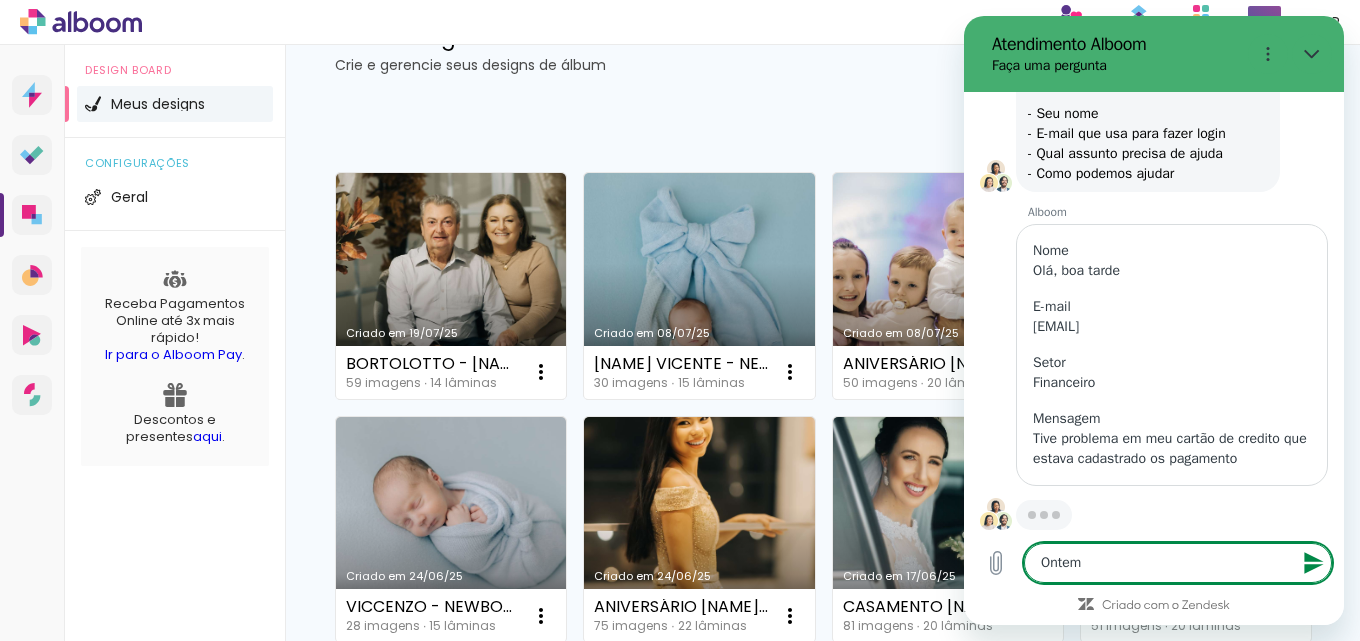 type on "Ontem" 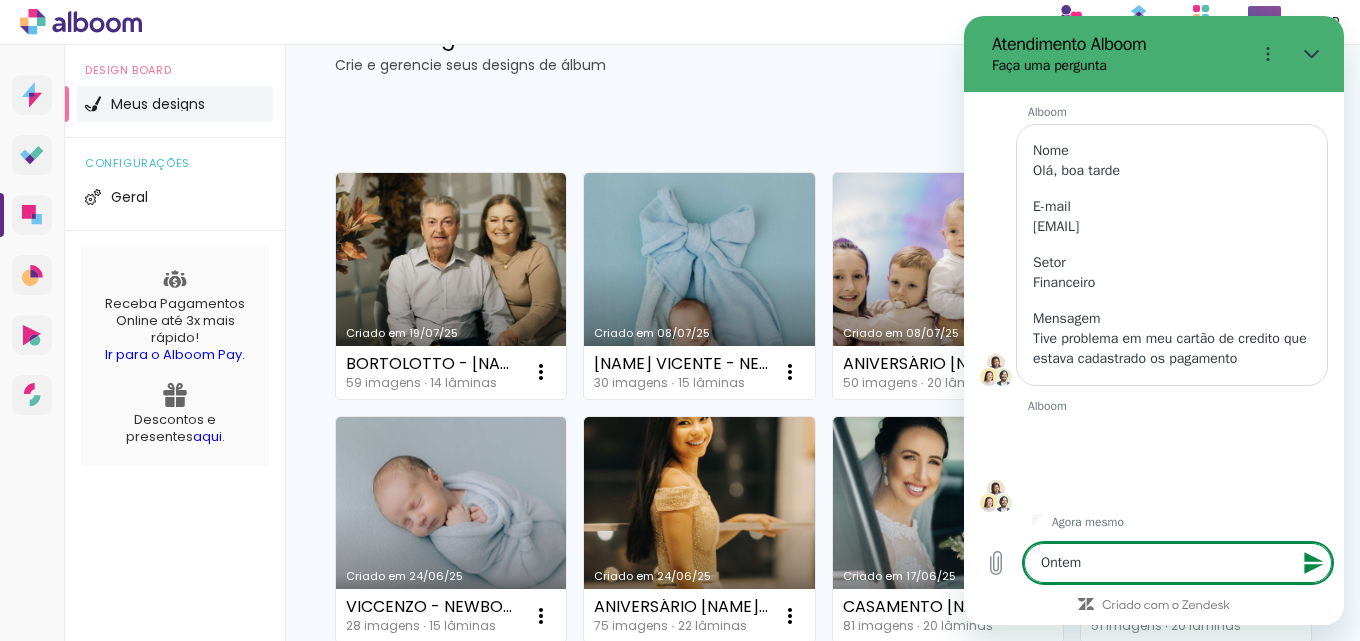 scroll, scrollTop: 218, scrollLeft: 0, axis: vertical 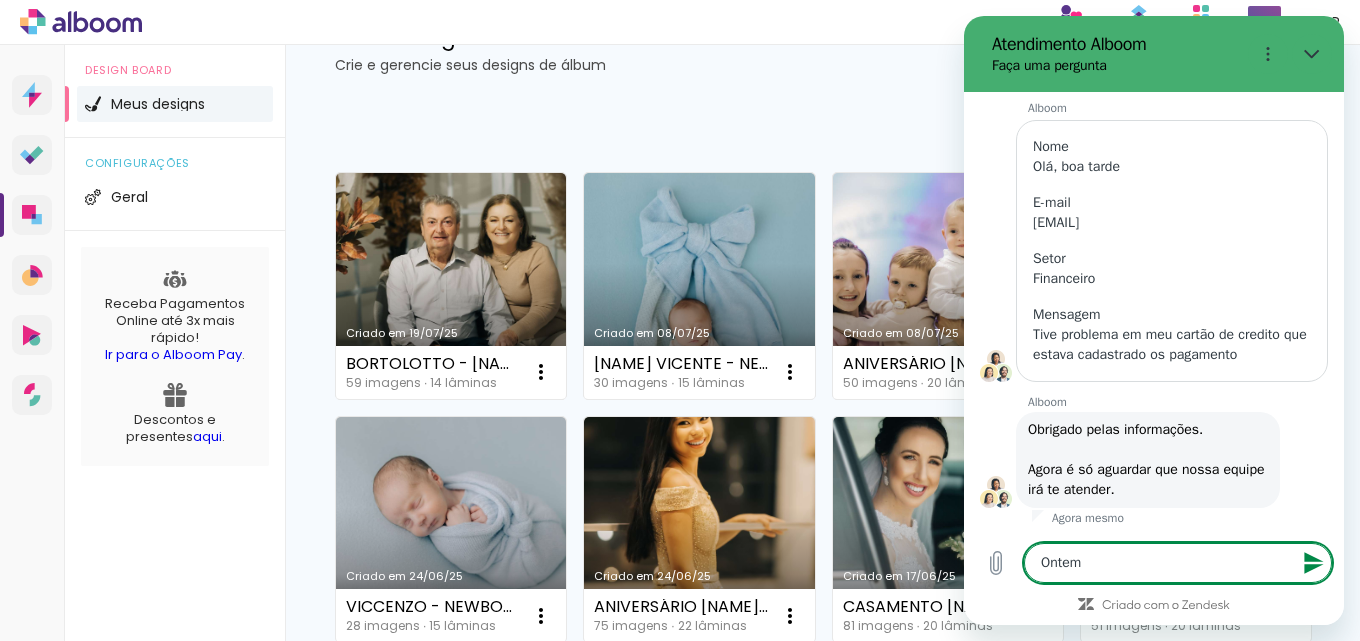type on "x" 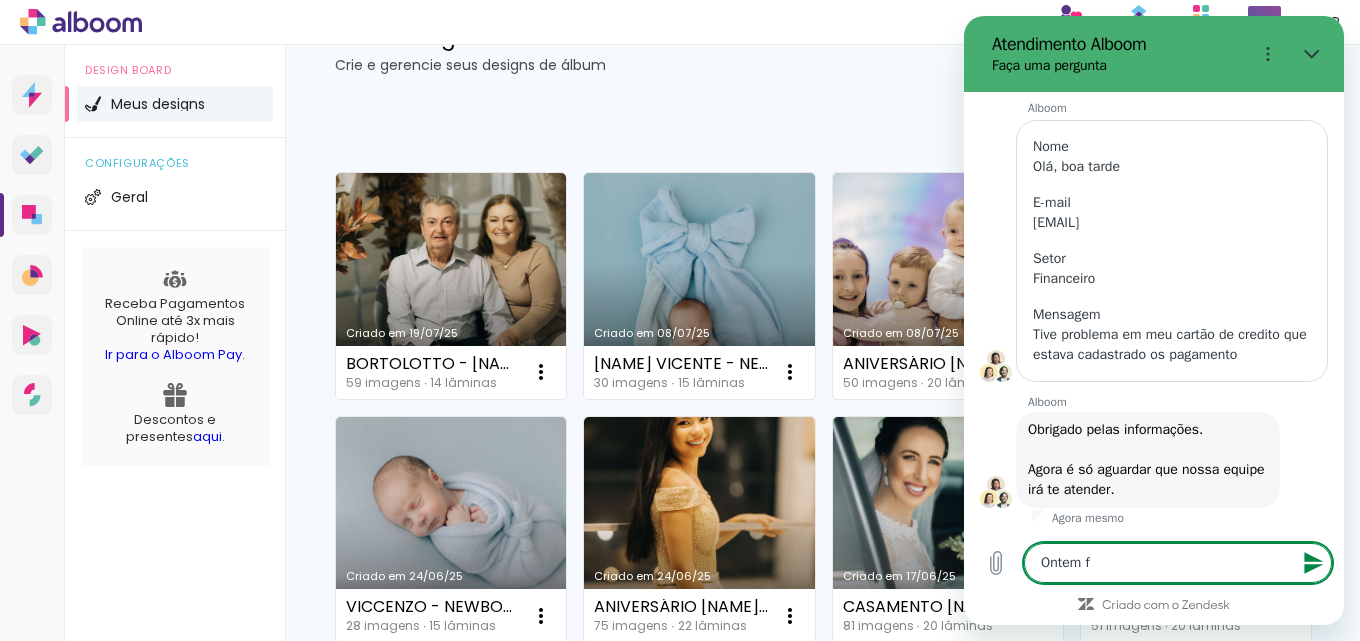 type on "Ontem fi" 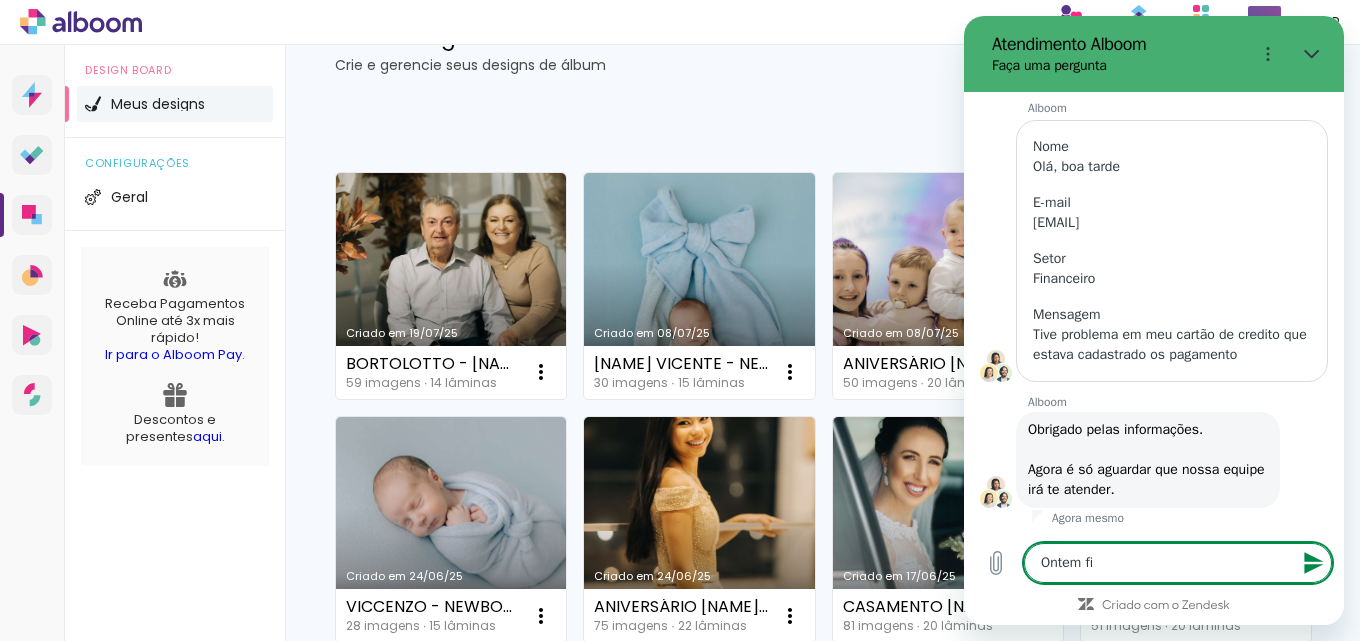 type on "Ontem fiz" 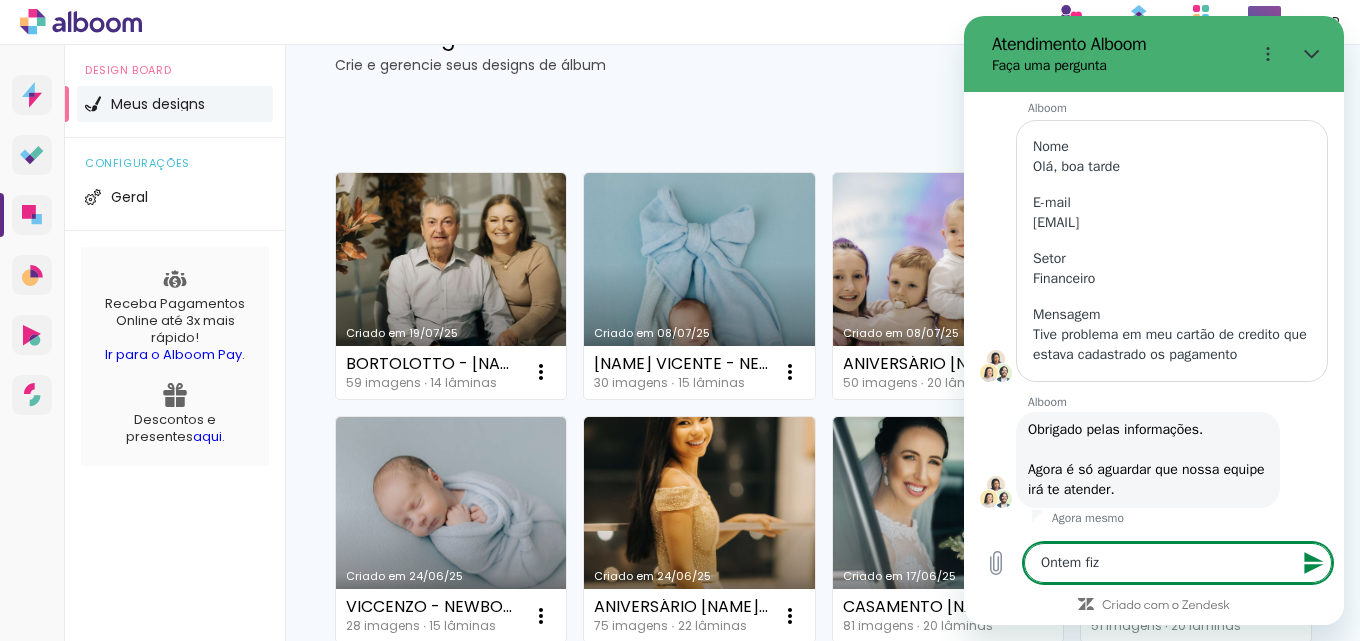 type on "Ontem fi" 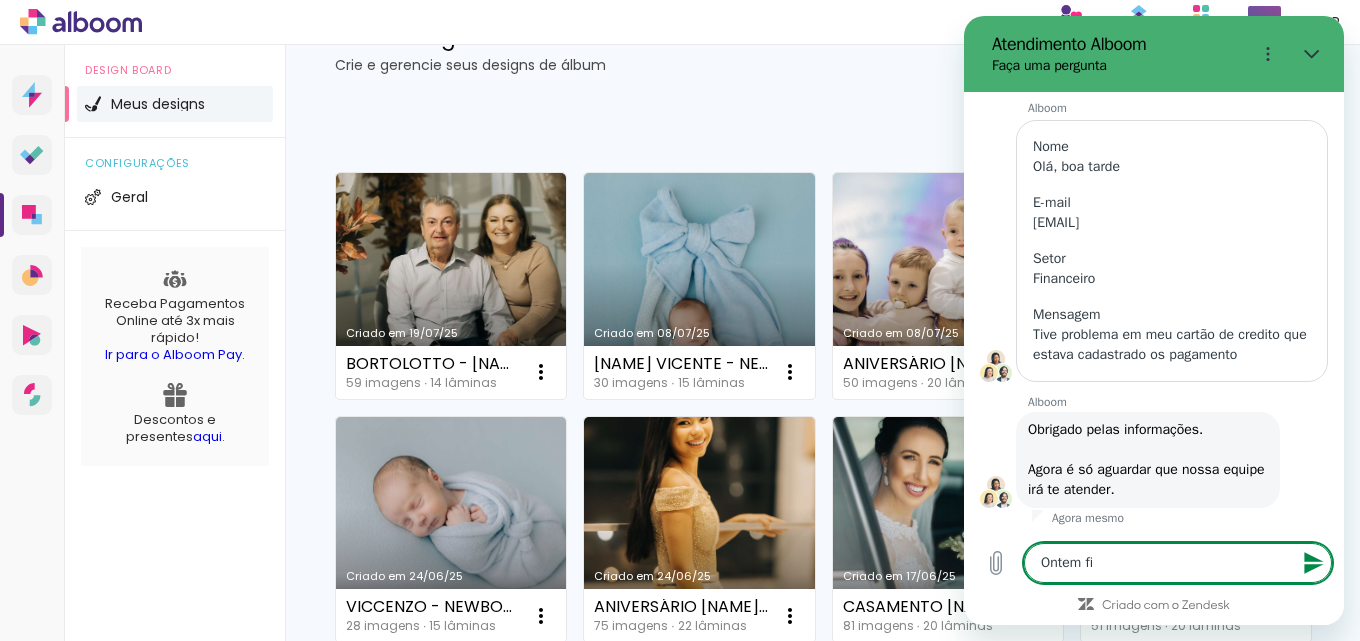 type on "Ontem f" 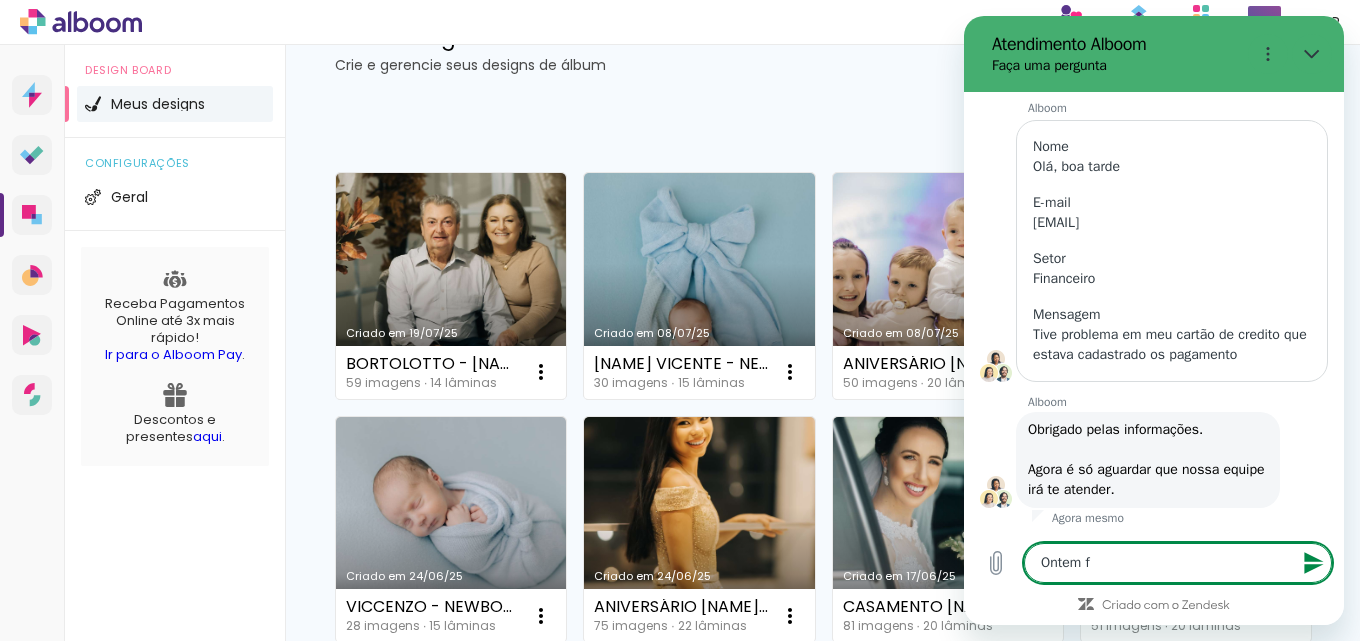 type on "Ontem fi" 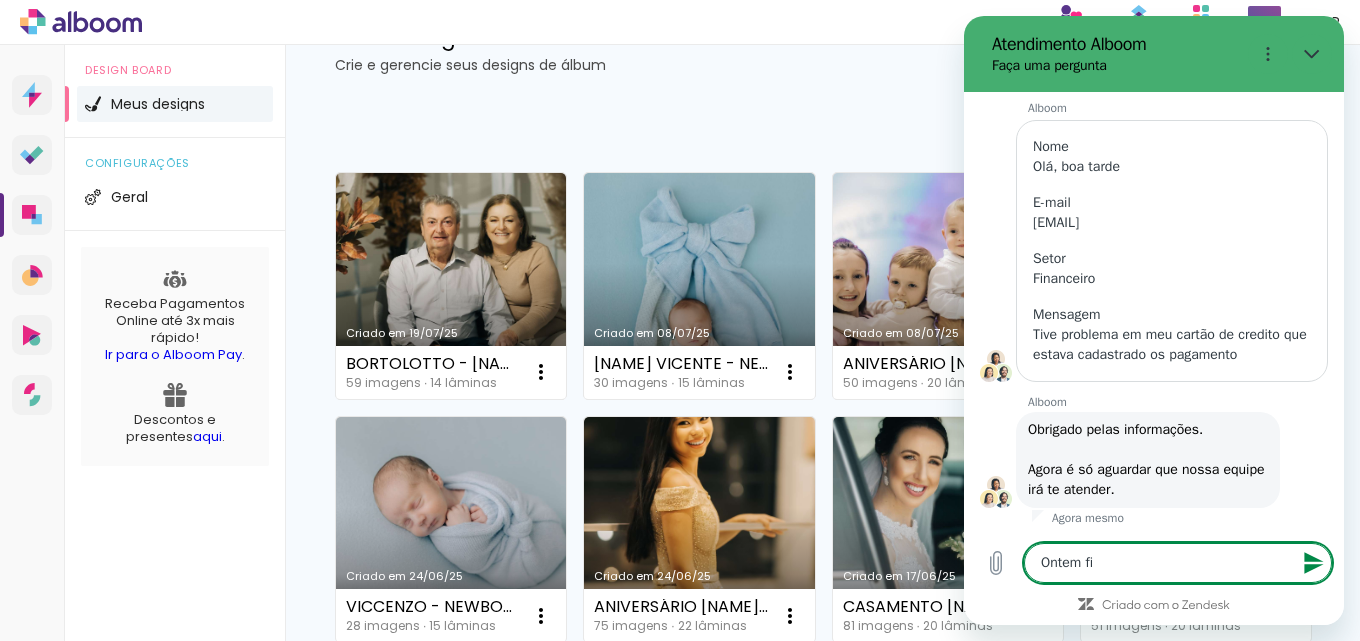 type on "Ontem fiz" 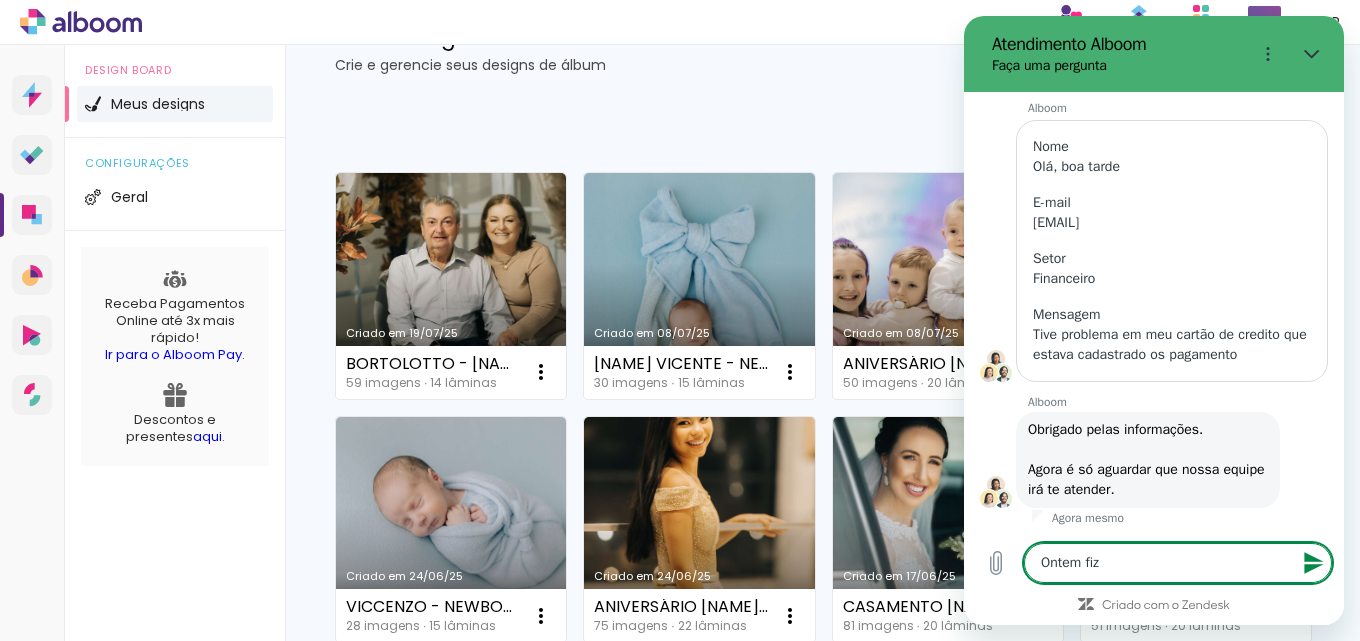 type on "Ontem fiz" 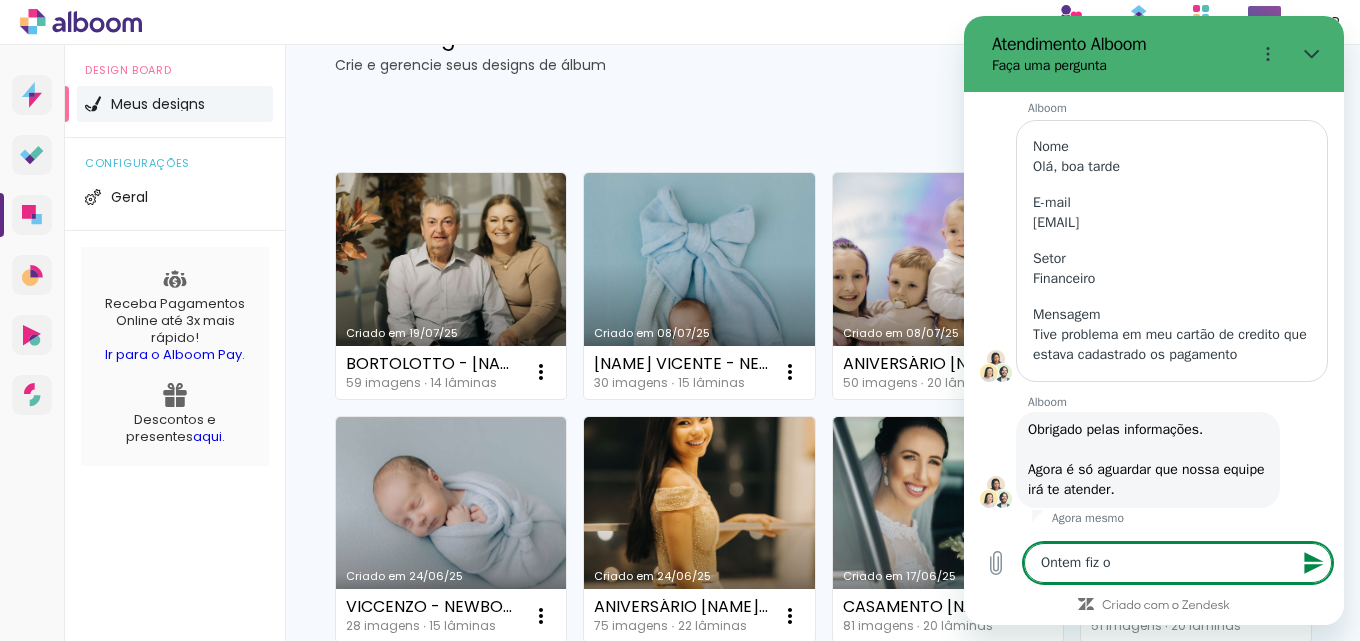 type on "Ontem fiz o" 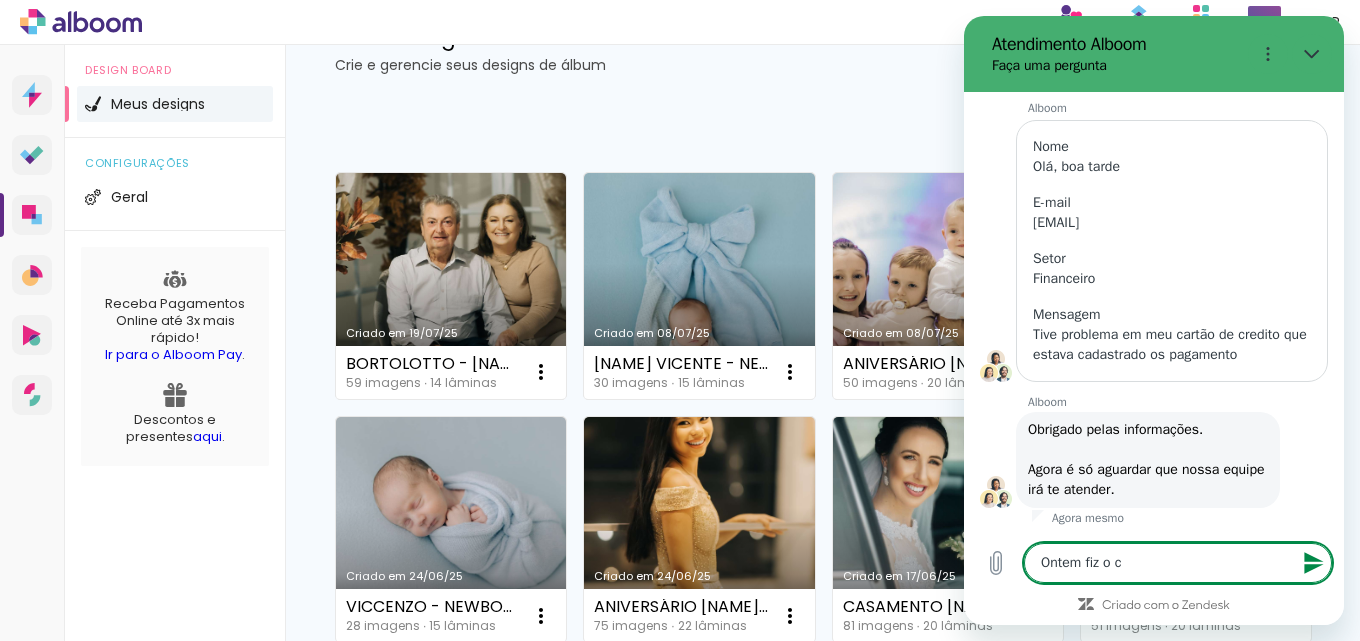 type on "Ontem fiz o ca" 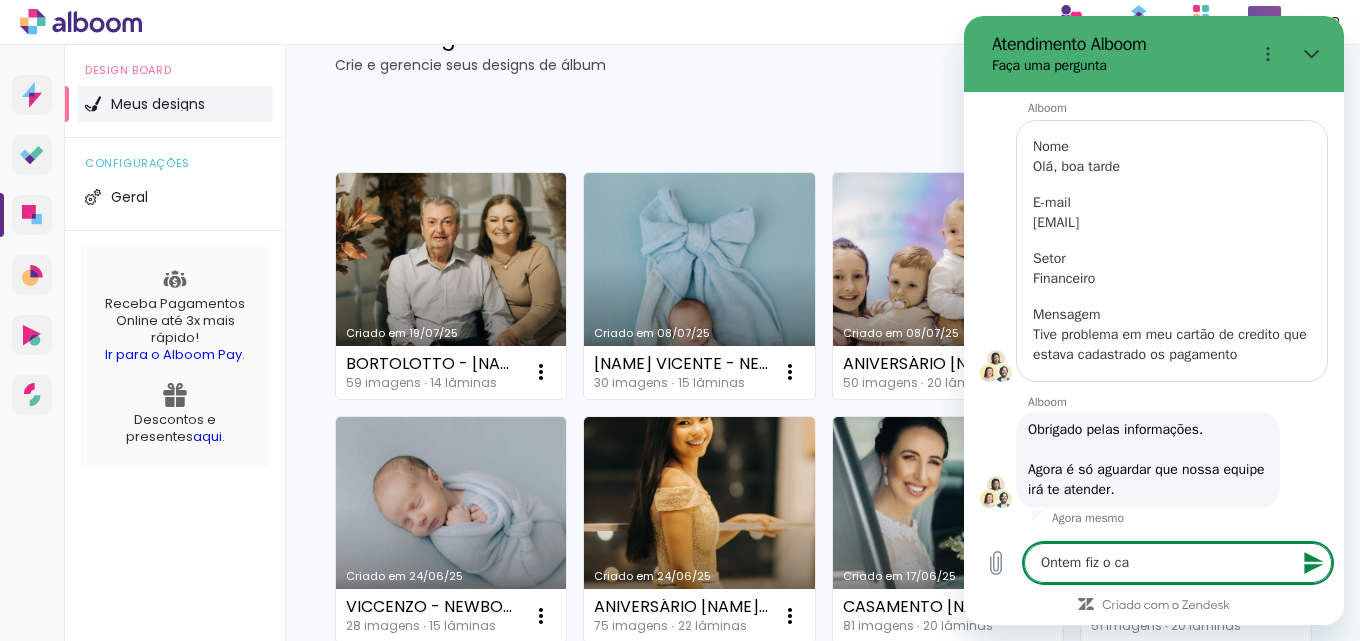 type on "Ontem fiz o cad" 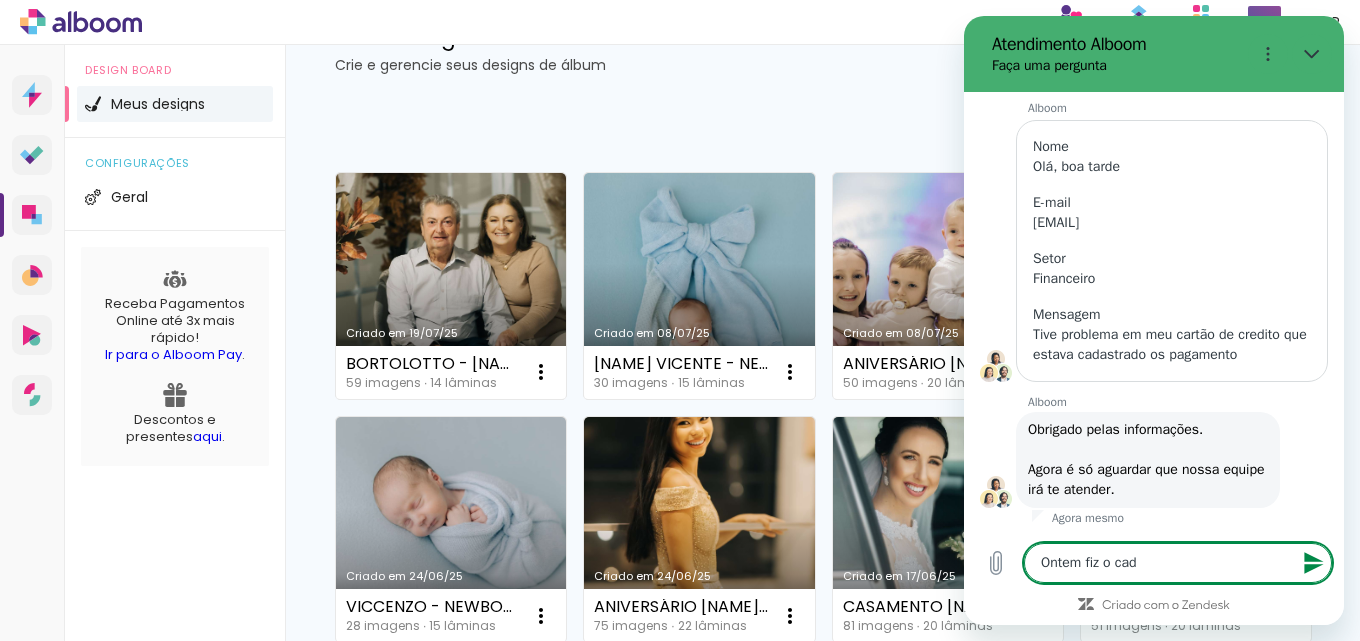 type on "Ontem fiz o cada" 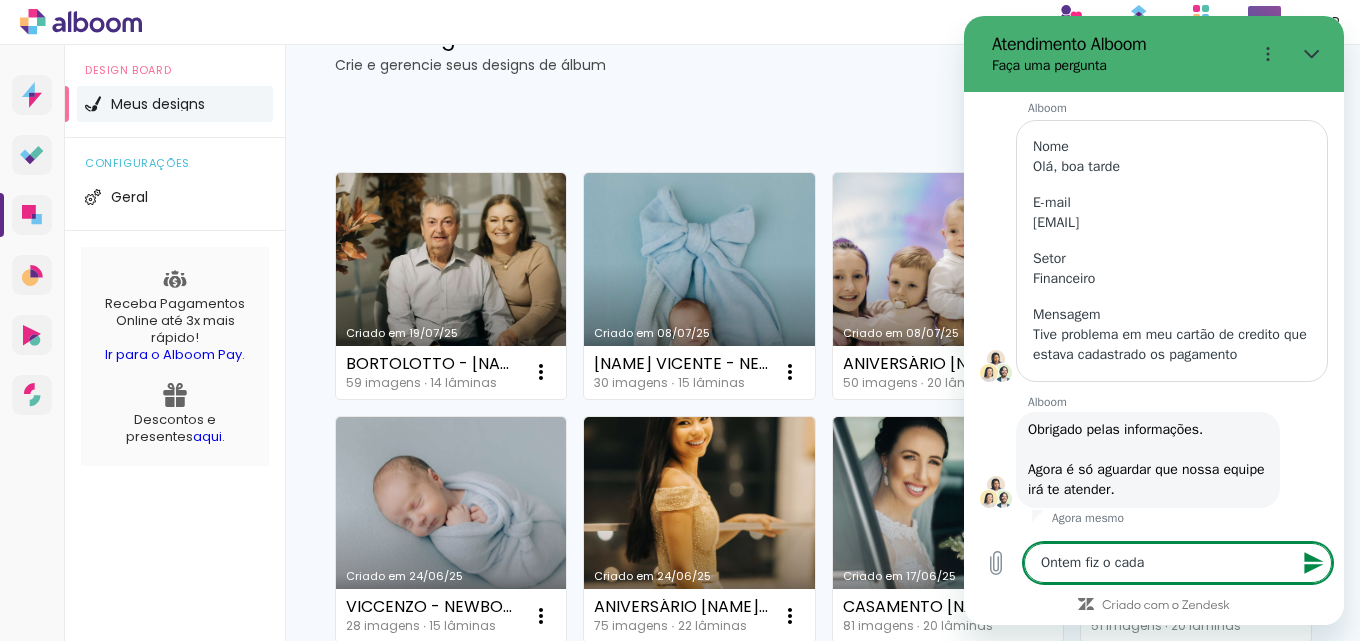 type on "Ontem fiz o cadas" 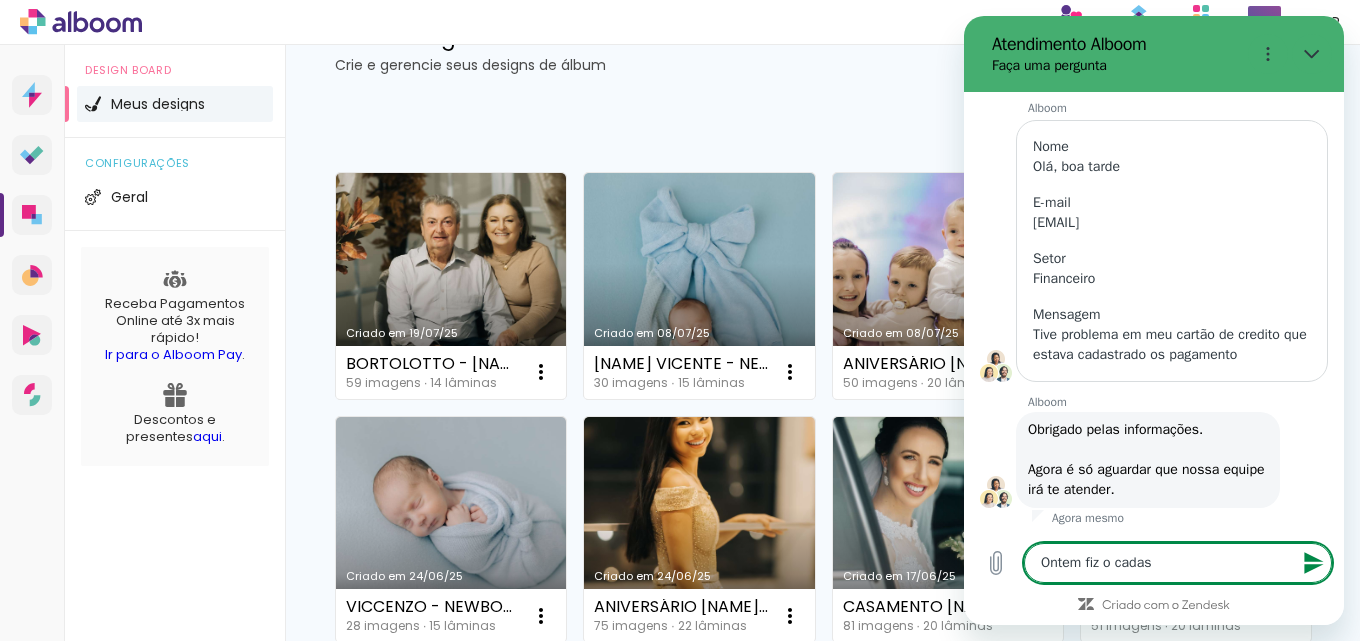 type on "Ontem fiz o cadast" 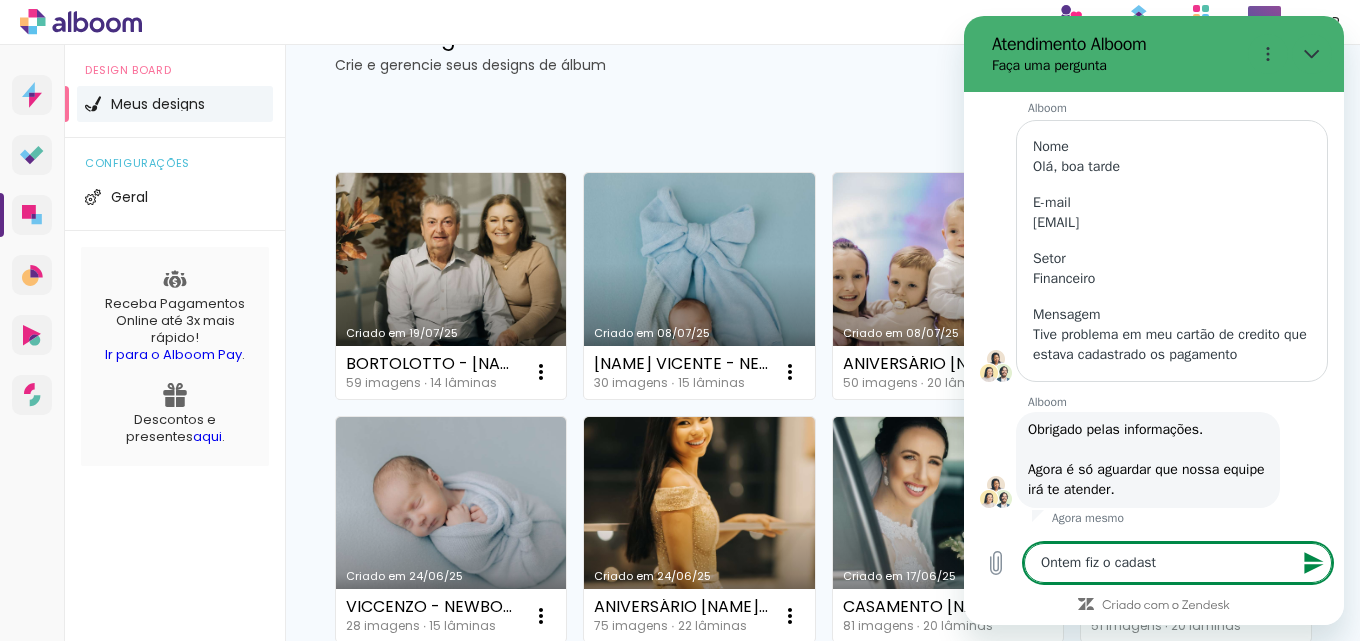 type on "Ontem fiz o cadastr" 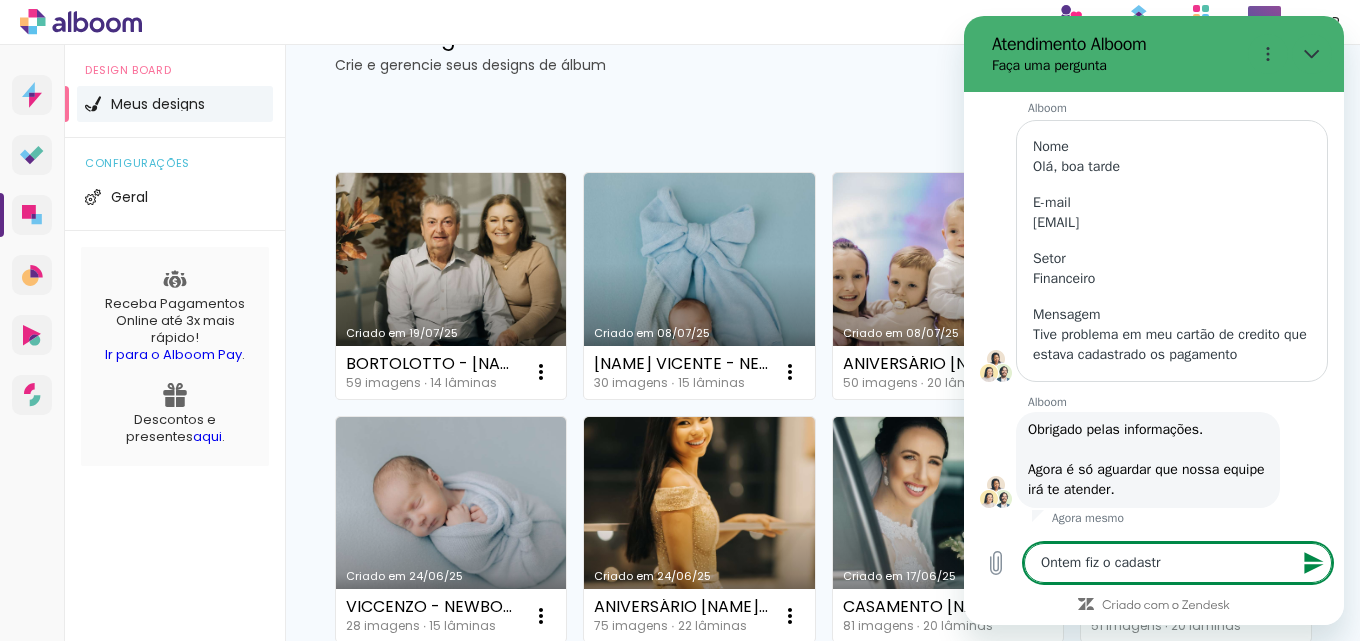 type on "Ontem fiz o cadastra" 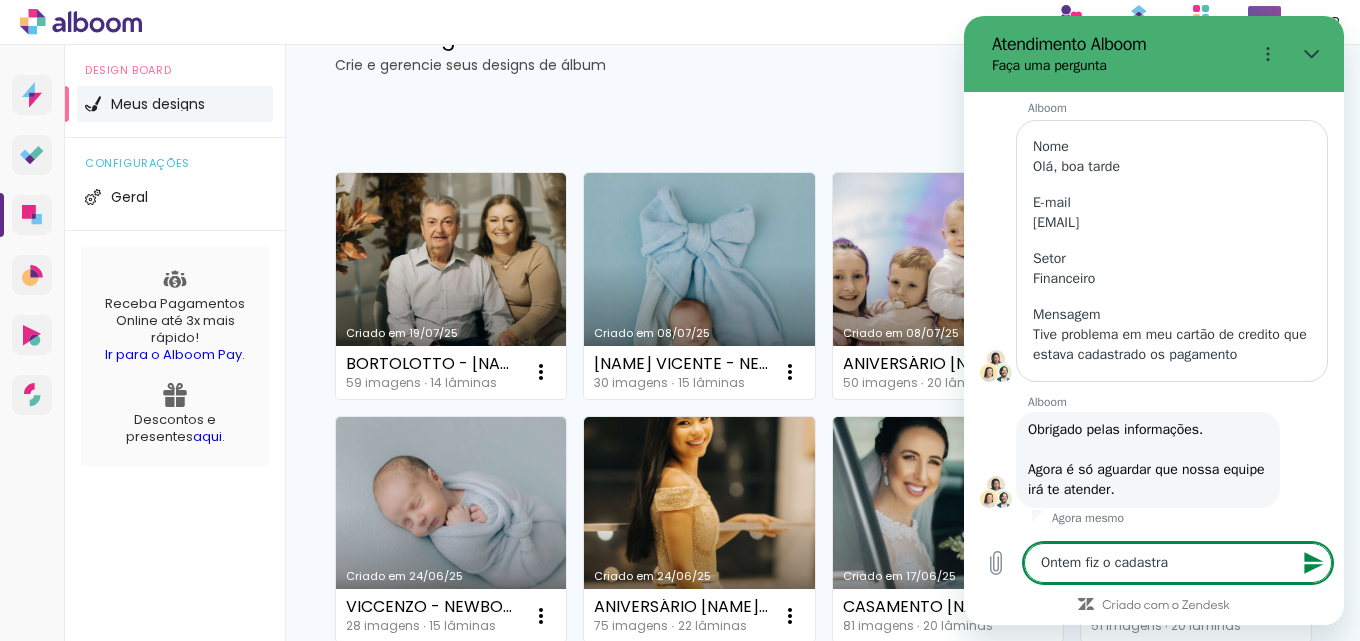 type on "Ontem fiz o cadastram" 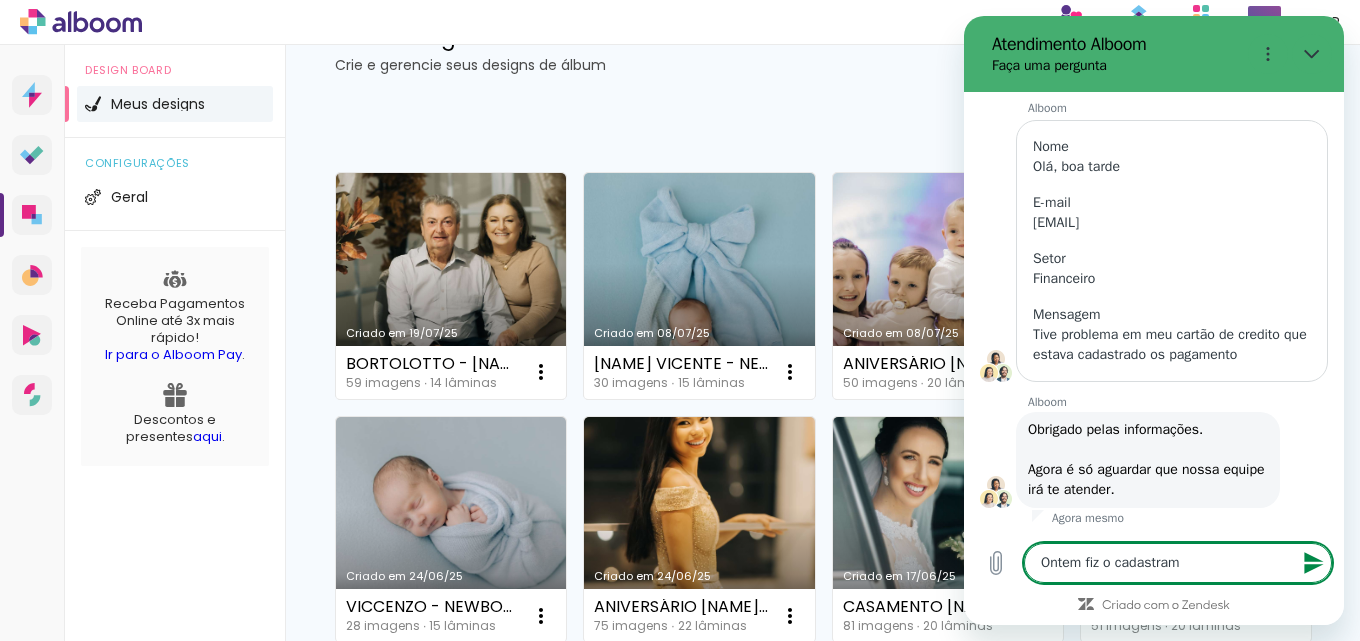 type on "Ontem fiz o cadastrame" 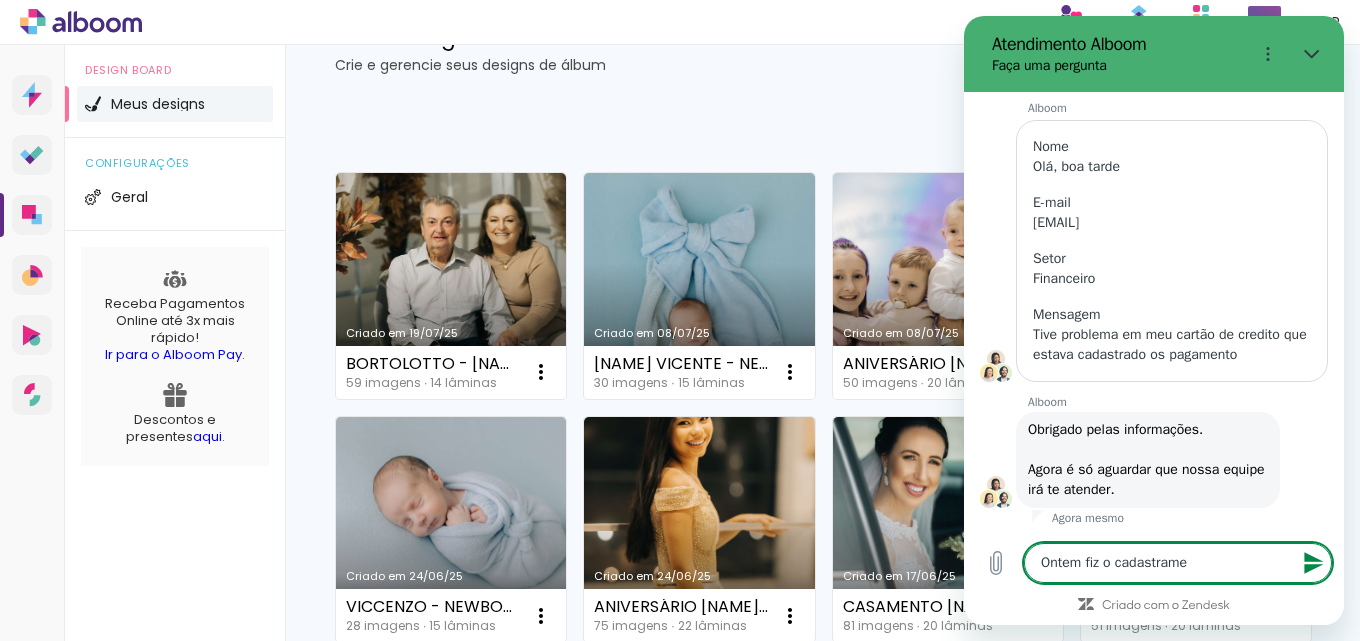 type on "Ontem fiz o cadastramen" 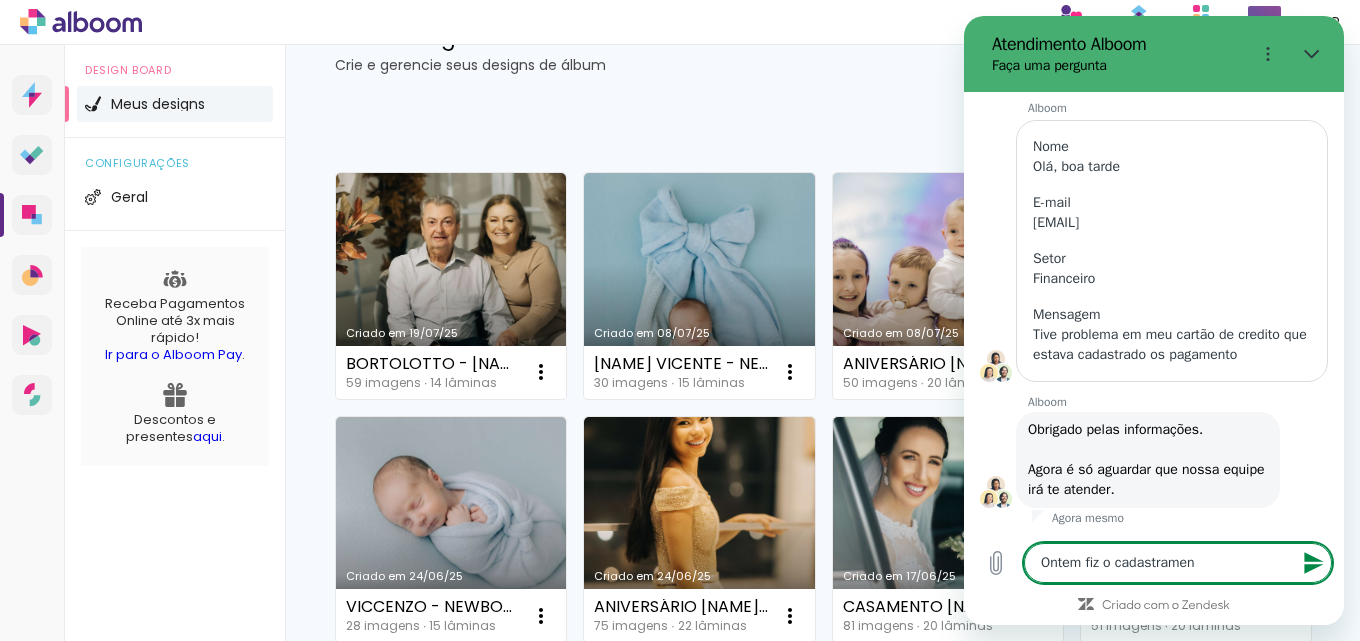 type on "Ontem fiz o cadastrament" 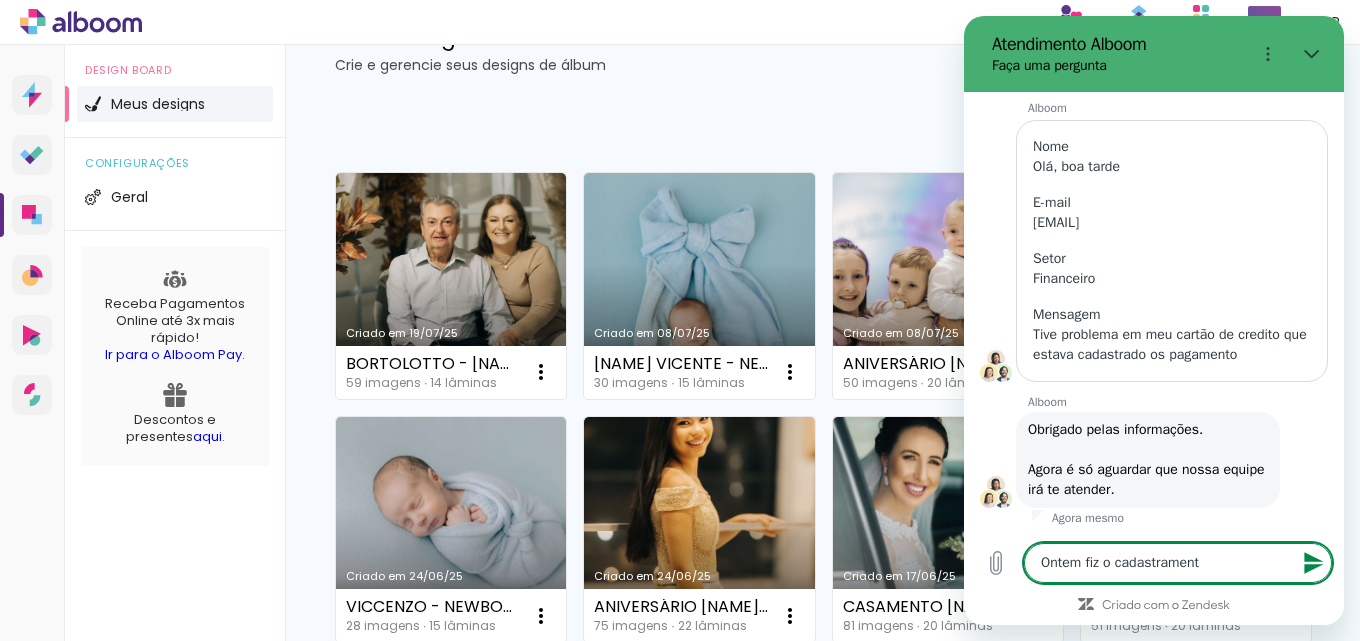type on "x" 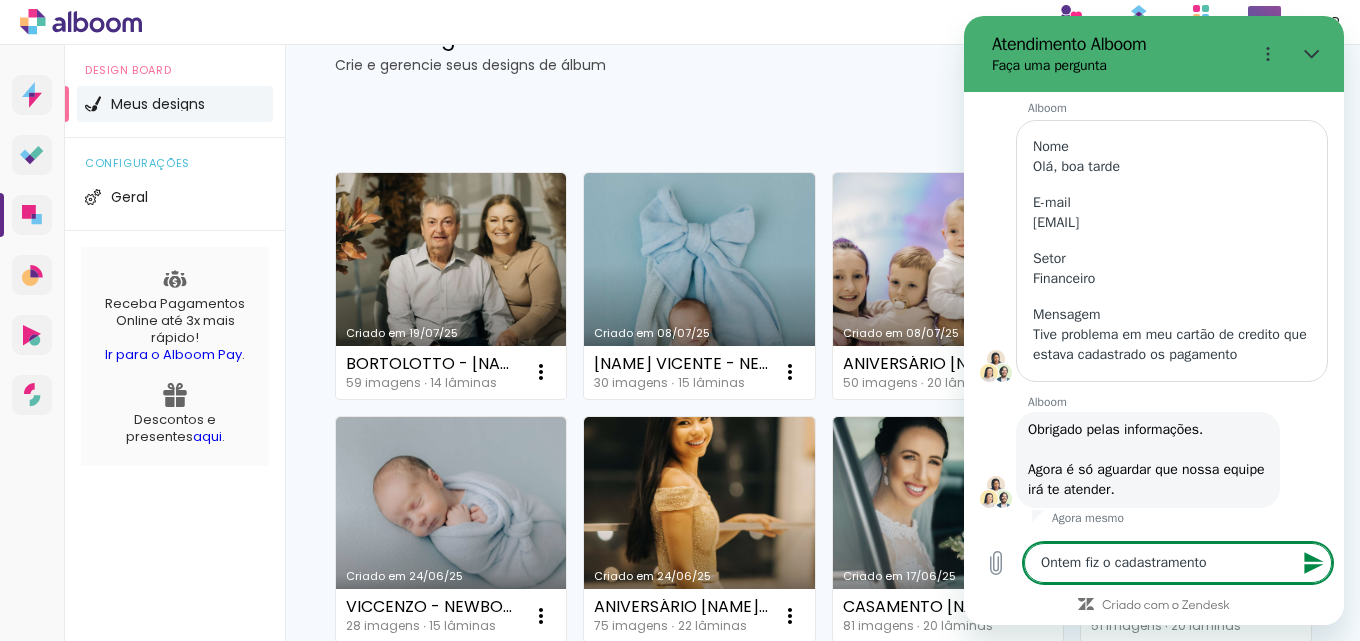 type on "Ontem fiz o cadastramento" 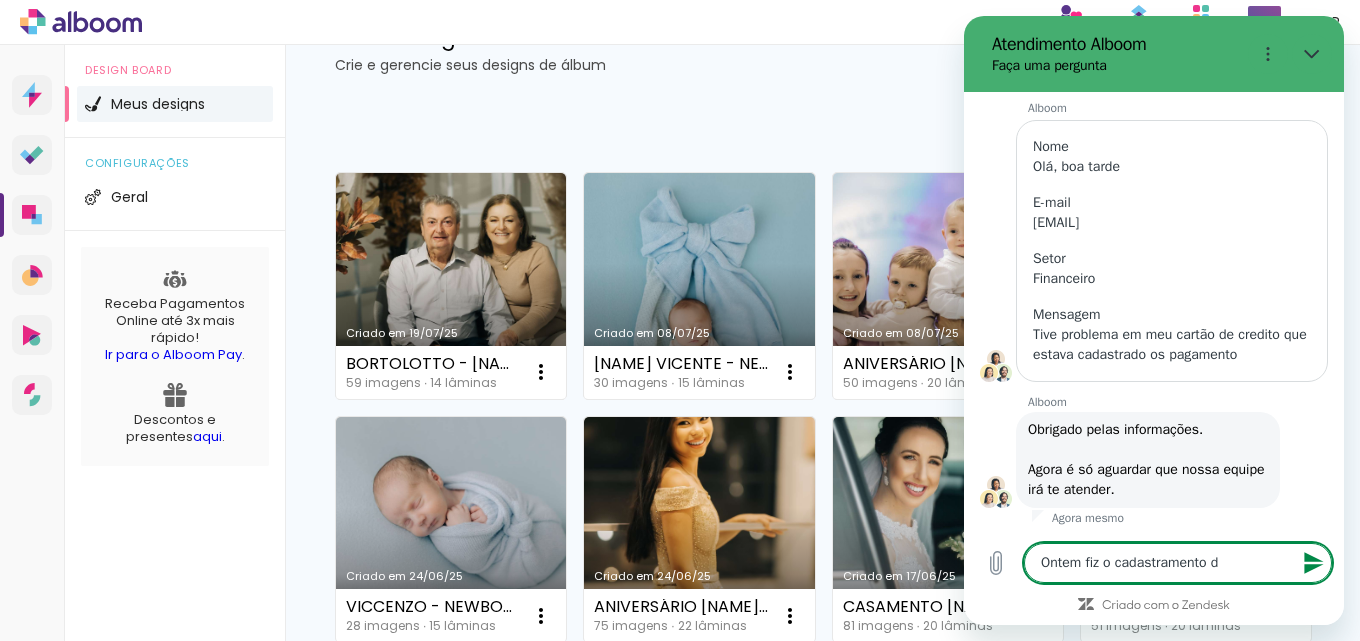 type on "Ontem fiz o cadastramento de" 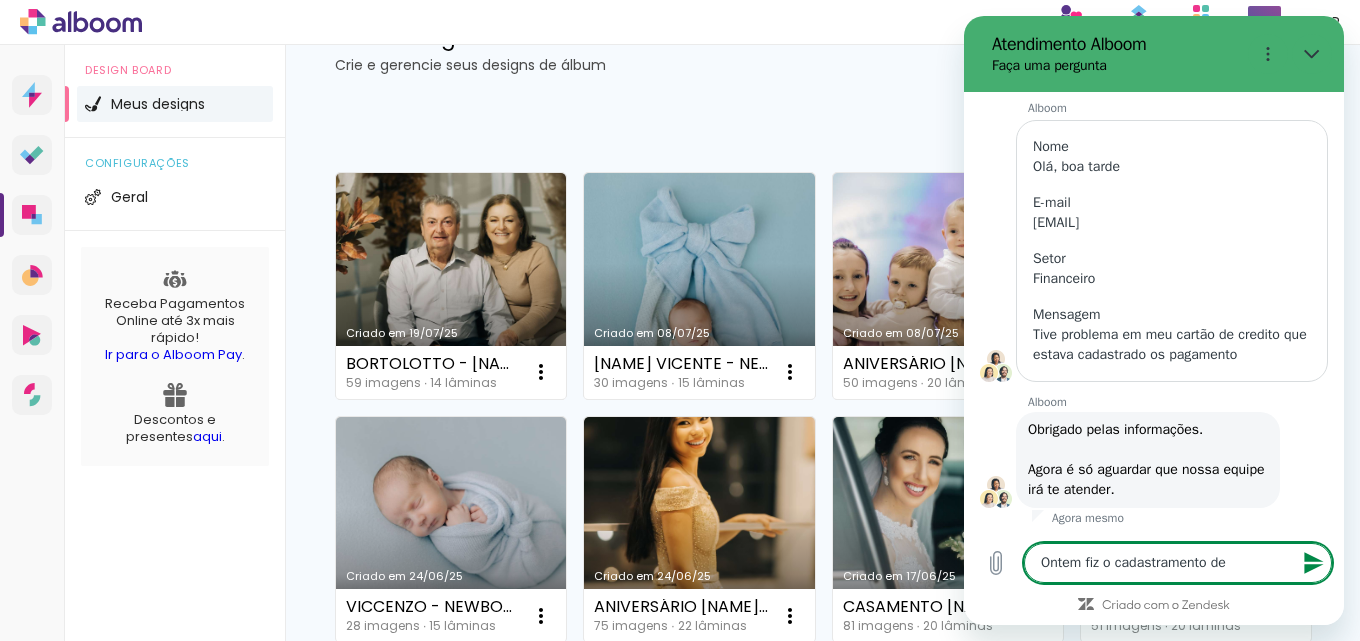 type on "Ontem fiz o cadastramento de" 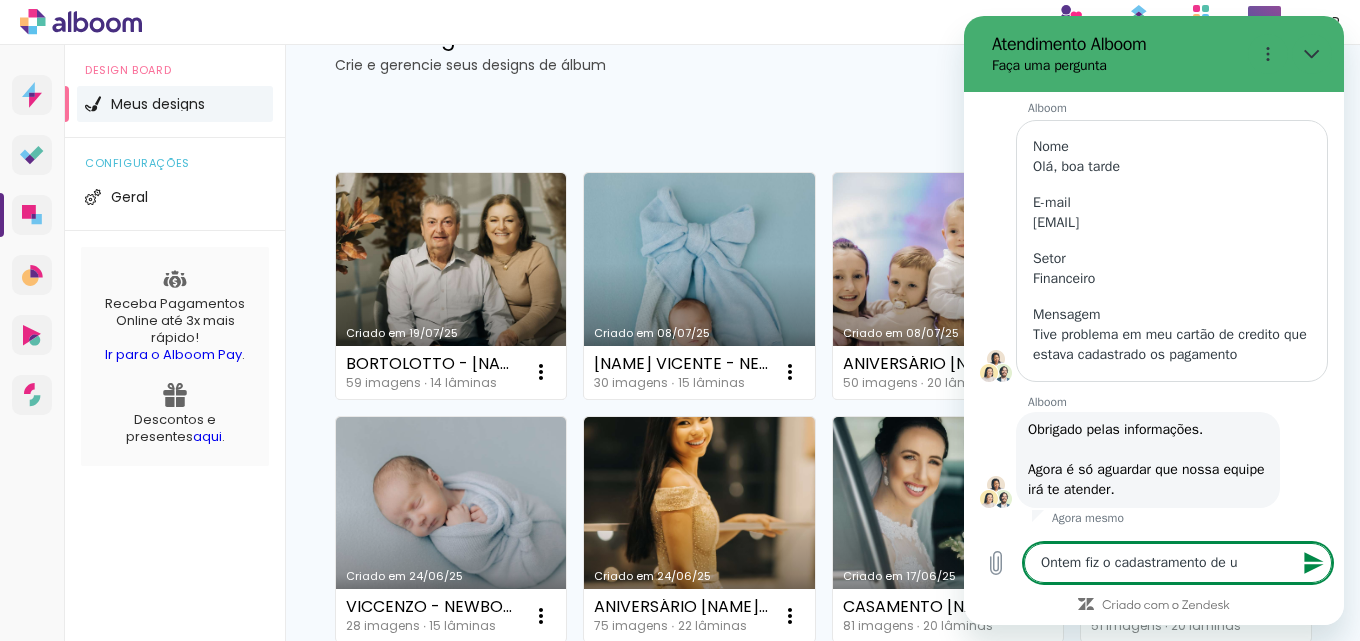 type on "Ontem fiz o cadastramento de um" 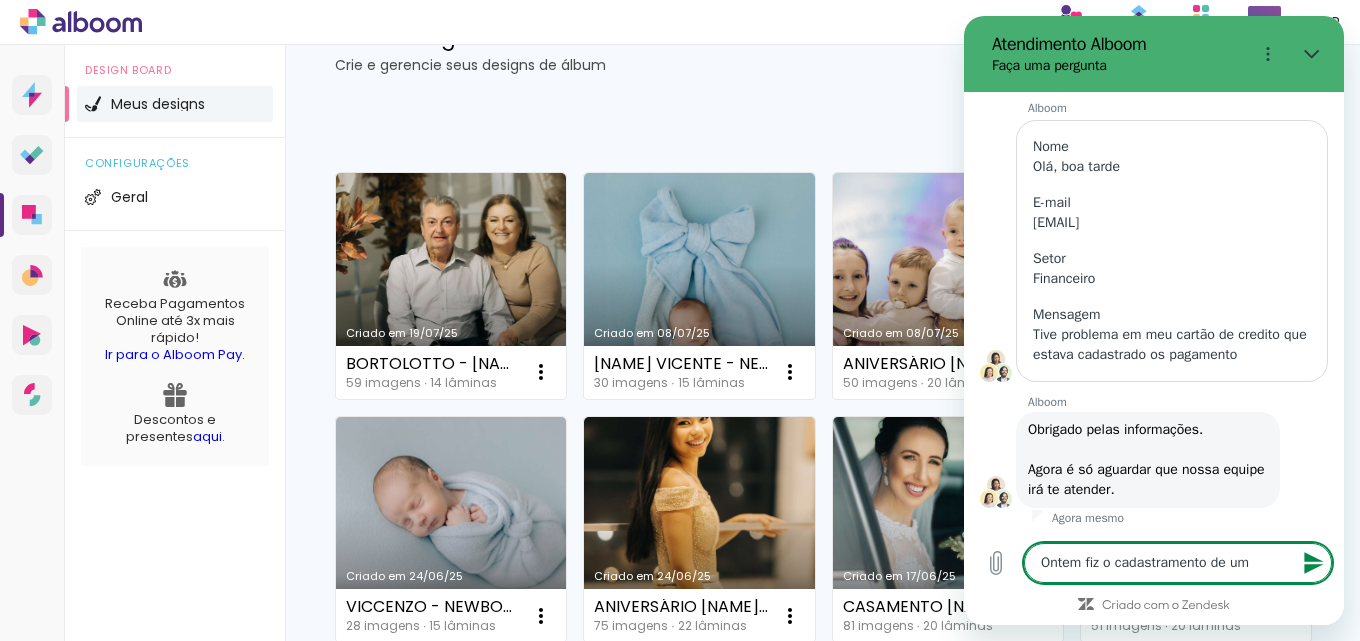 type on "Ontem fiz o cadastramento de um" 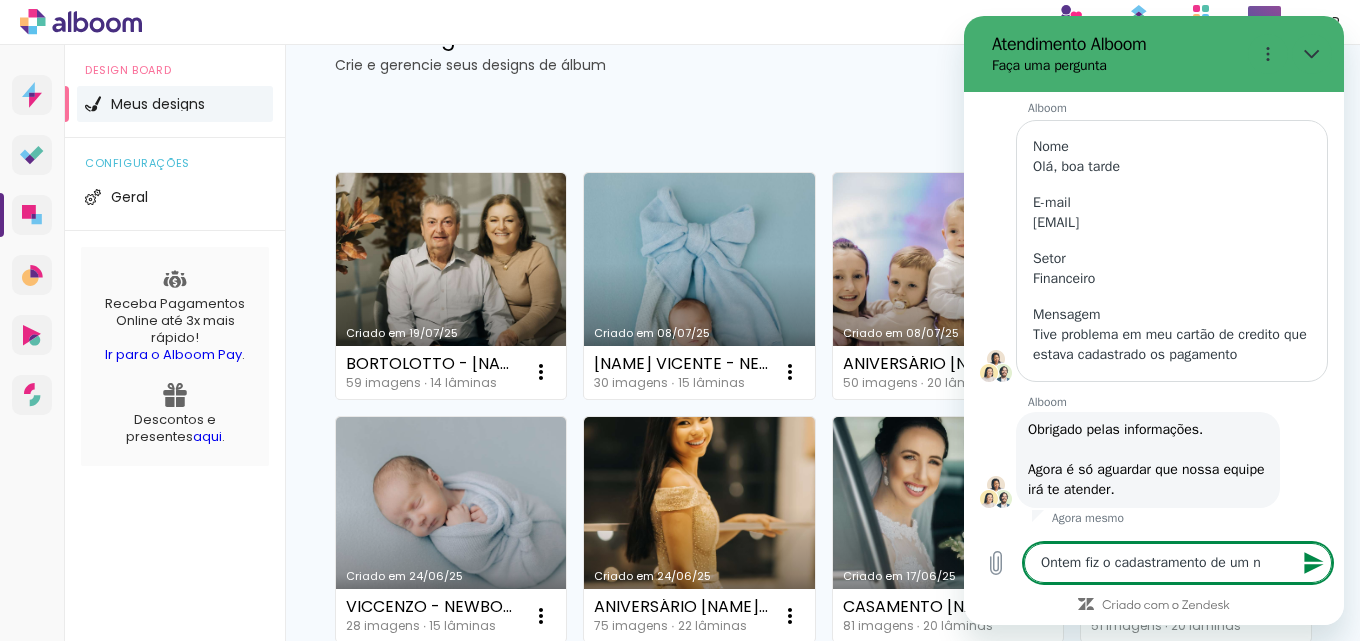 type on "Ontem fiz o cadastramento de um no" 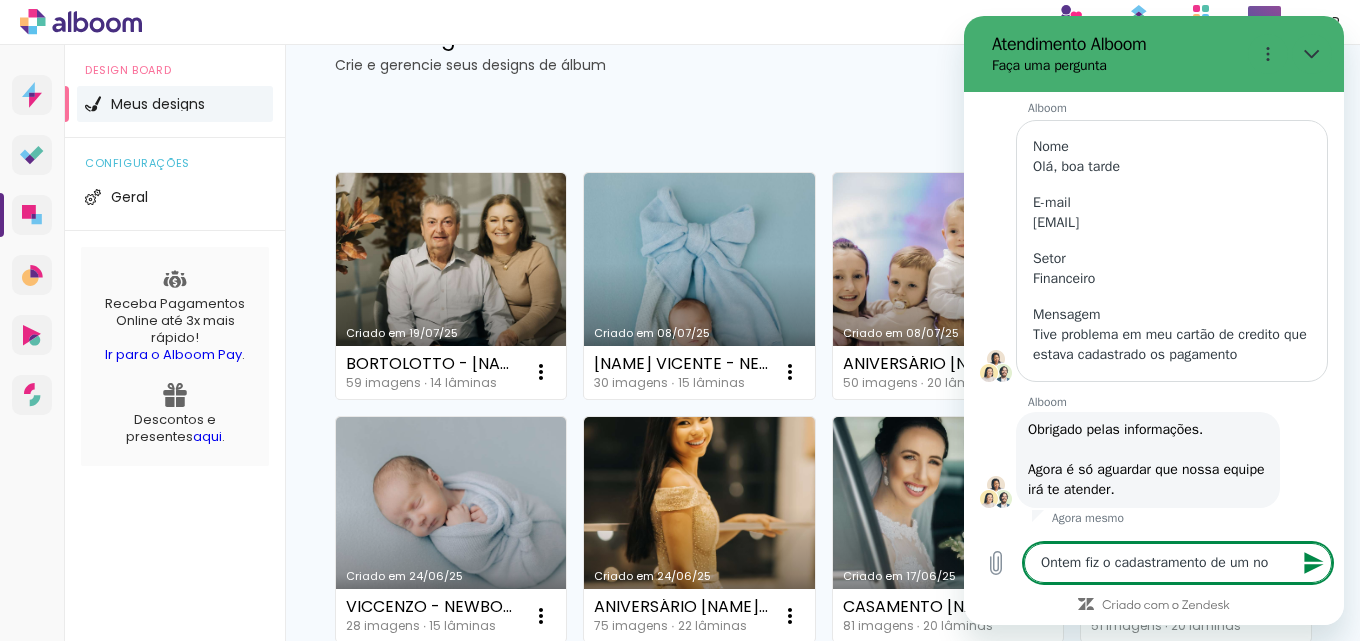 type on "Ontem fiz o cadastramento de um nov" 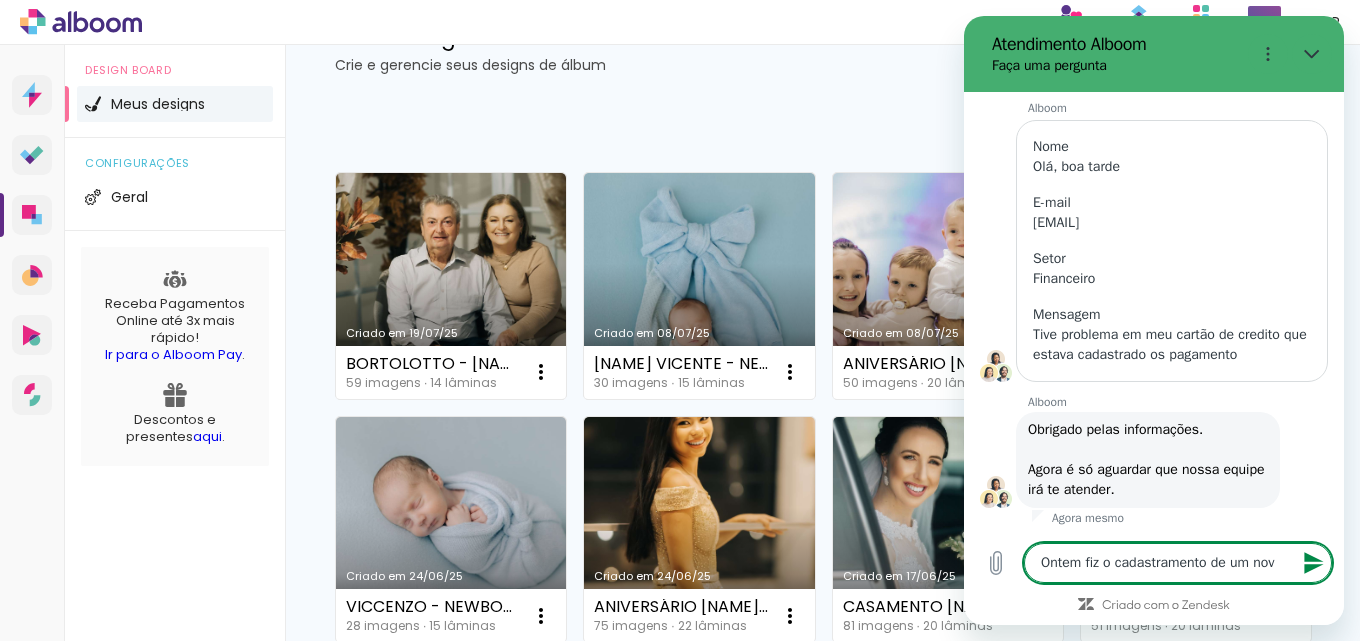 type on "Ontem fiz o cadastramento de um novo" 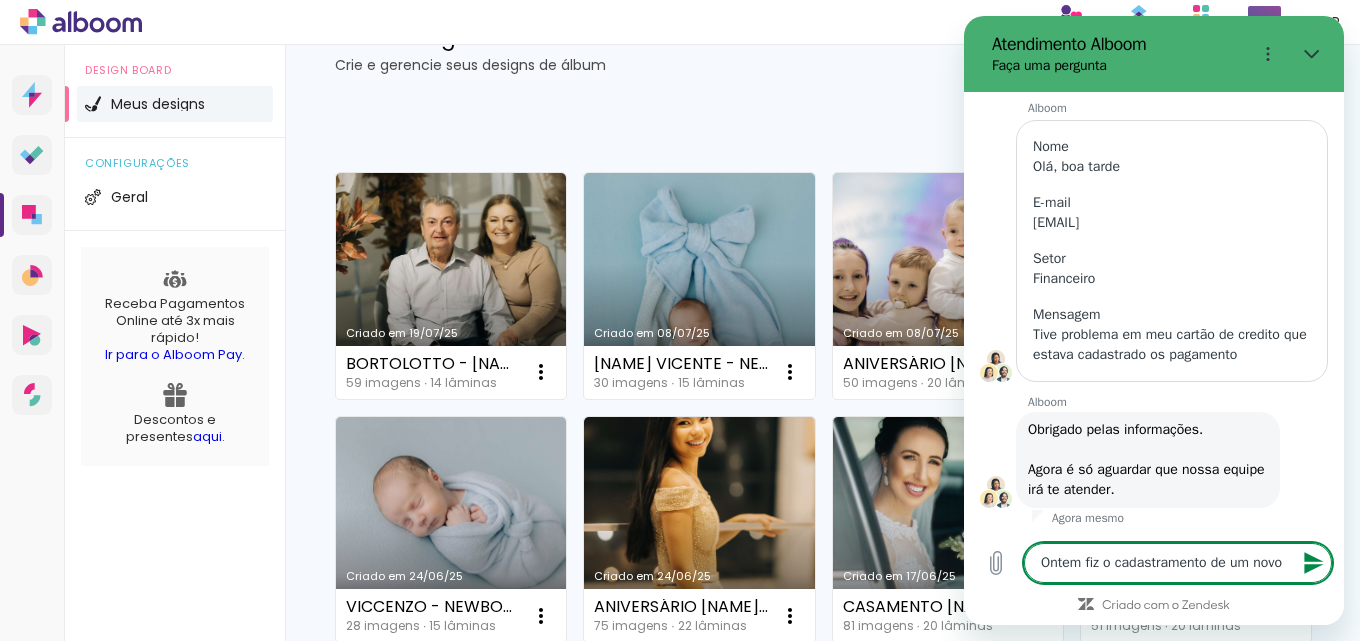 type on "Ontem fiz o cadastramento de um novo" 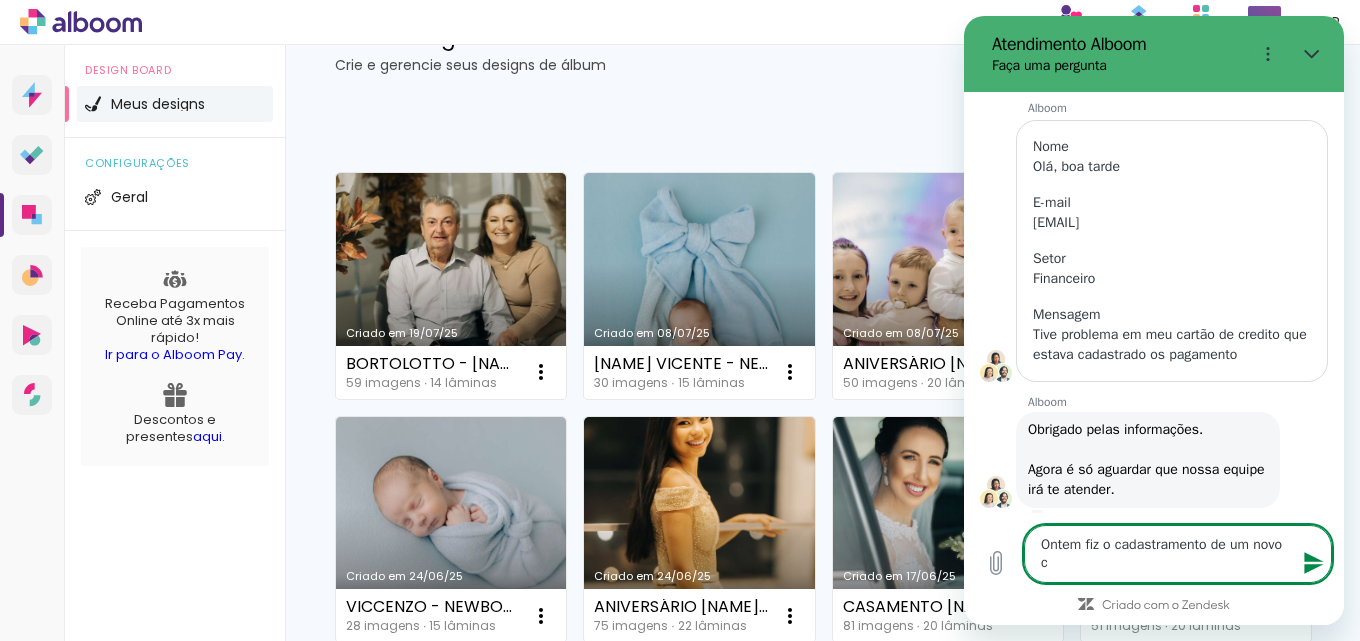 type on "Ontem fiz o cadastramento de um novo ca" 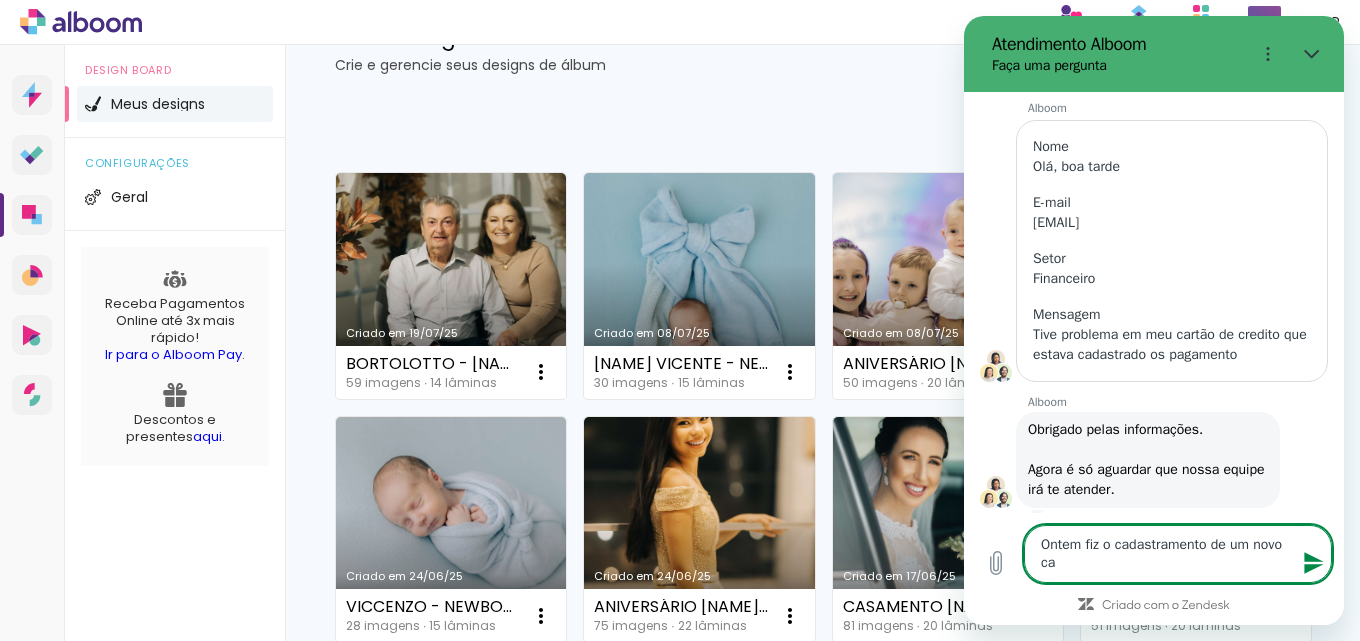 type on "Ontem fiz o cadastramento de um novo car" 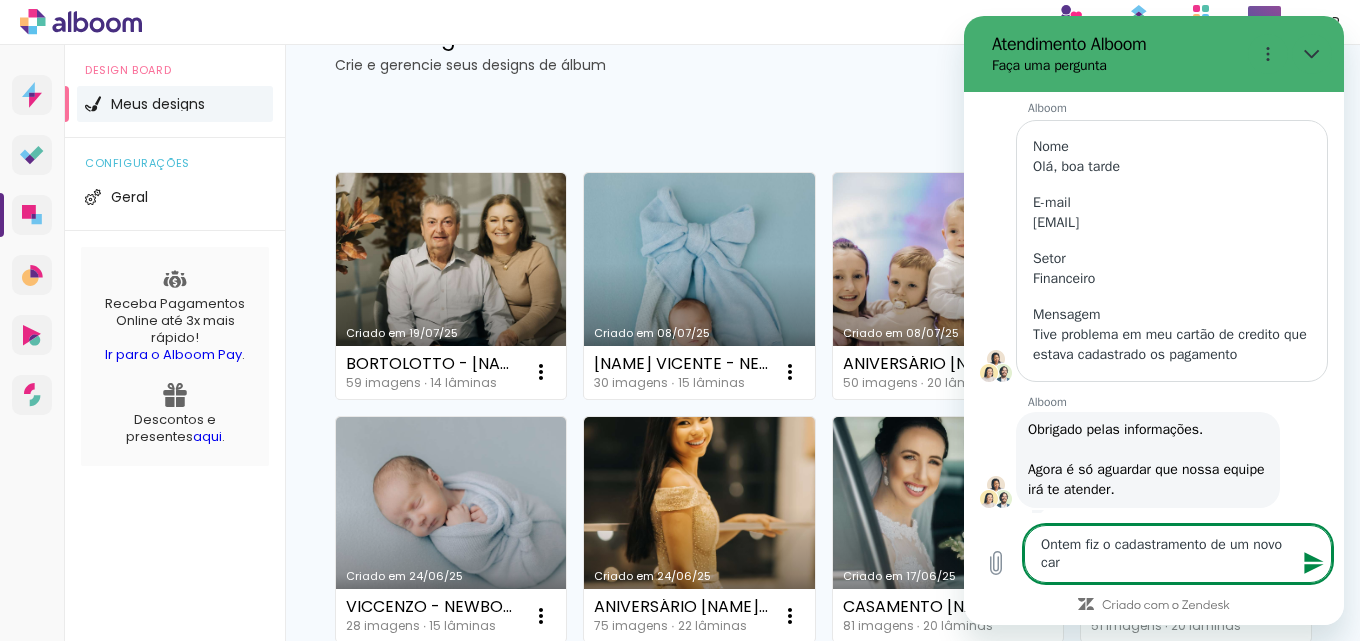 type on "Ontem fiz o cadastramento de um novo cart" 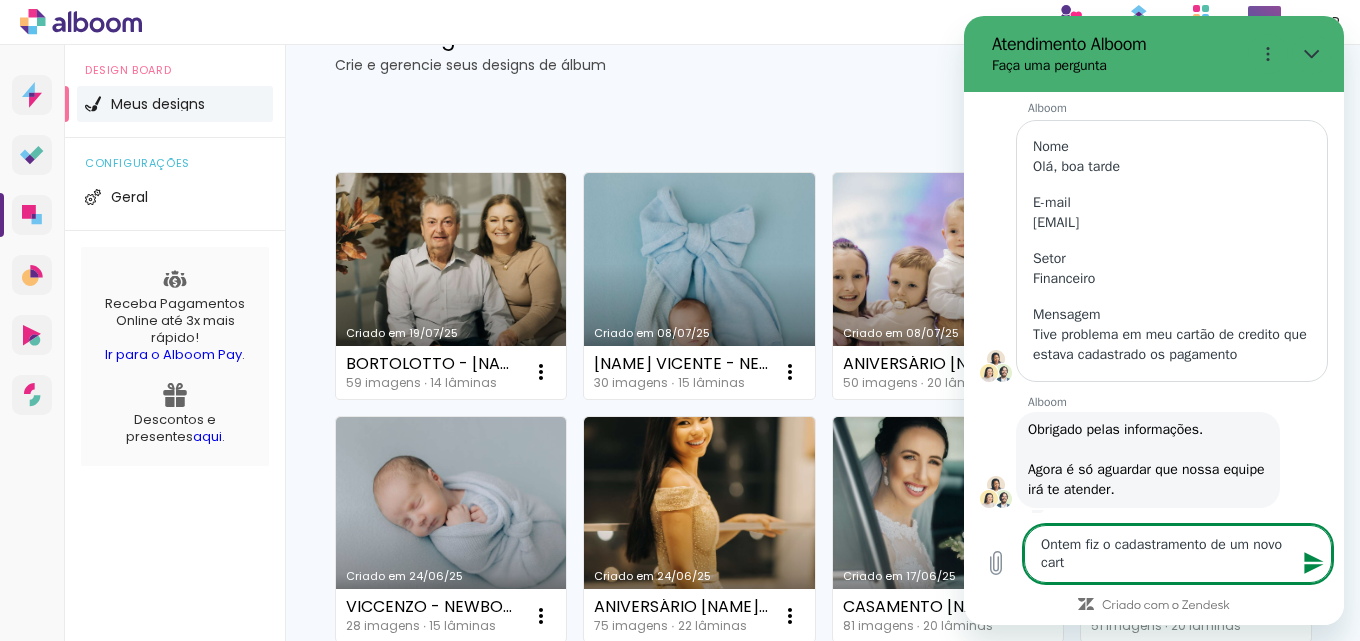 type on "Ontem fiz o cadastramento de um novo carta" 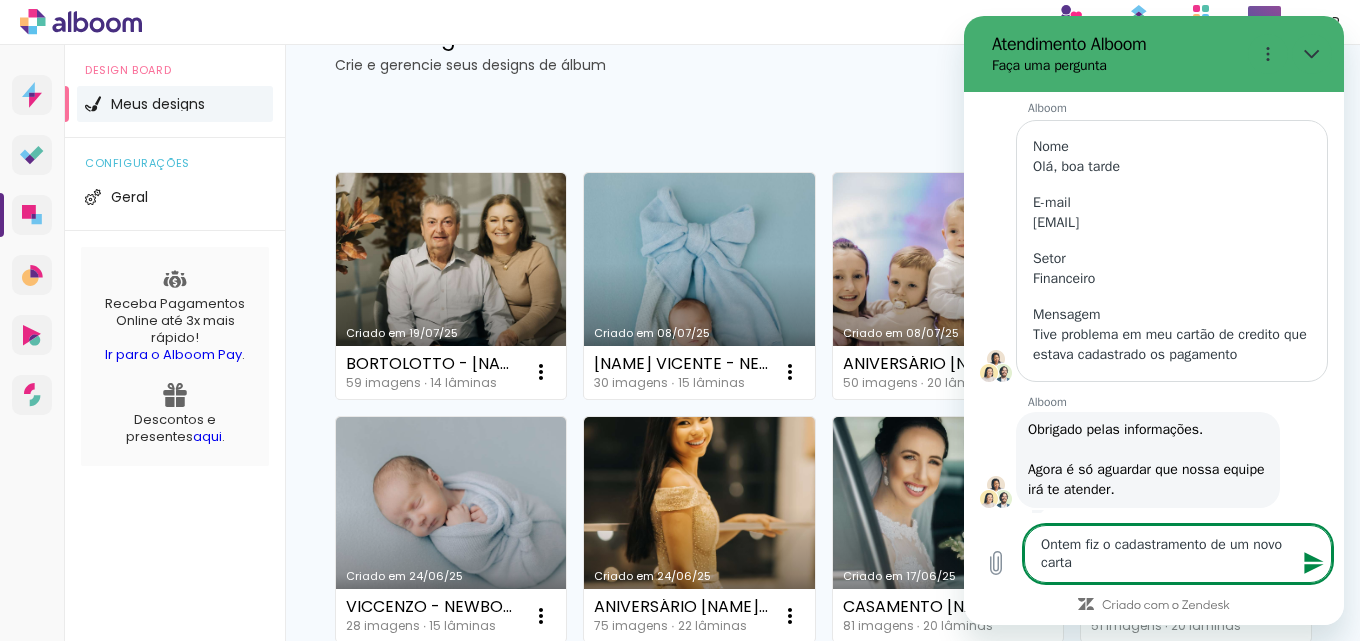 type on "Ontem fiz o cadastramento de um novo cartao" 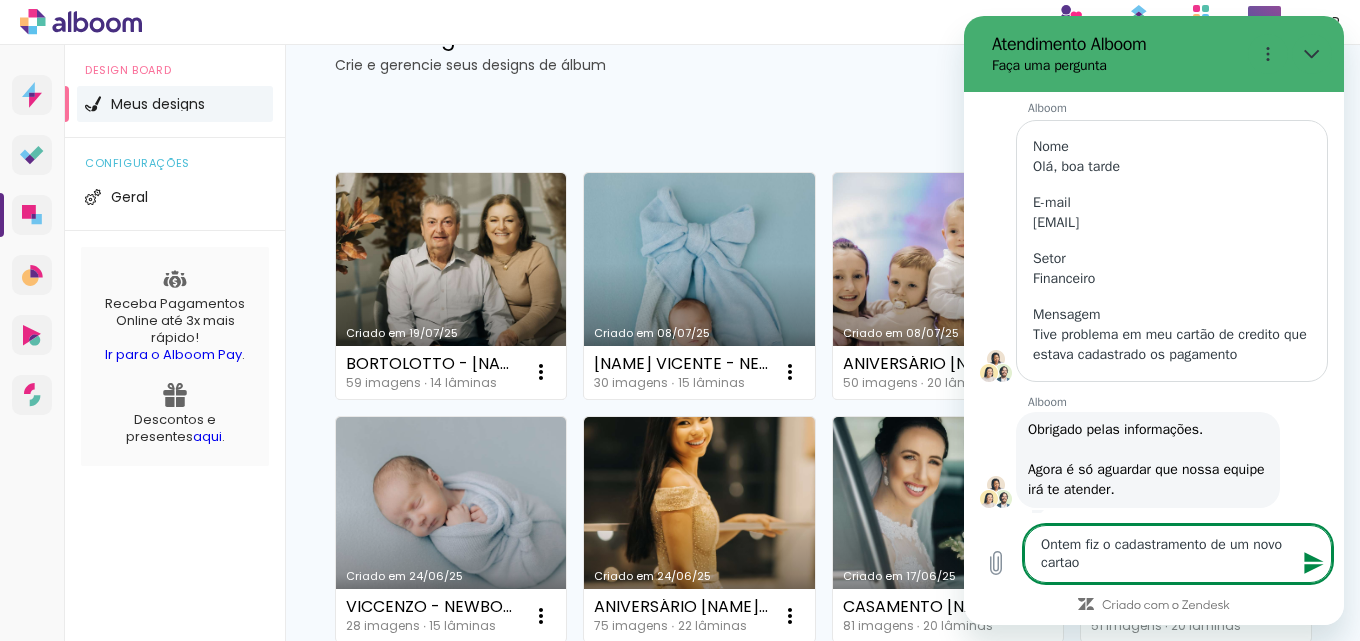 type on "Ontem fiz o cadastramento de um novo cartao" 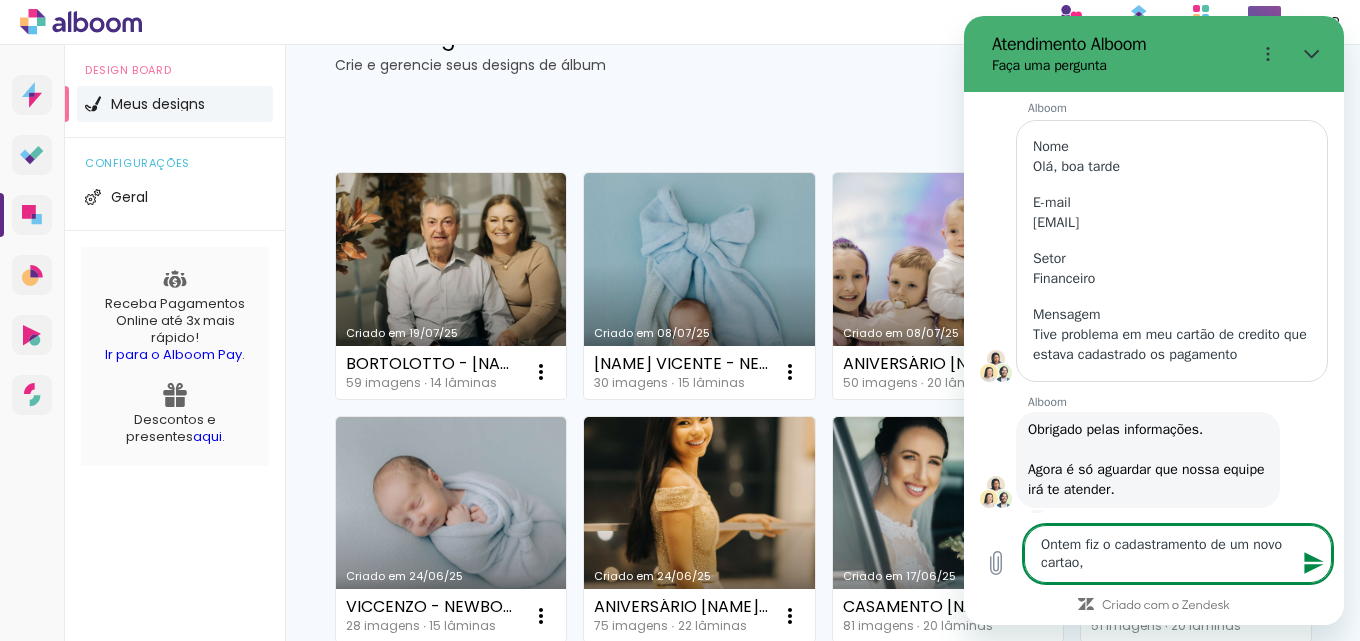 type on "Ontem fiz o cadastramento de um novo cartao," 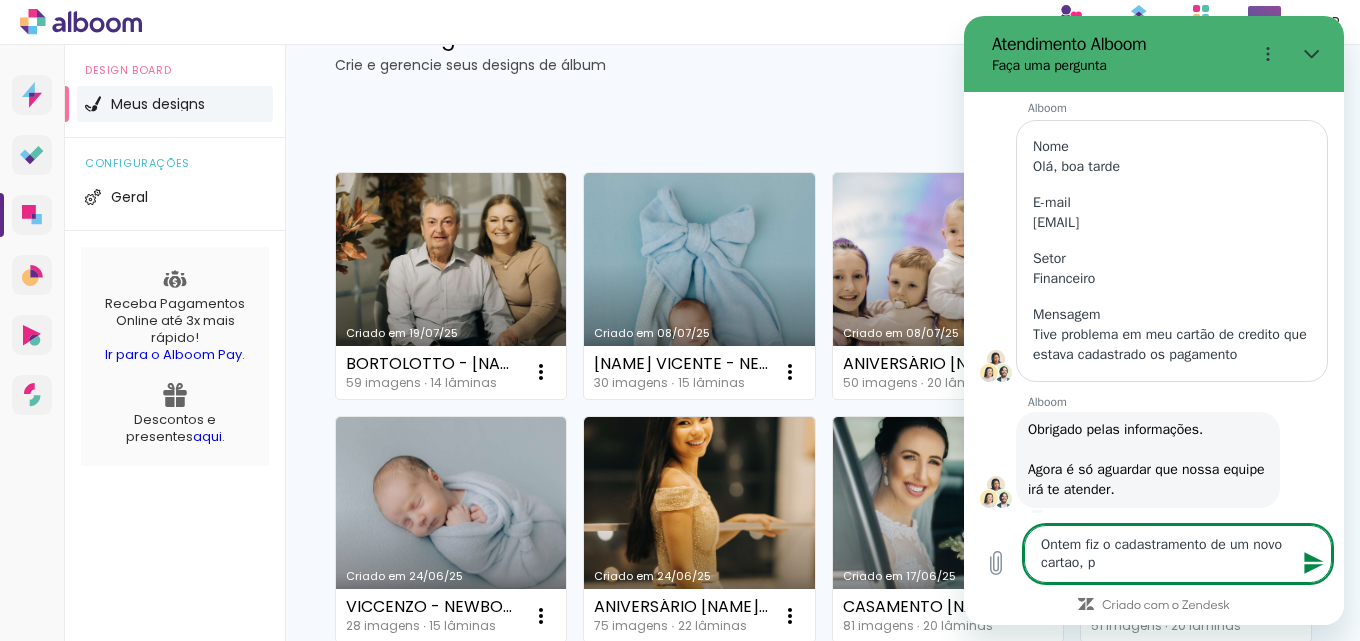 type on "Ontem fiz o cadastramento de um novo cartao, po" 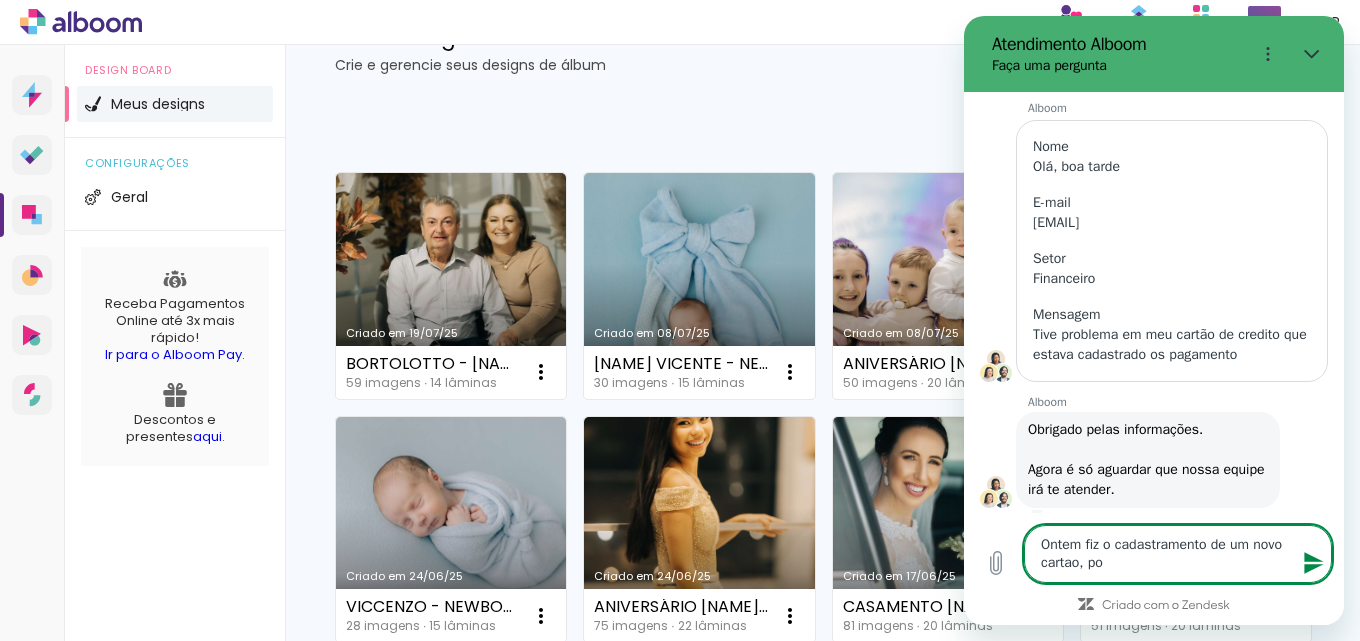 type on "x" 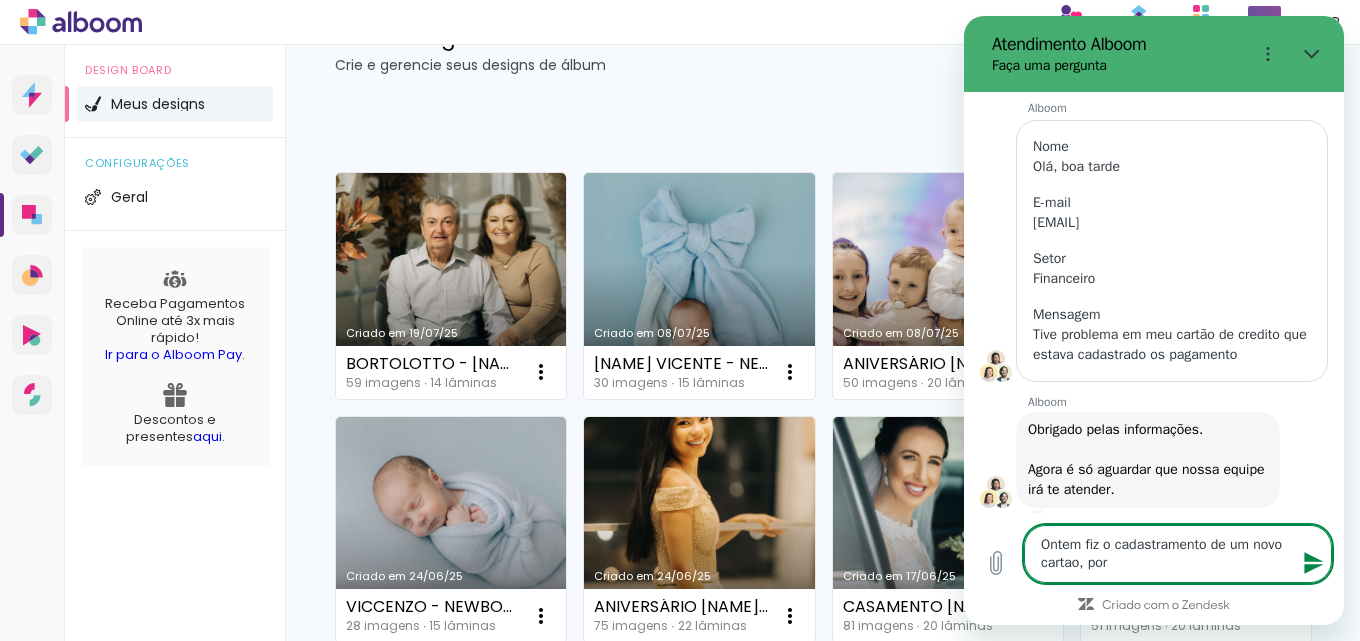 type on "Ontem fiz o cadastramento de um novo cartao, por" 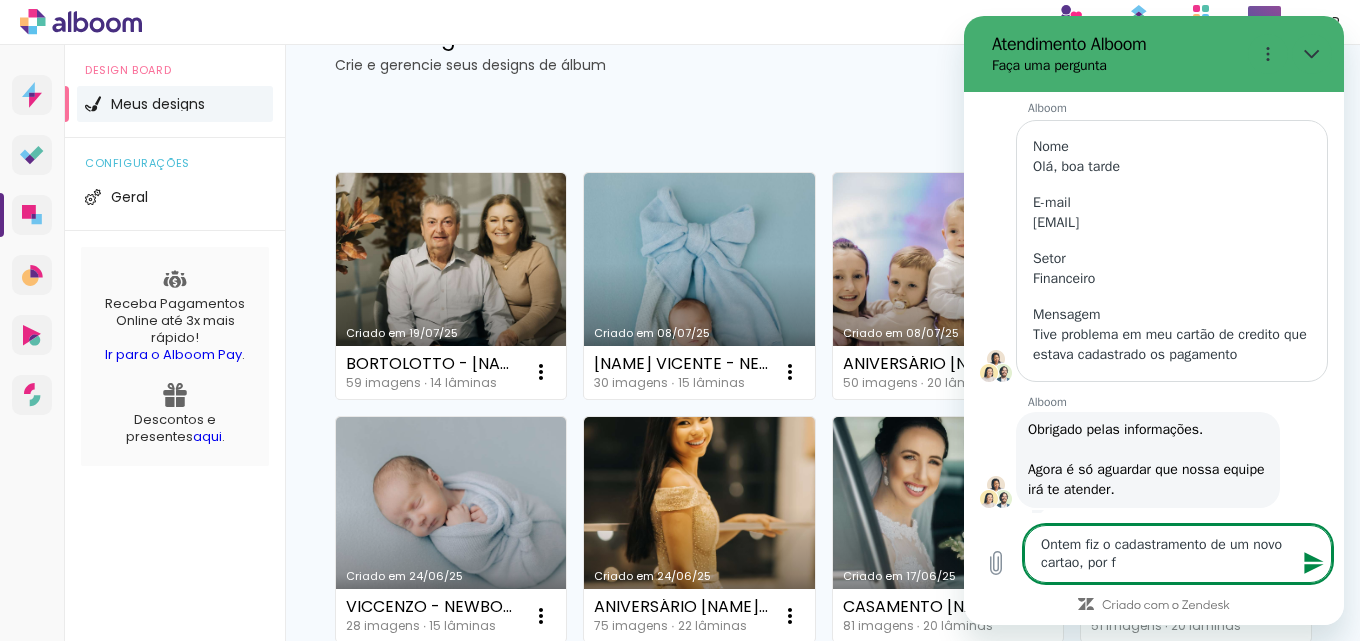 type on "Ontem fiz o cadastramento de um novo cartao, por fa" 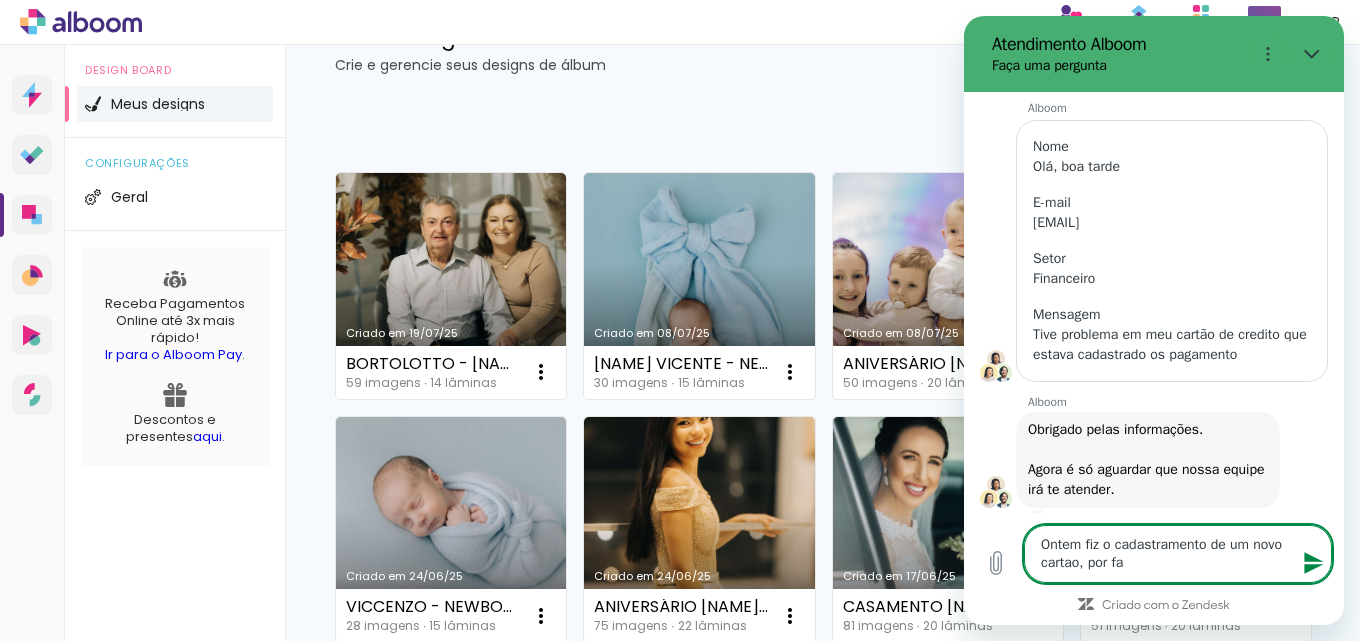 type on "Ontem fiz o cadastramento de um novo cartao, por fav" 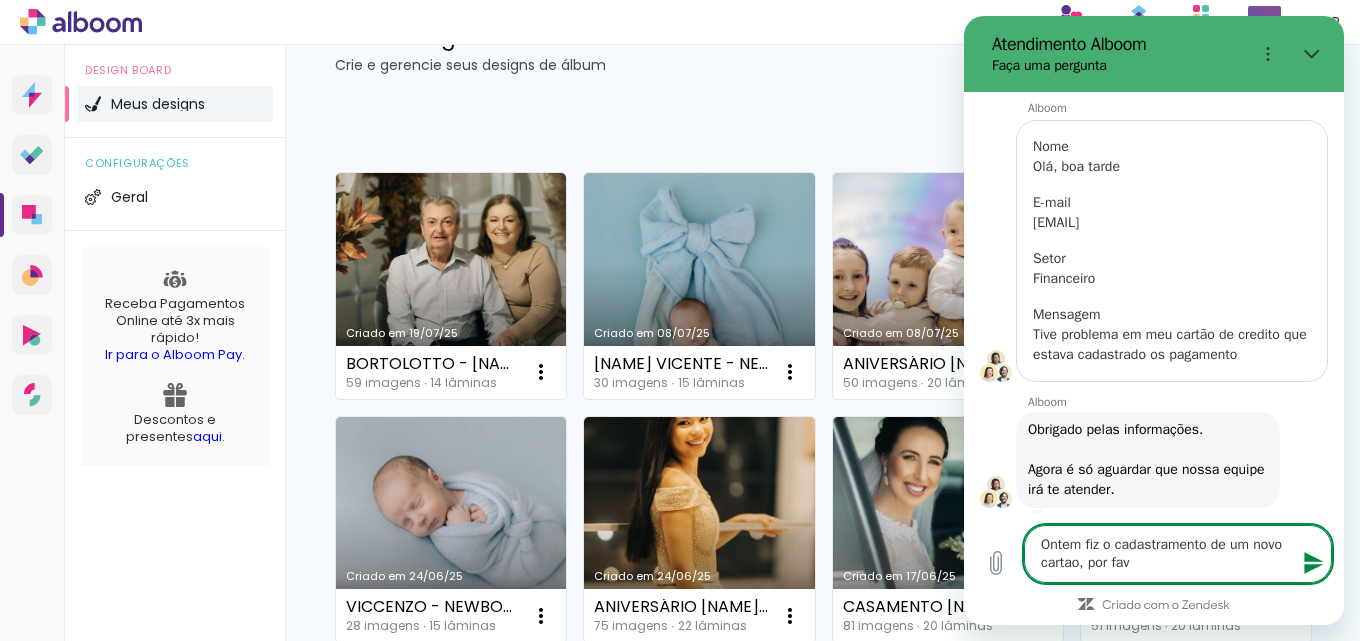 type on "Ontem fiz o cadastramento de um novo cartao, por favo" 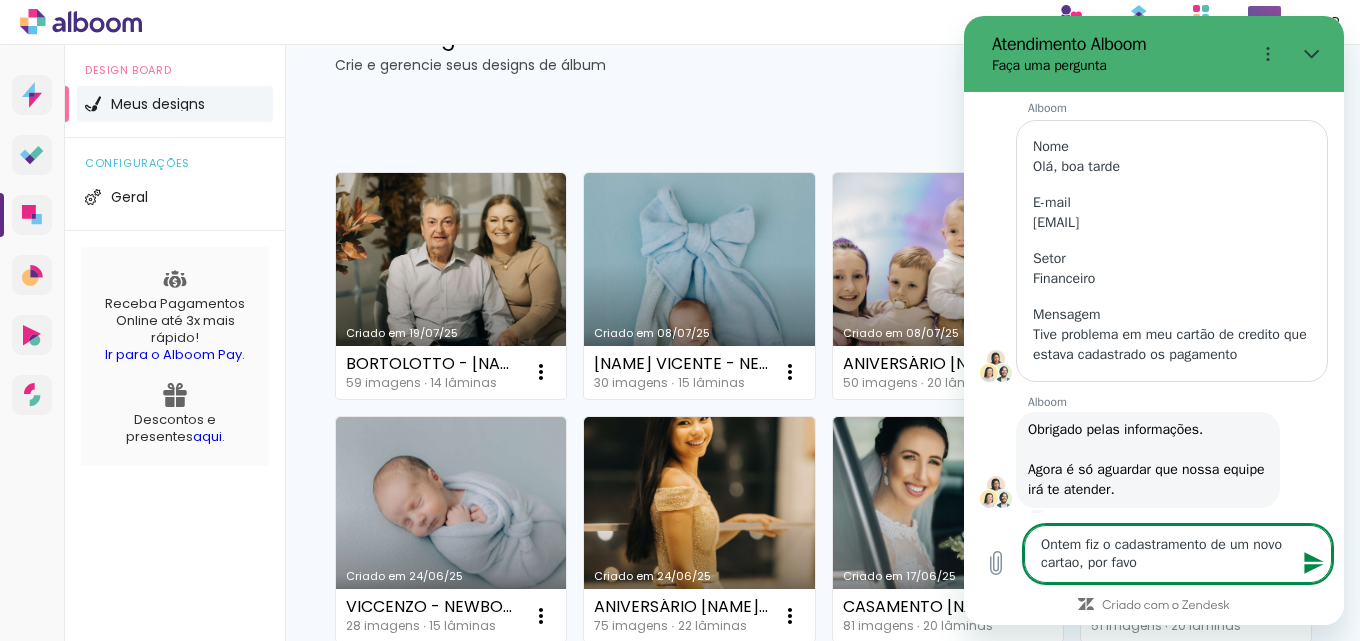 type on "Ontem fiz o cadastramento de um novo cartao, por favor" 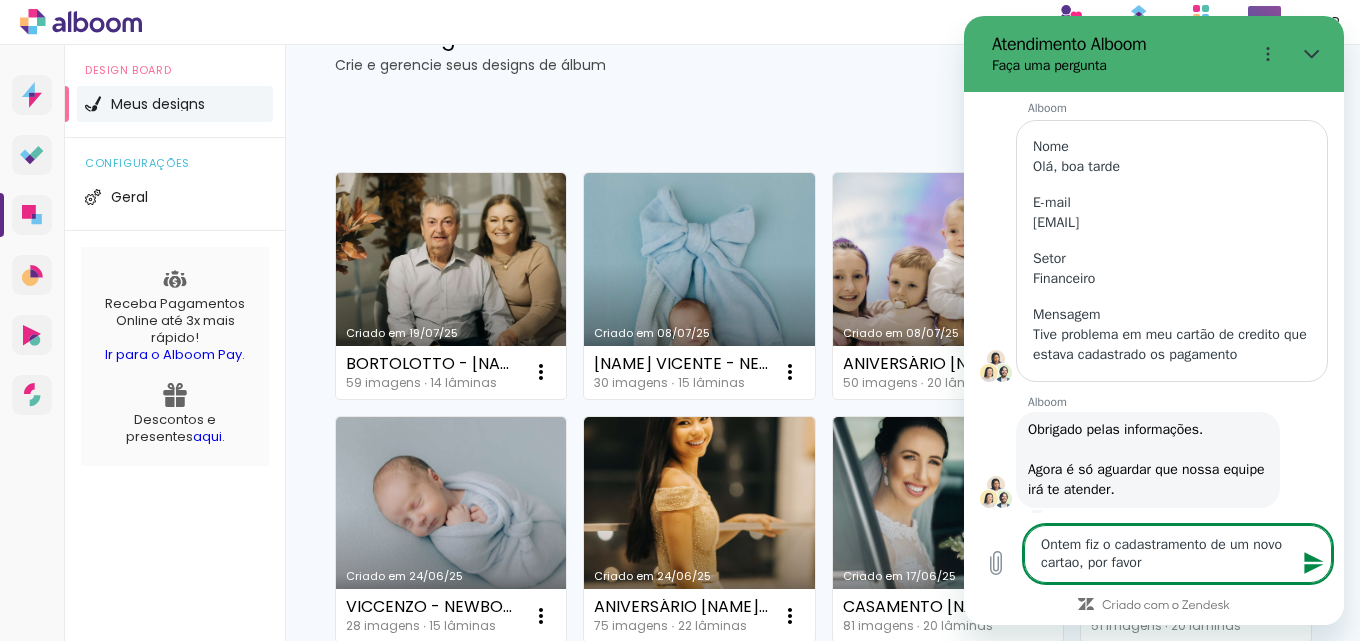 type on "Ontem fiz o cadastramento de um novo cartao, por favor" 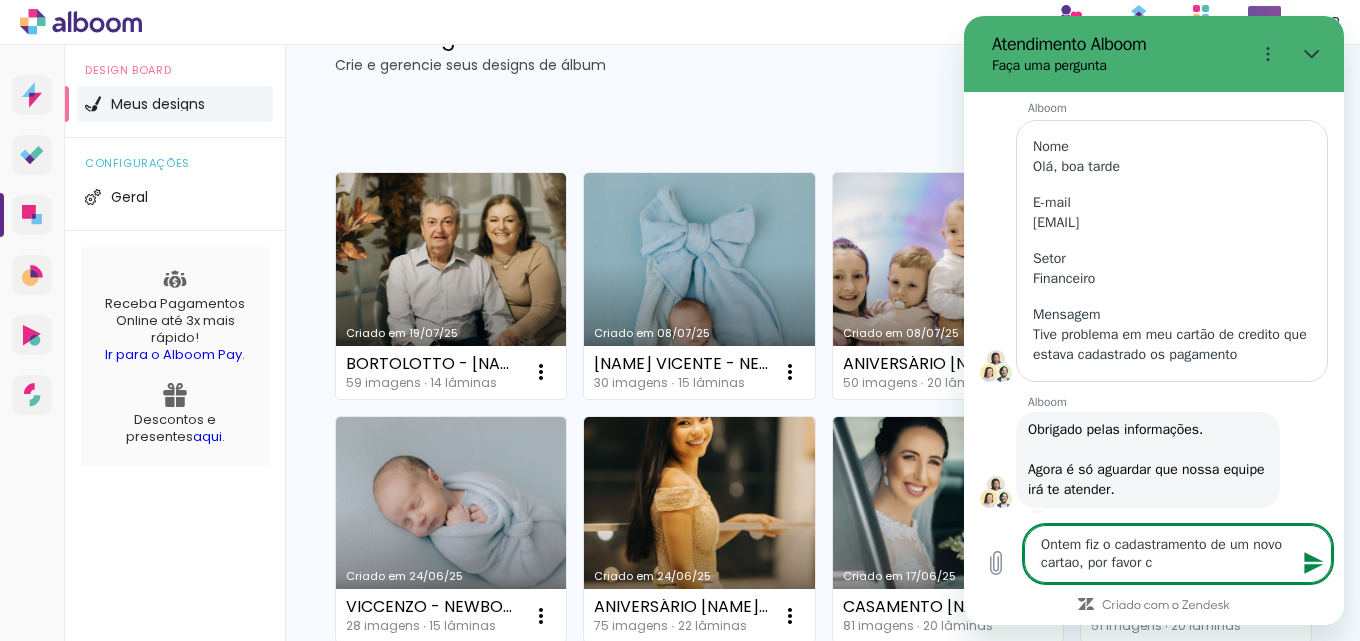 type on "Ontem fiz o cadastramento de um novo cartao, por favor co" 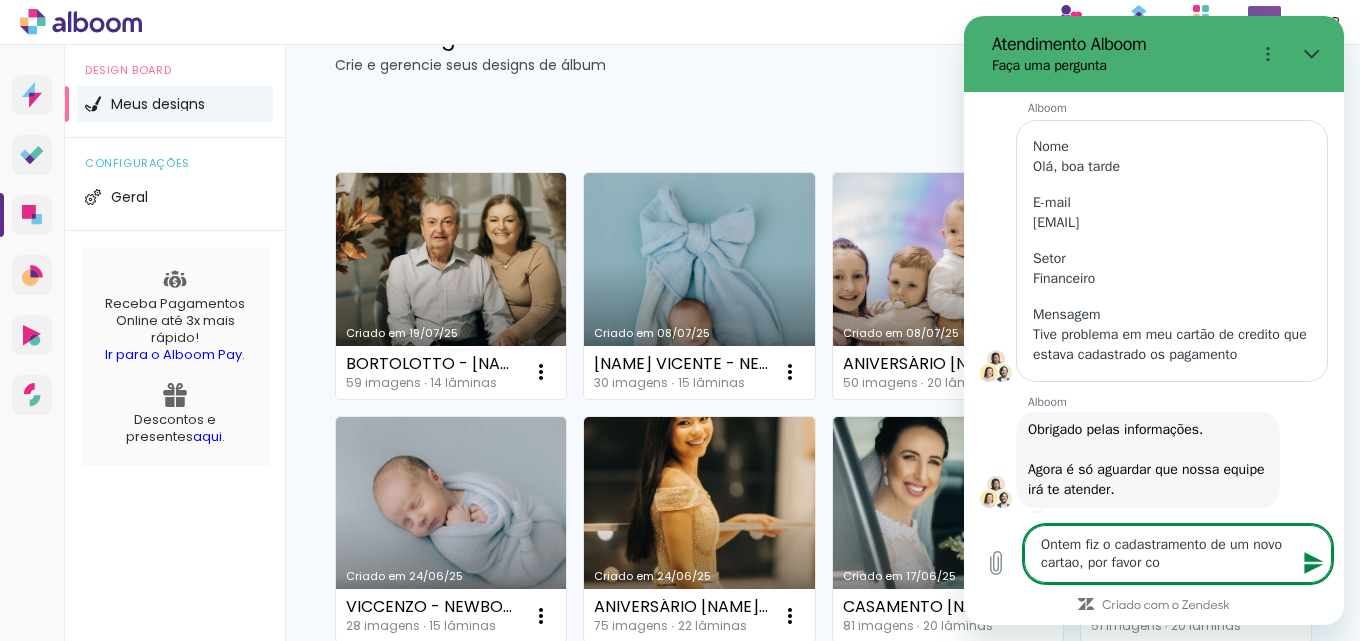 type on "x" 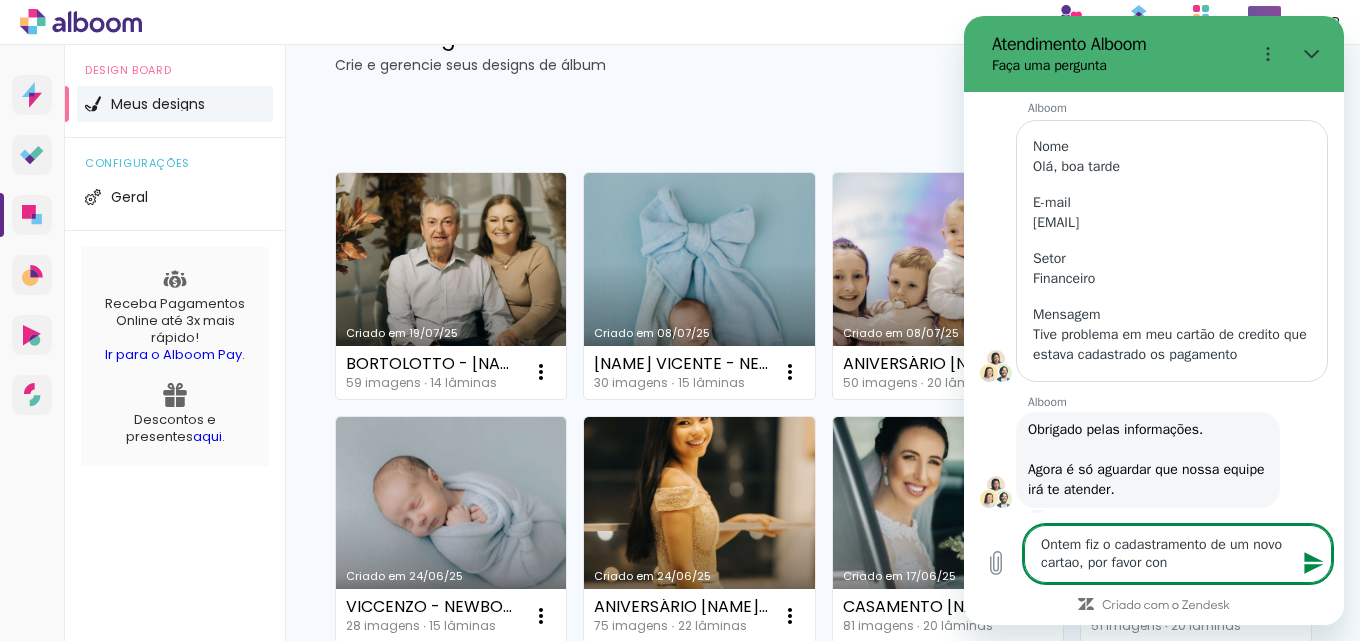 type on "x" 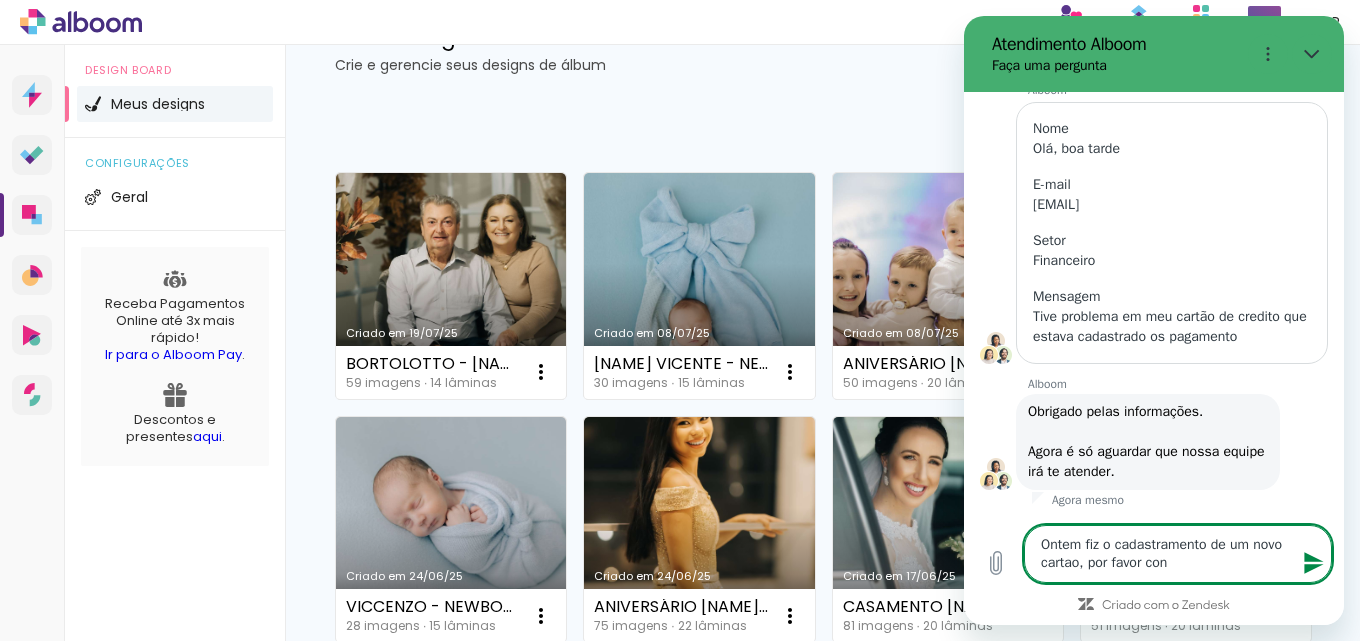 type on "Ontem fiz o cadastramento de um novo cartao, por favor conf" 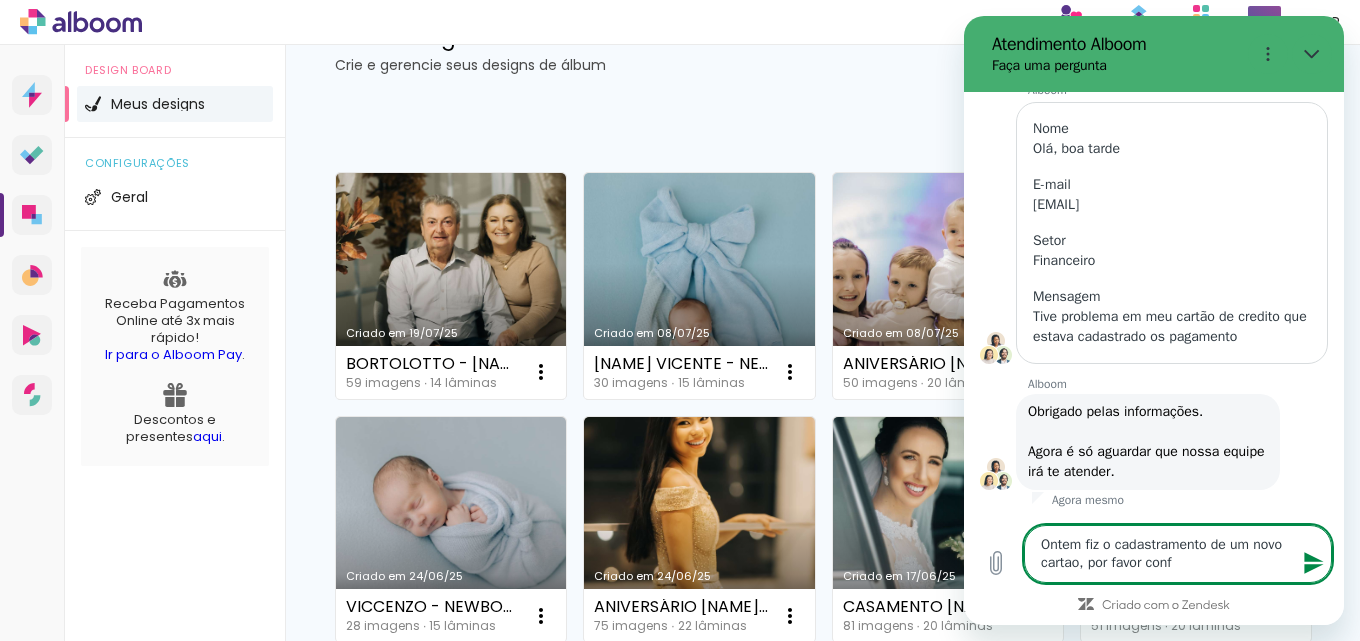 type on "Ontem fiz o cadastramento de um novo cartao, por favor confe" 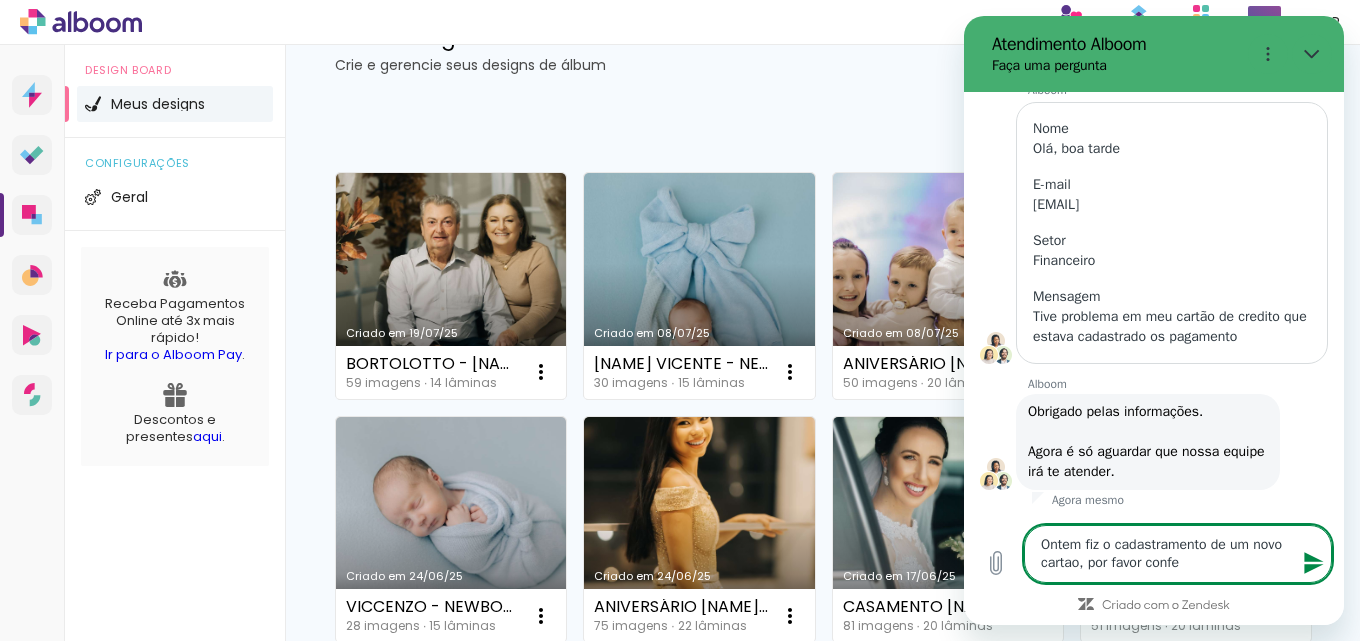 type on "Ontem fiz o cadastramento de um novo cartao, por favor confer" 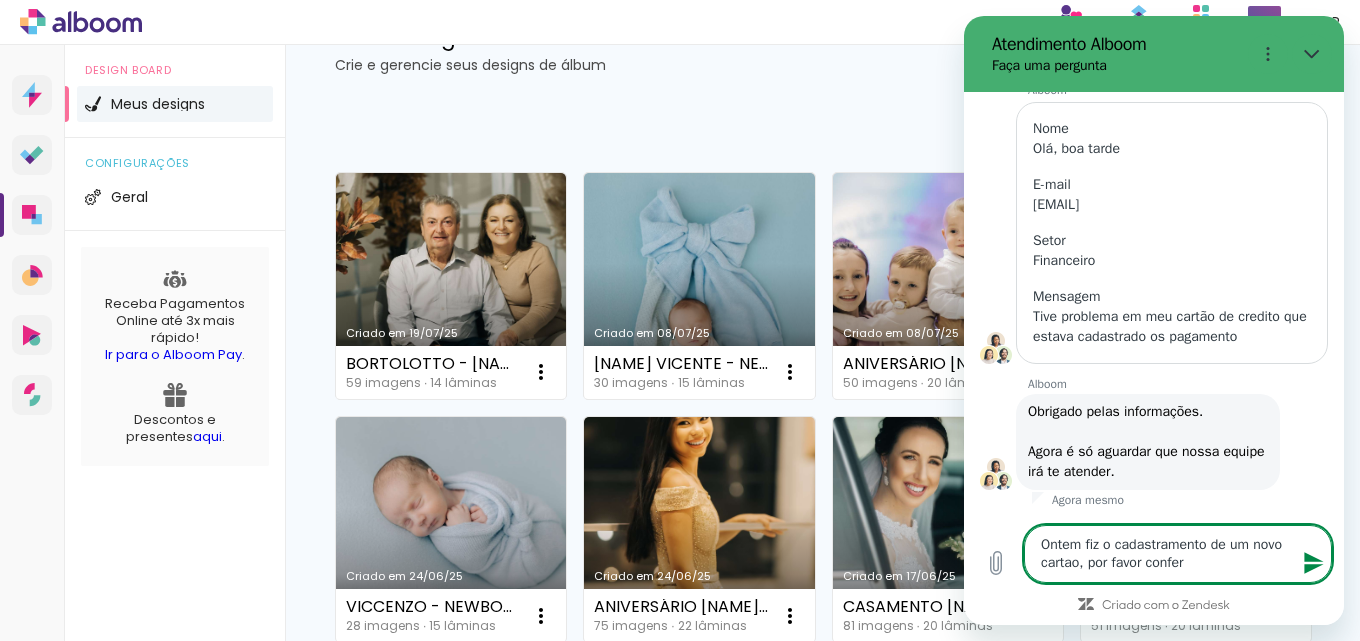 type on "Ontem fiz o cadastramento de um novo cartao, por favor confere" 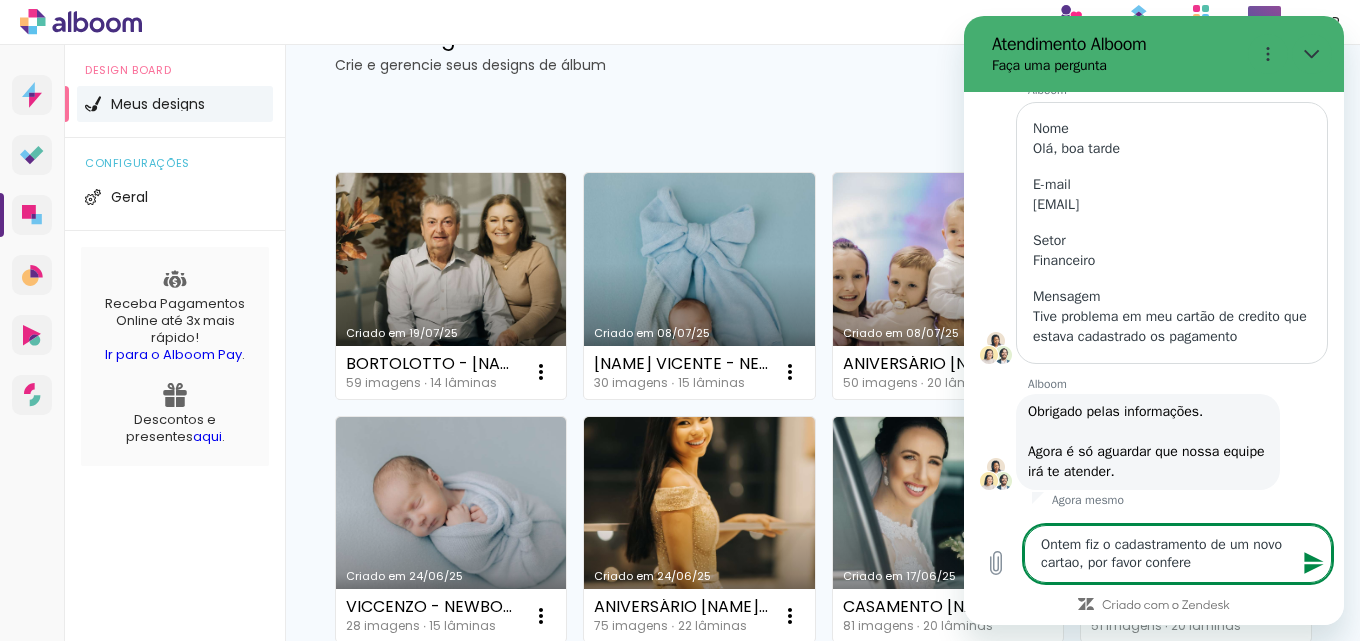 type on "Ontem fiz o cadastramento de um novo cartao, por favor confere" 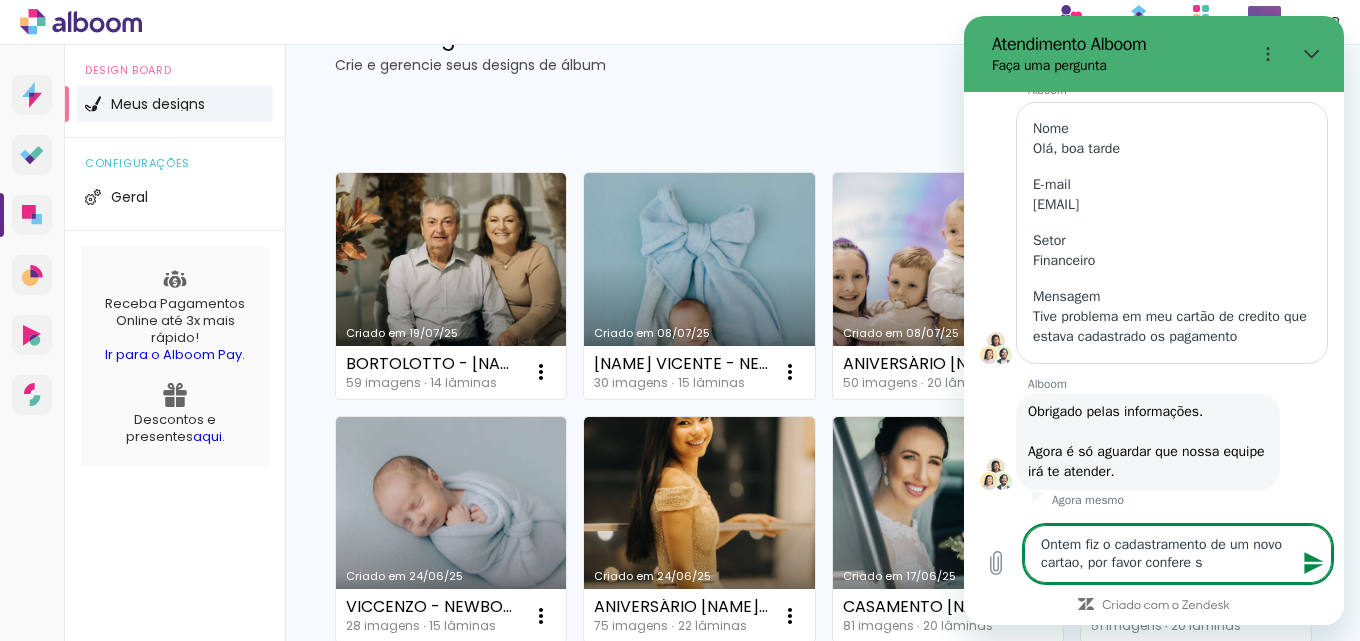 type on "Ontem fiz o cadastramento de um novo cartao, por favor confere se" 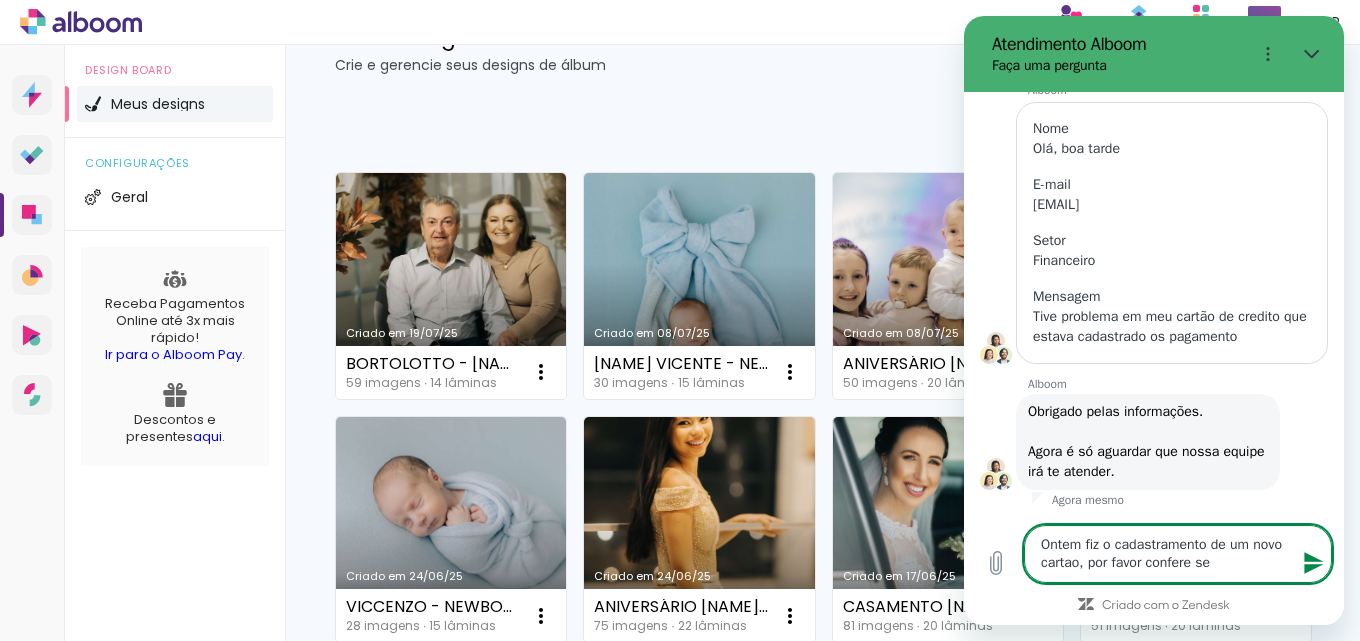type on "Ontem fiz o cadastramento de um novo cartao, por favor confere se" 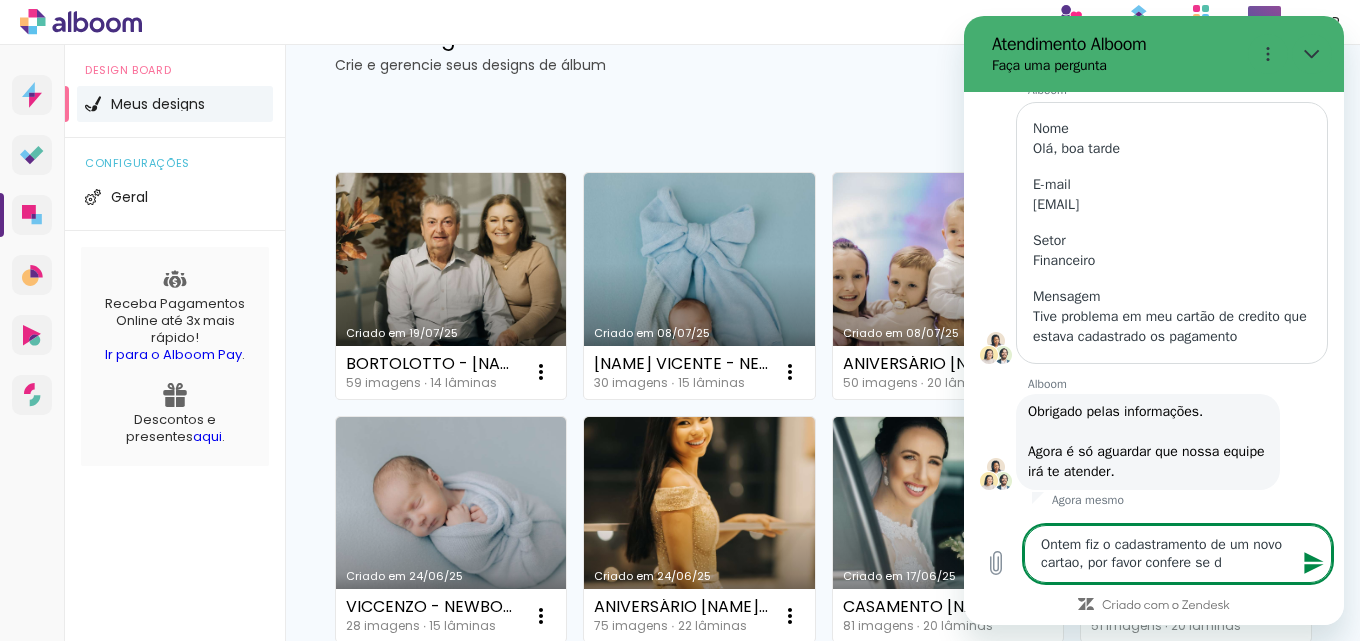 type on "Ontem fiz o cadastramento de um novo cartao, por favor confere se de" 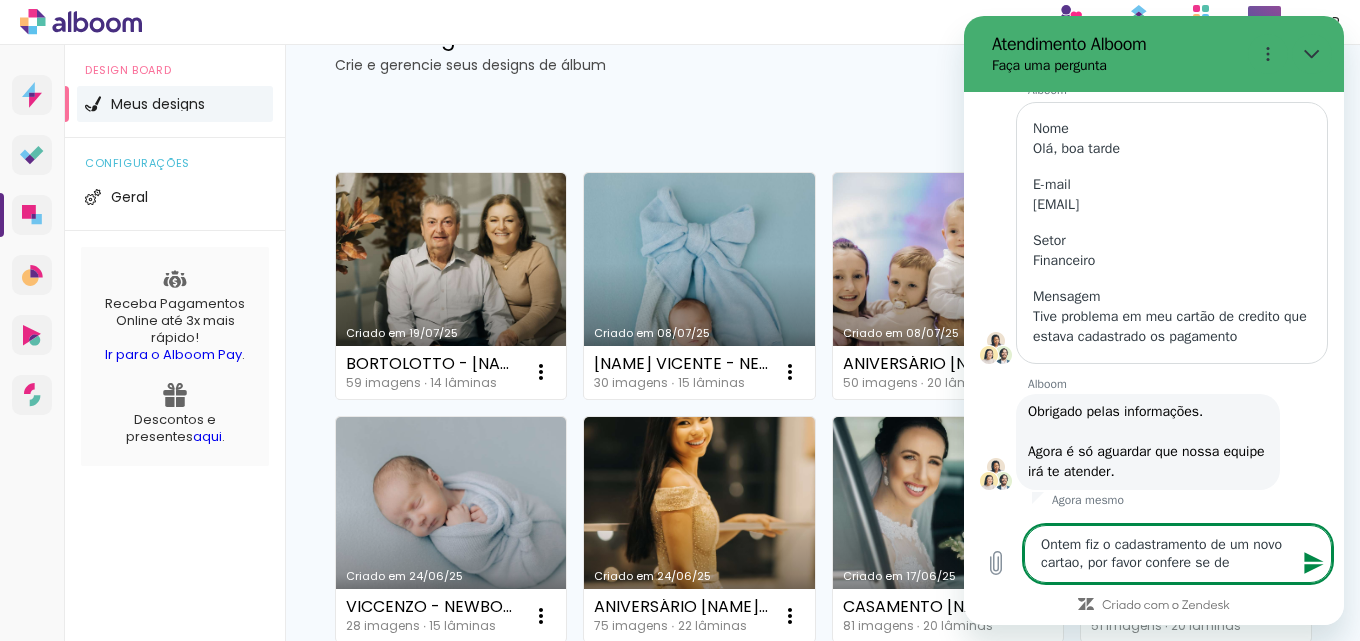 type on "Ontem fiz o cadastramento de um novo cartao, por favor confere se deu" 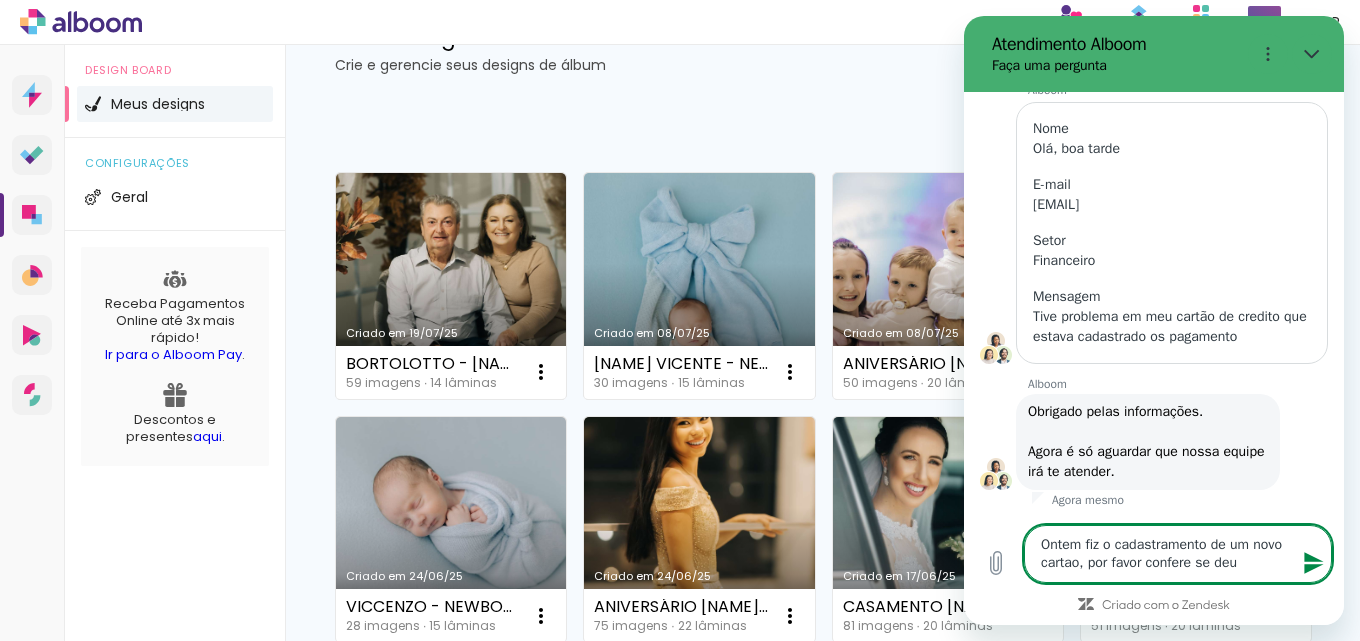 type on "Ontem fiz o cadastramento de um novo cartao, por favor confere se deu" 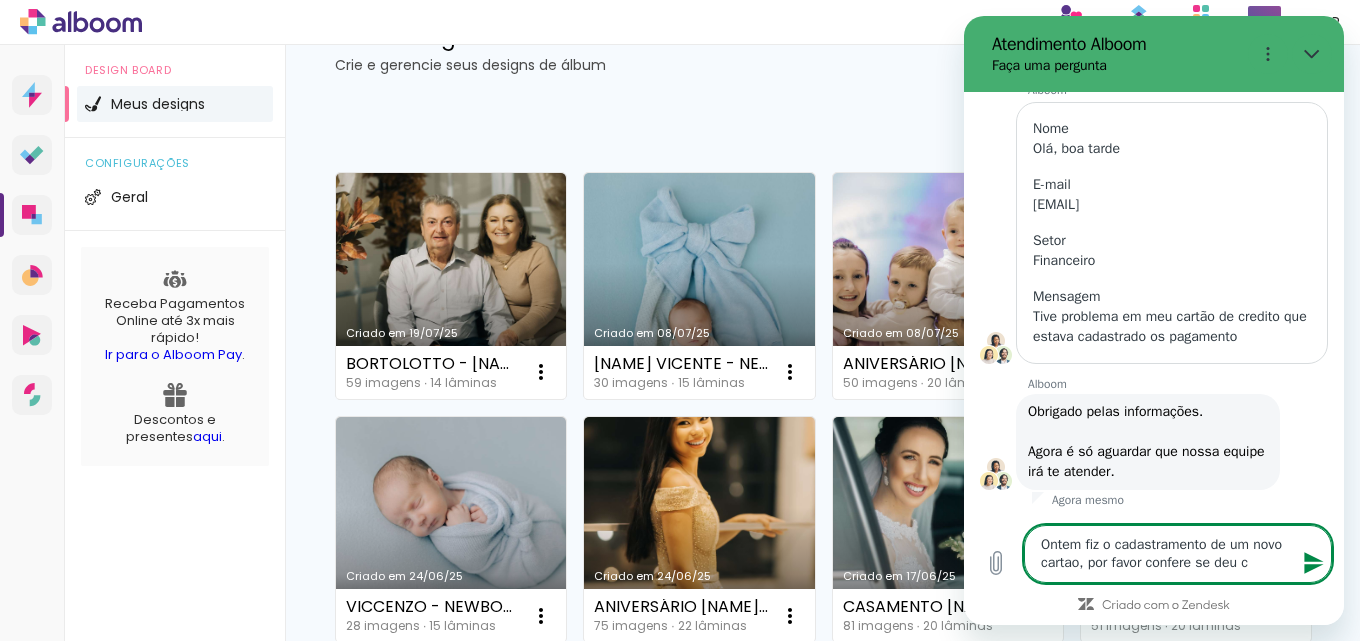 type on "Ontem fiz o cadastramento de um novo cartao, por favor confere se deu ce" 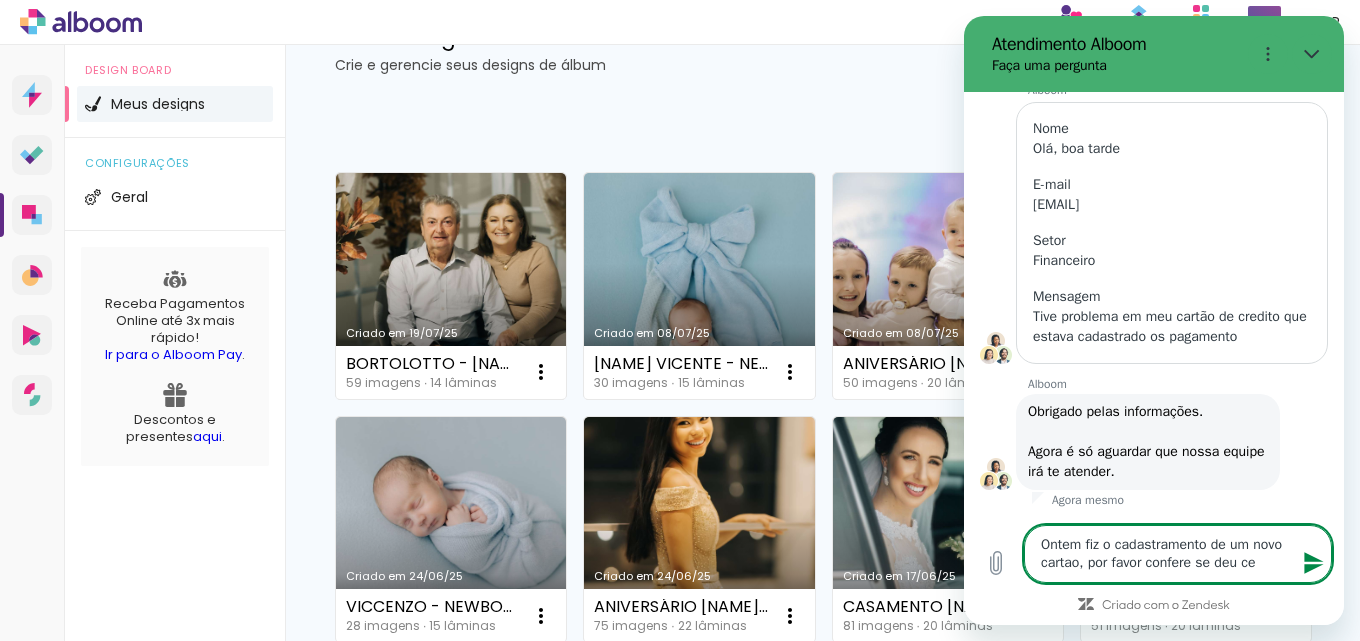type on "Ontem fiz o cadastramento de um novo cartao, por favor confere se deu cer" 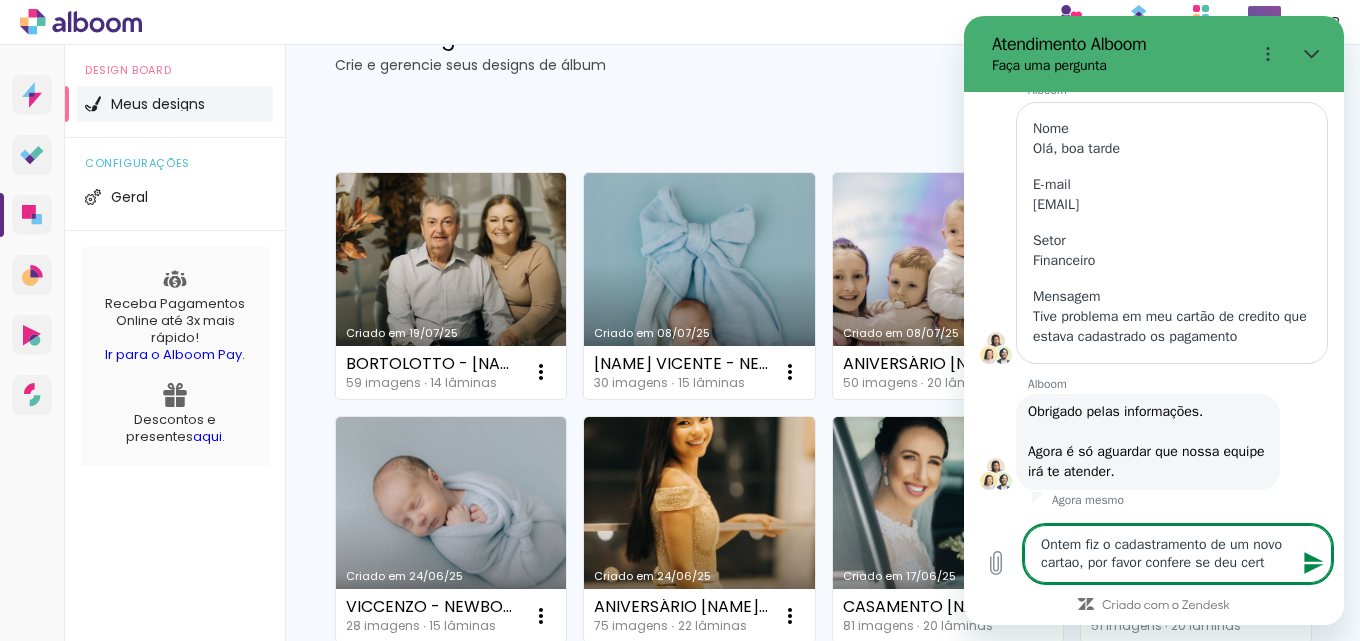 type on "Ontem fiz o cadastramento de um novo cartao, por favor confere se deu certr" 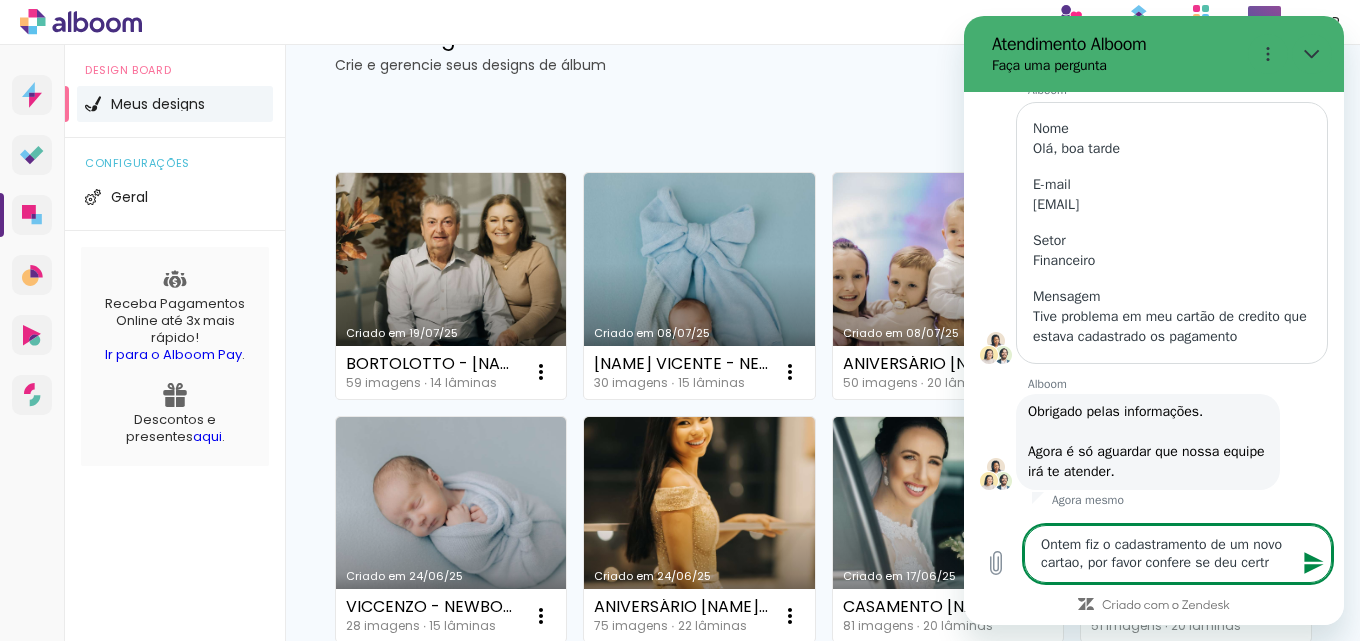 type on "Ontem fiz o cadastramento de um novo cartao, por favor confere se deu certro" 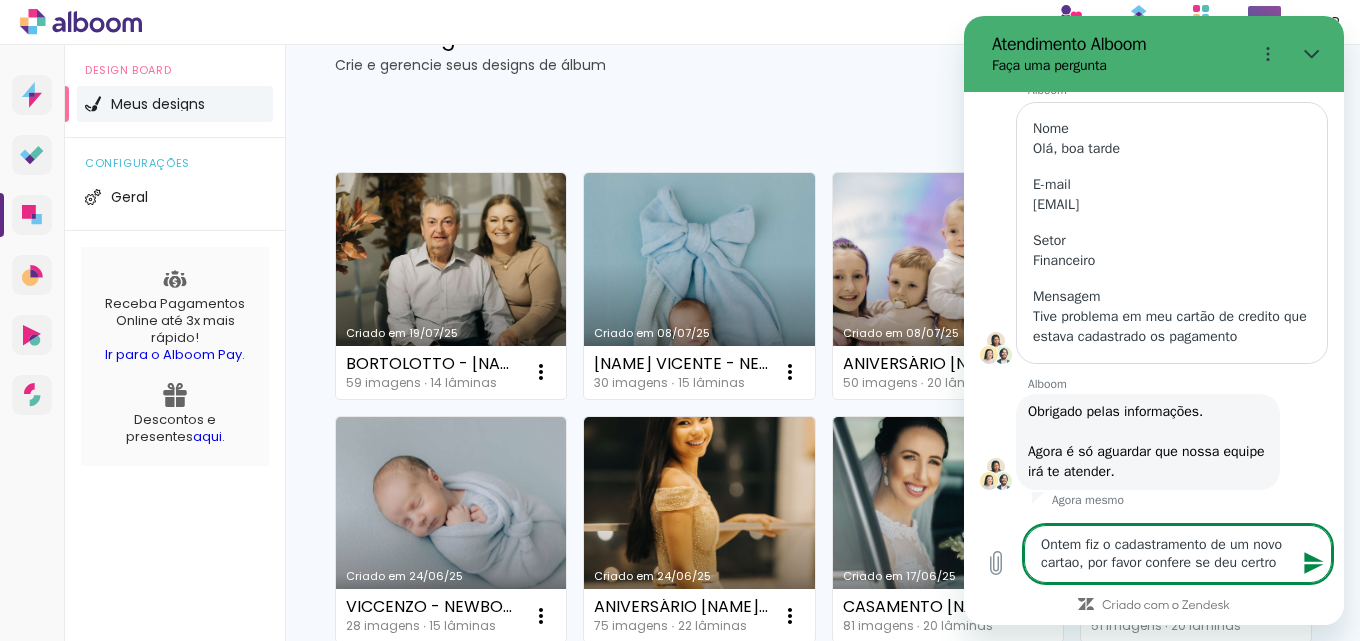 type on "Ontem fiz o cadastramento de um novo cartao, por favor confere se deu certro?" 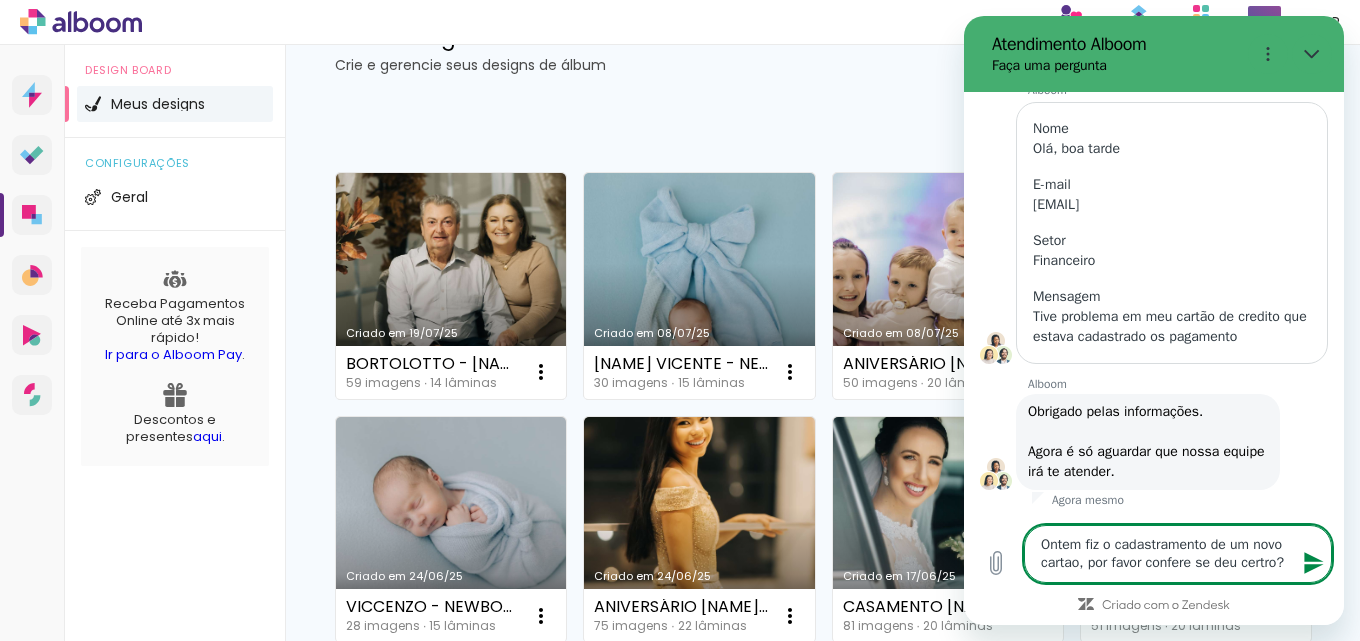type on "Ontem fiz o cadastramento de um novo cartao, por favor confere se deu certro" 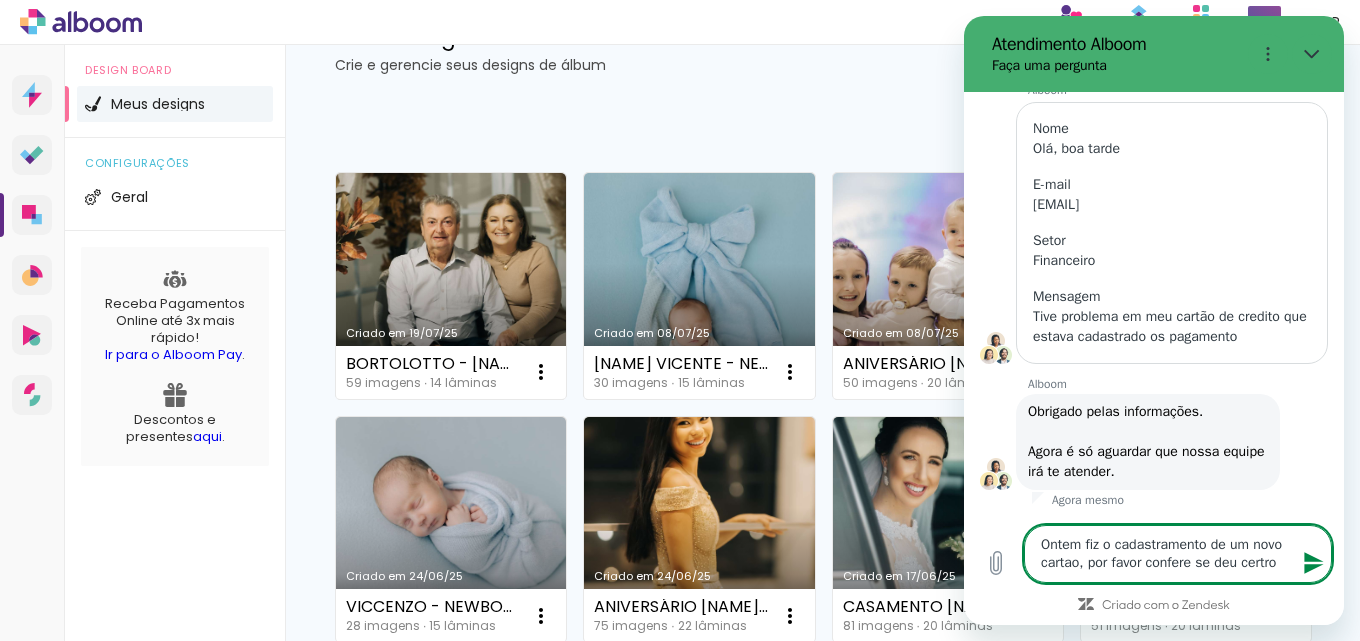 type on "x" 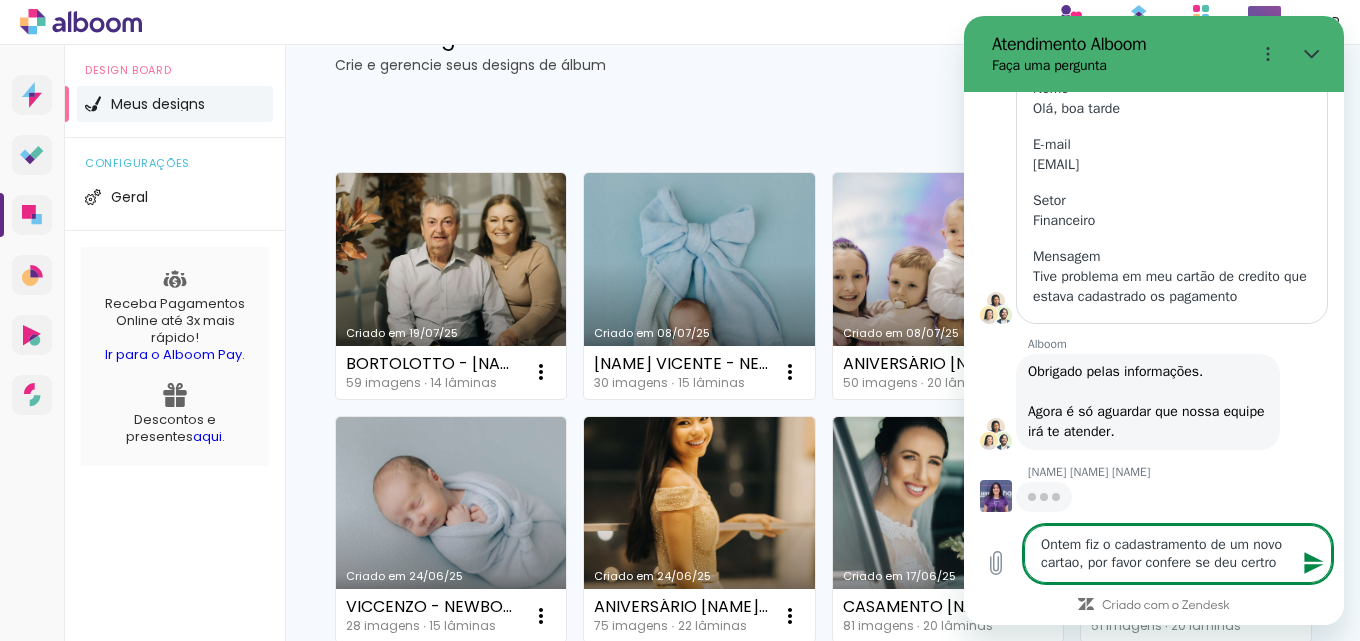 scroll, scrollTop: 274, scrollLeft: 0, axis: vertical 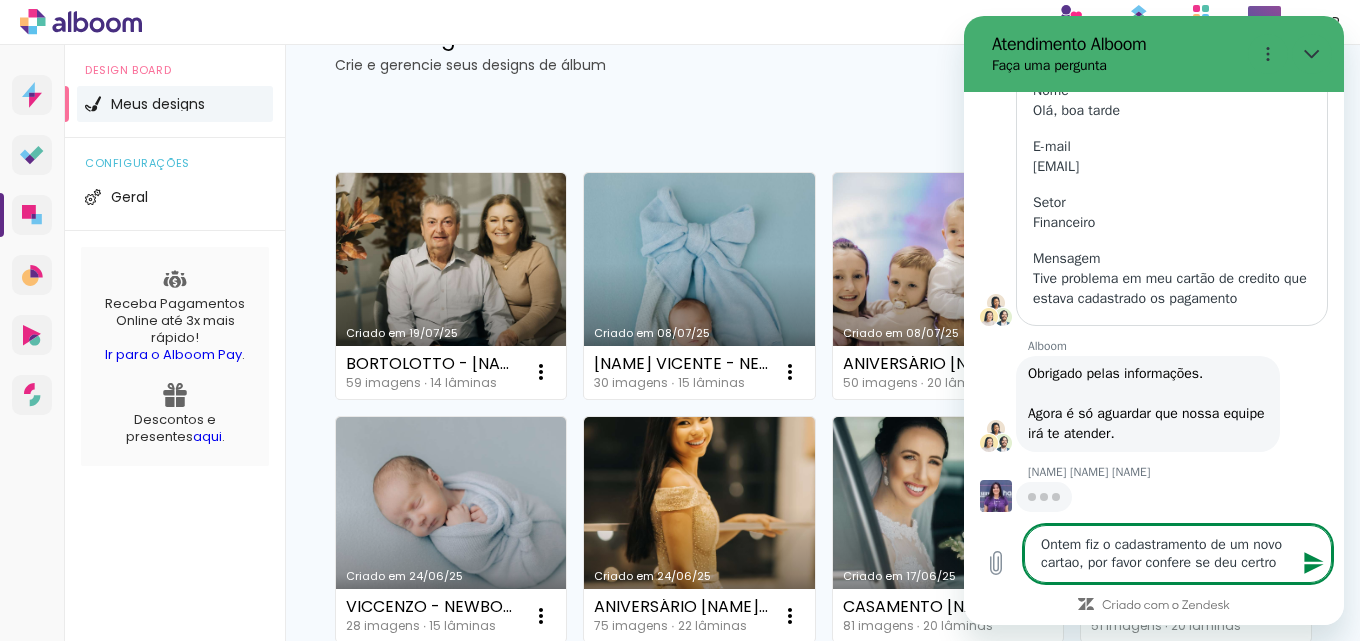 type on "Ontem fiz o cadastramento de um novo cartao, por favor confere se deu certr" 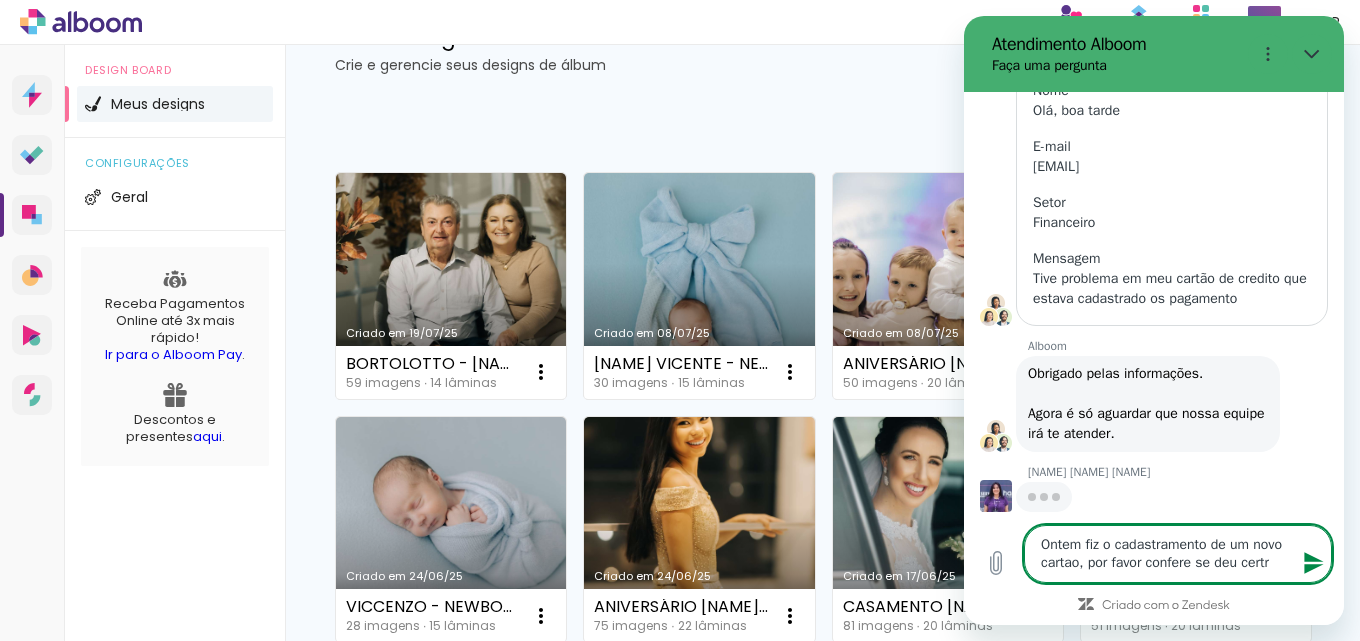 type on "Ontem fiz o cadastramento de um novo cartao, por favor confere se deu cert" 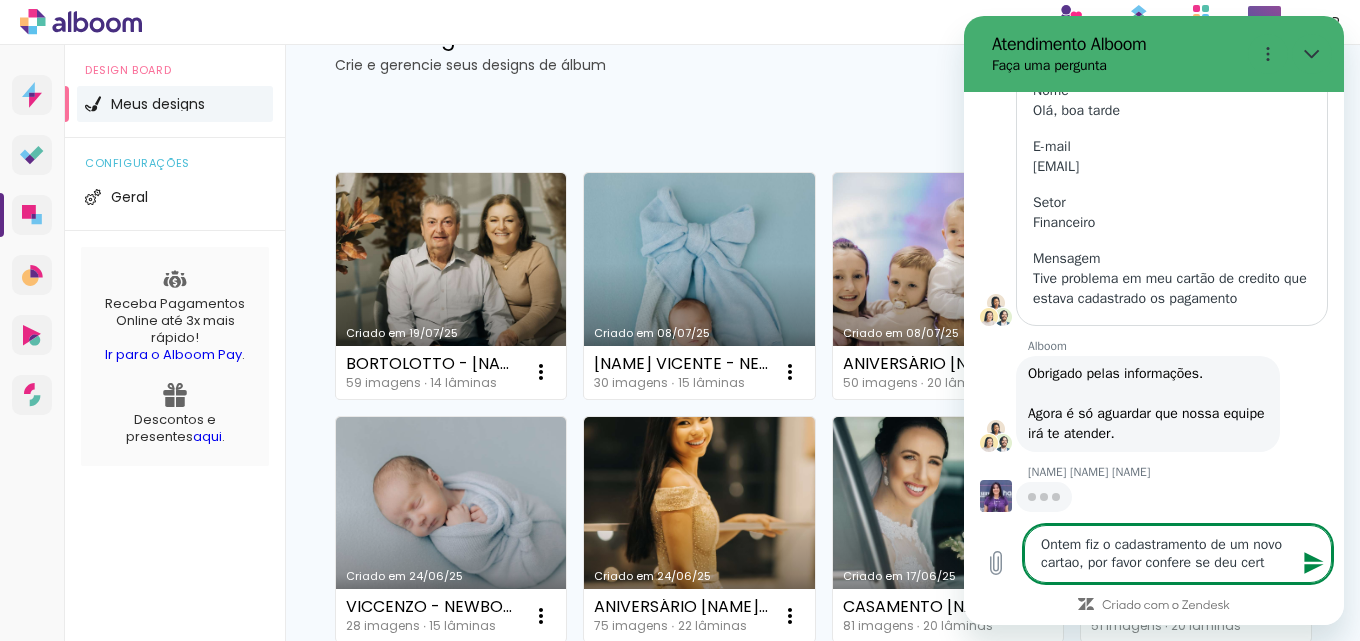 type on "Ontem fiz o cadastramento de um novo cartao, por favor confere se deu cer" 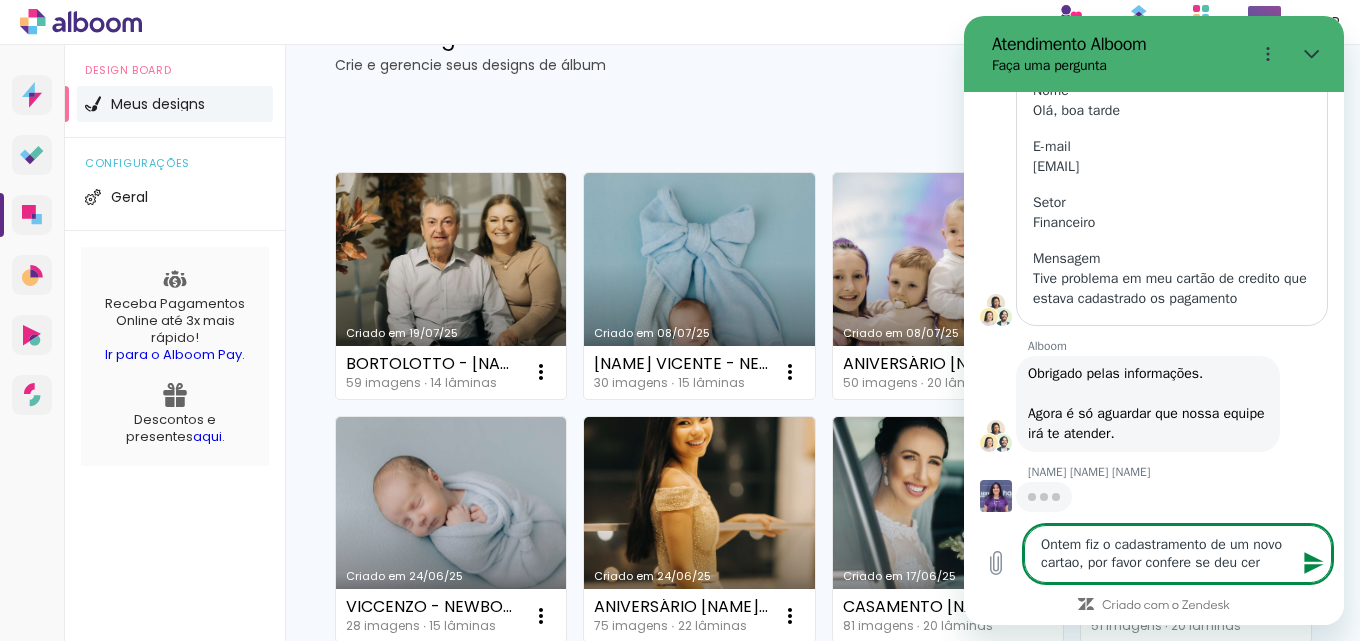 type on "Ontem fiz o cadastramento de um novo cartao, por favor confere se deu cert" 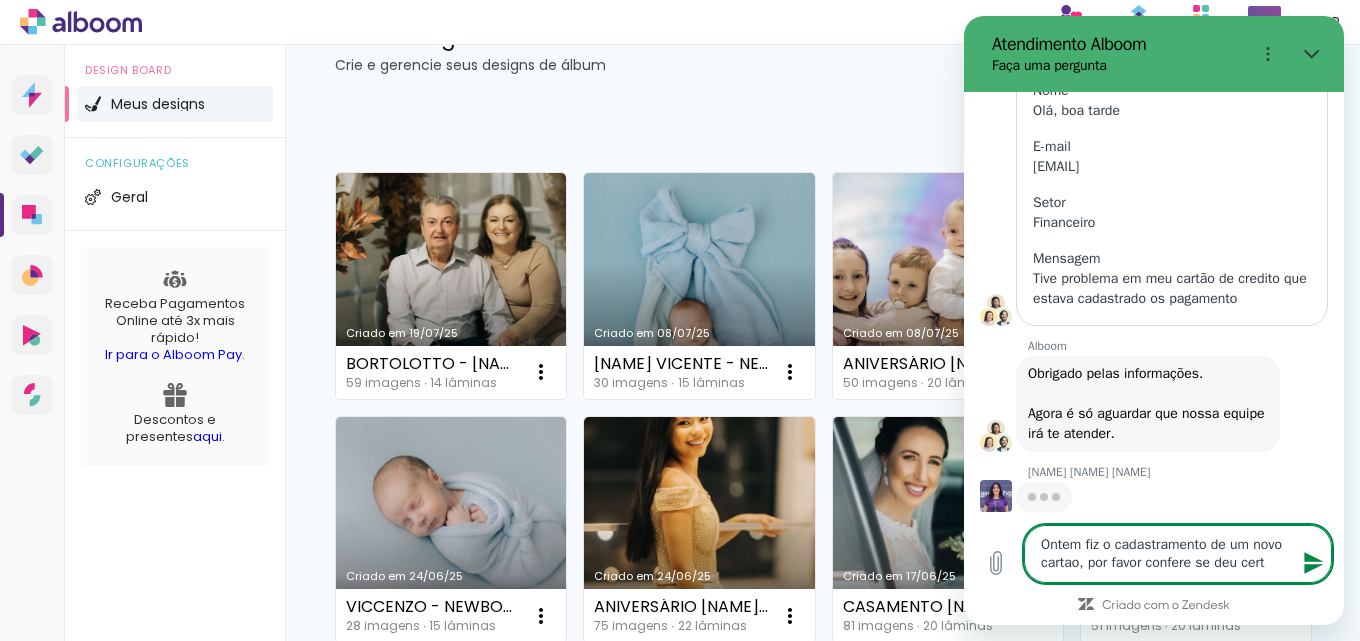 type on "Ontem fiz o cadastramento de um novo cartao, por favor confere se deu certo" 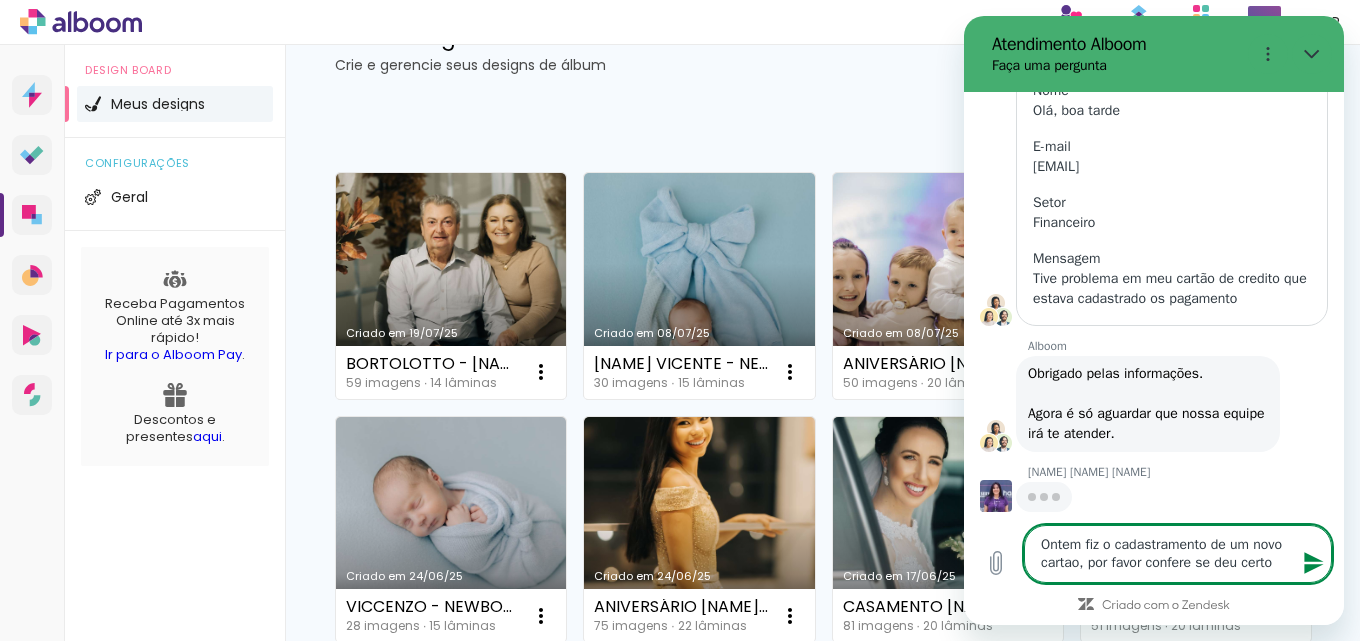 type 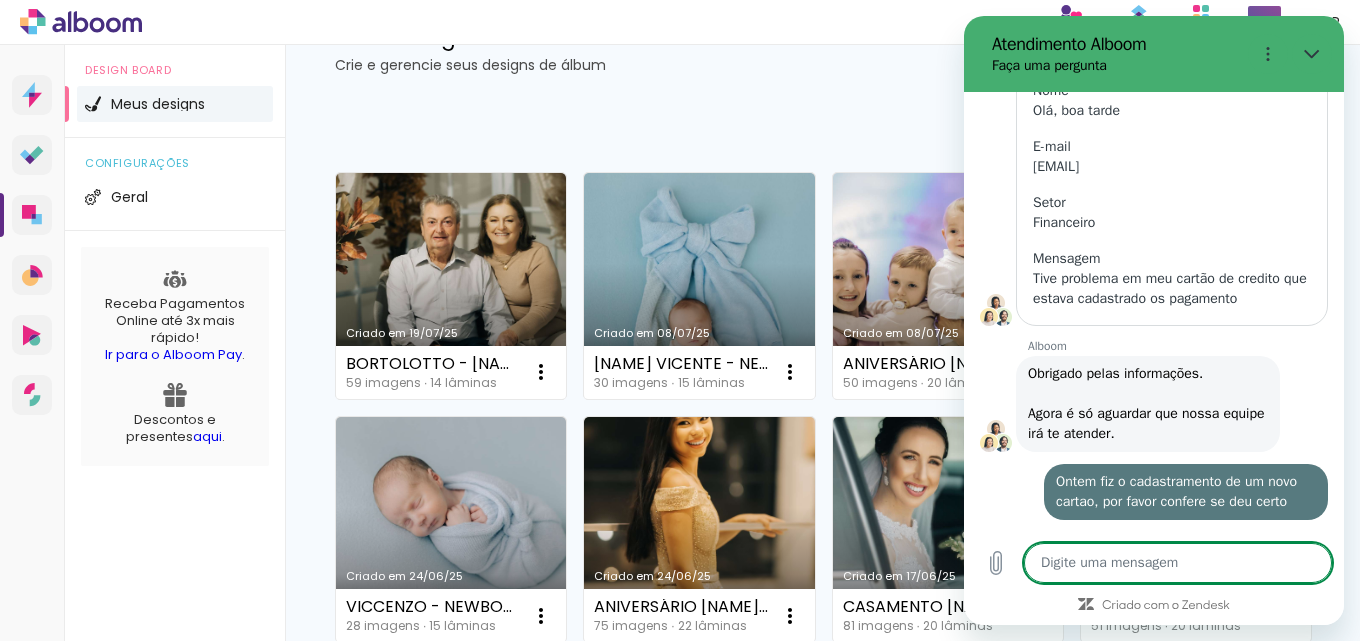 scroll, scrollTop: 344, scrollLeft: 0, axis: vertical 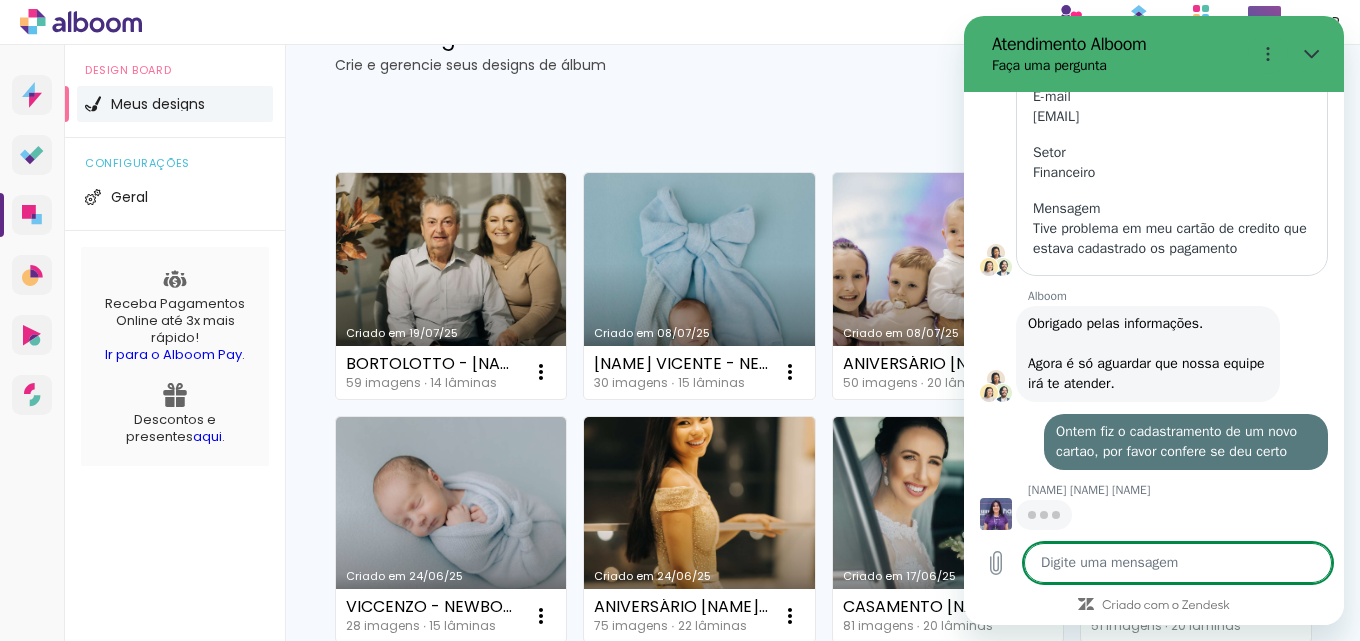 type on "x" 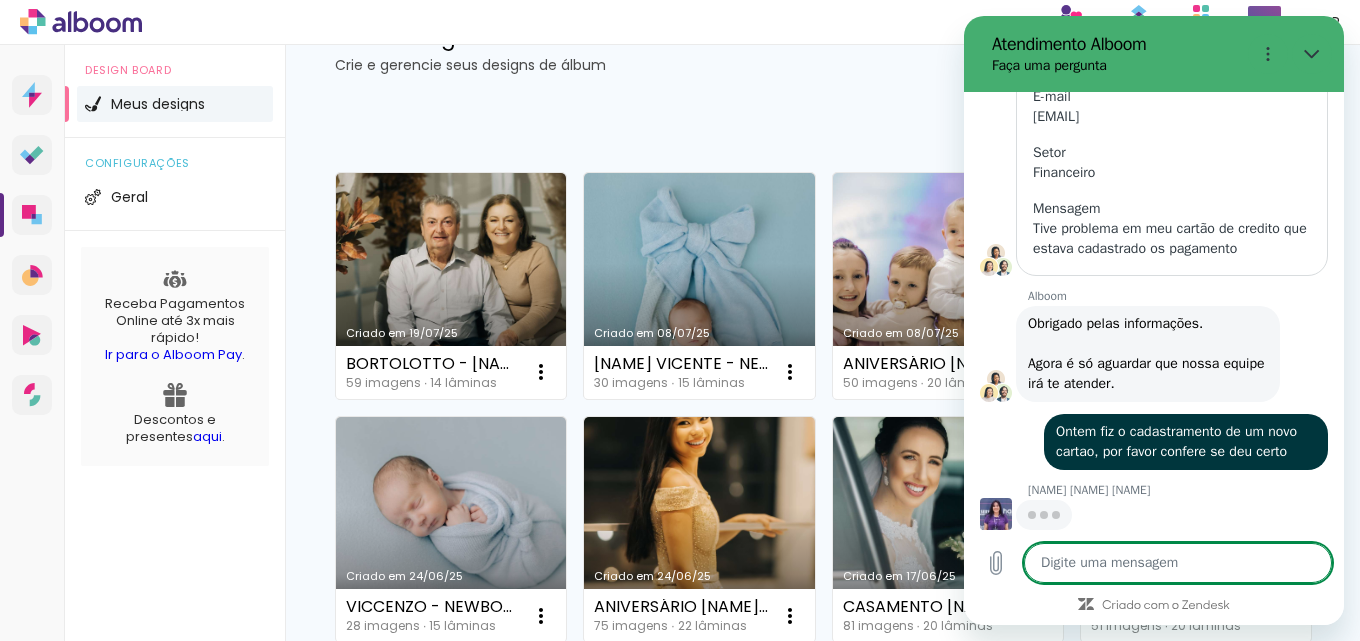 type on "p" 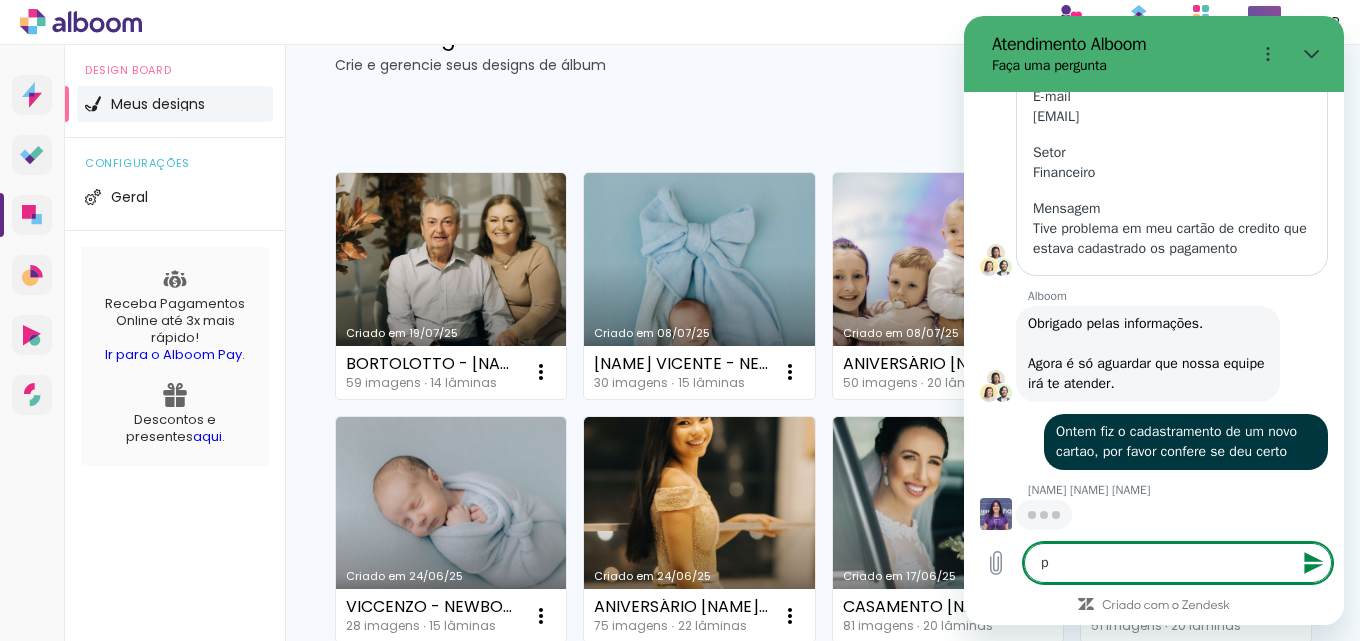 type on "po" 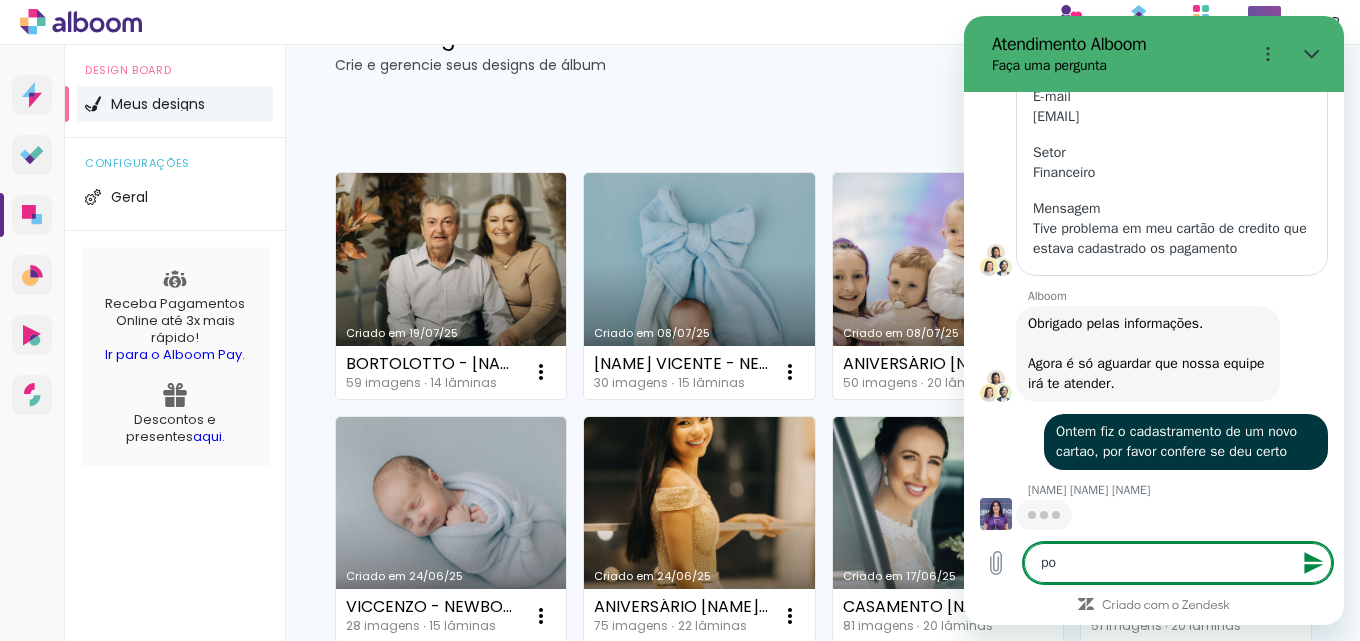 type on "por" 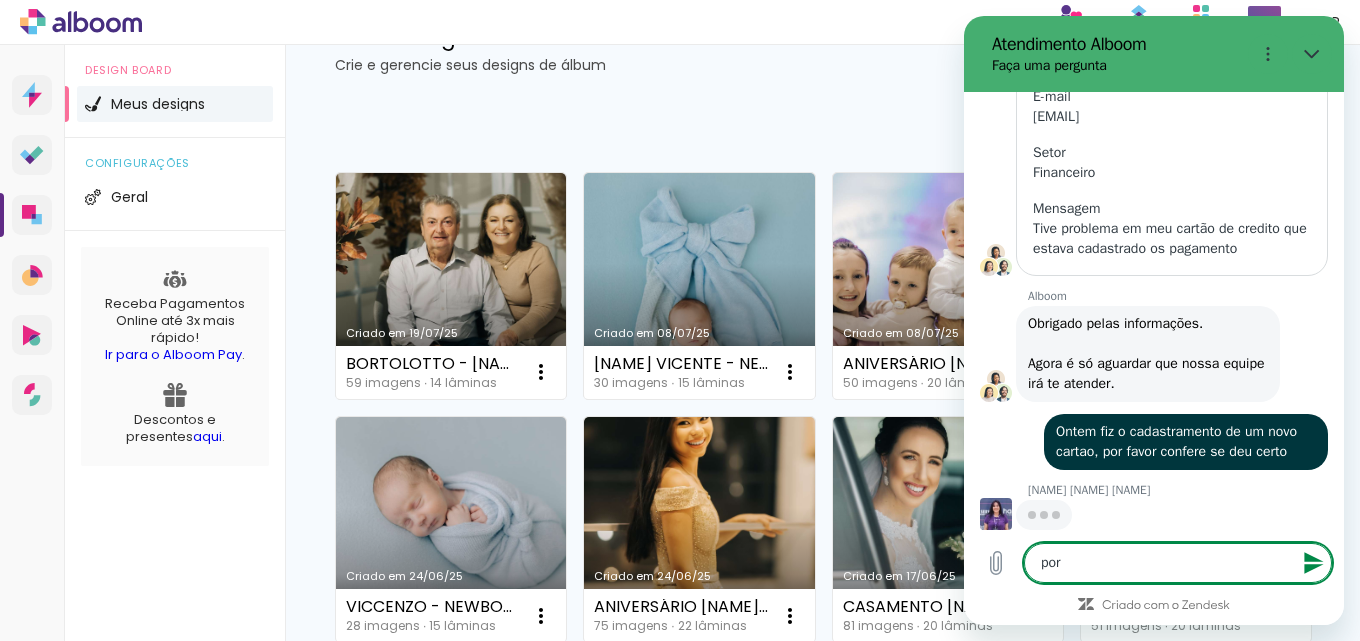type on "por" 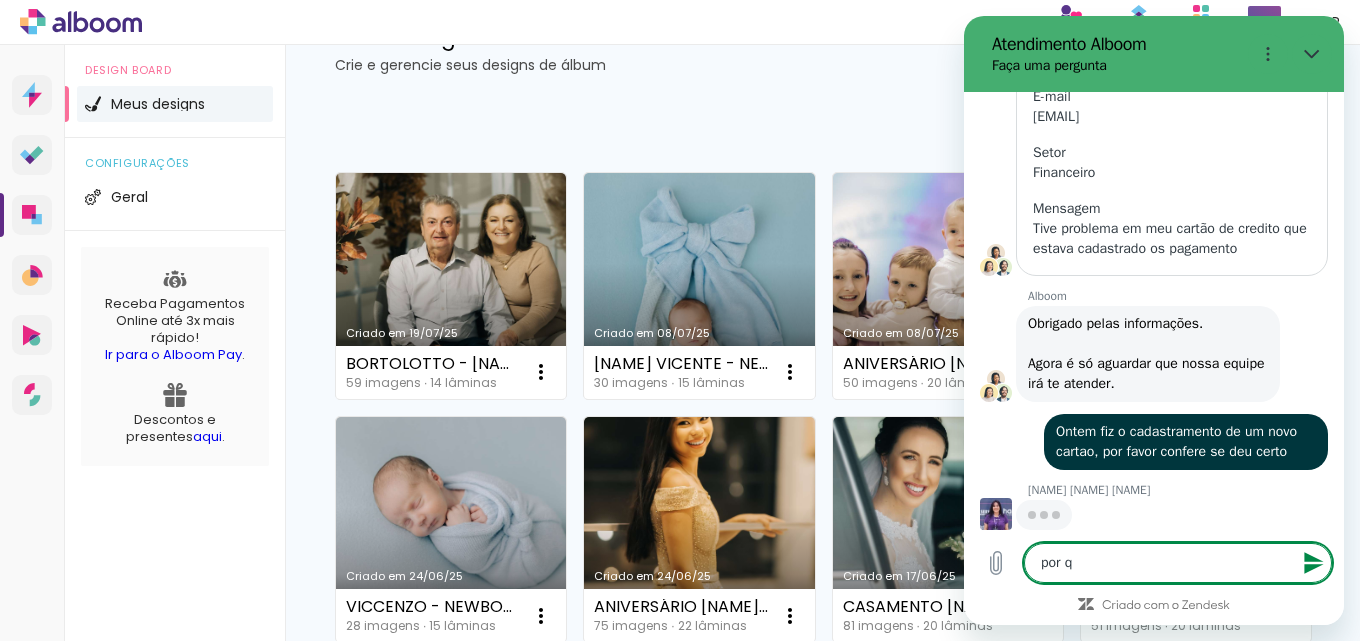 type on "por q" 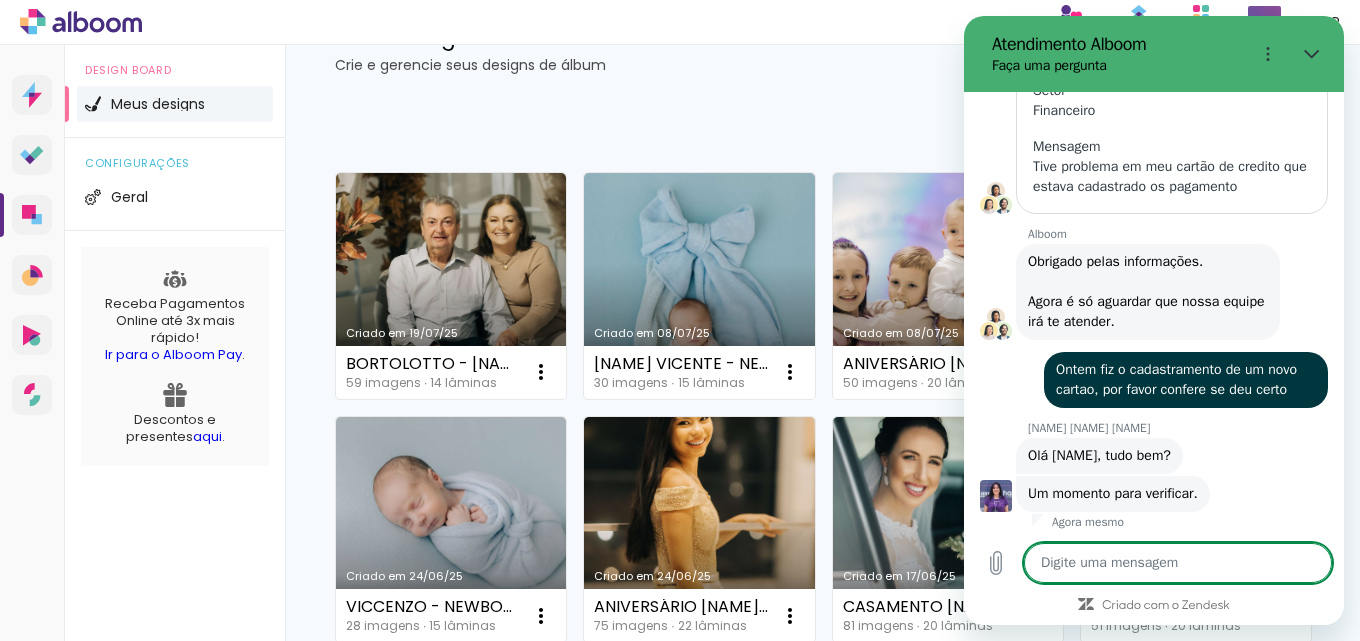 scroll, scrollTop: 410, scrollLeft: 0, axis: vertical 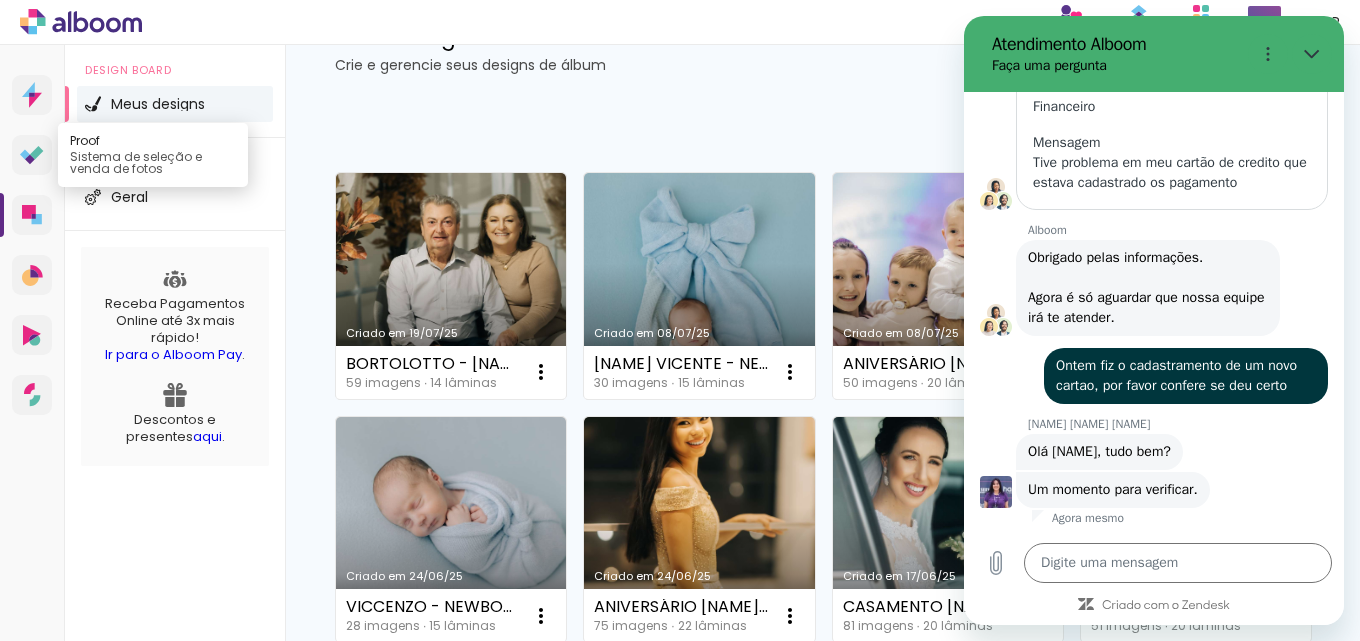 click 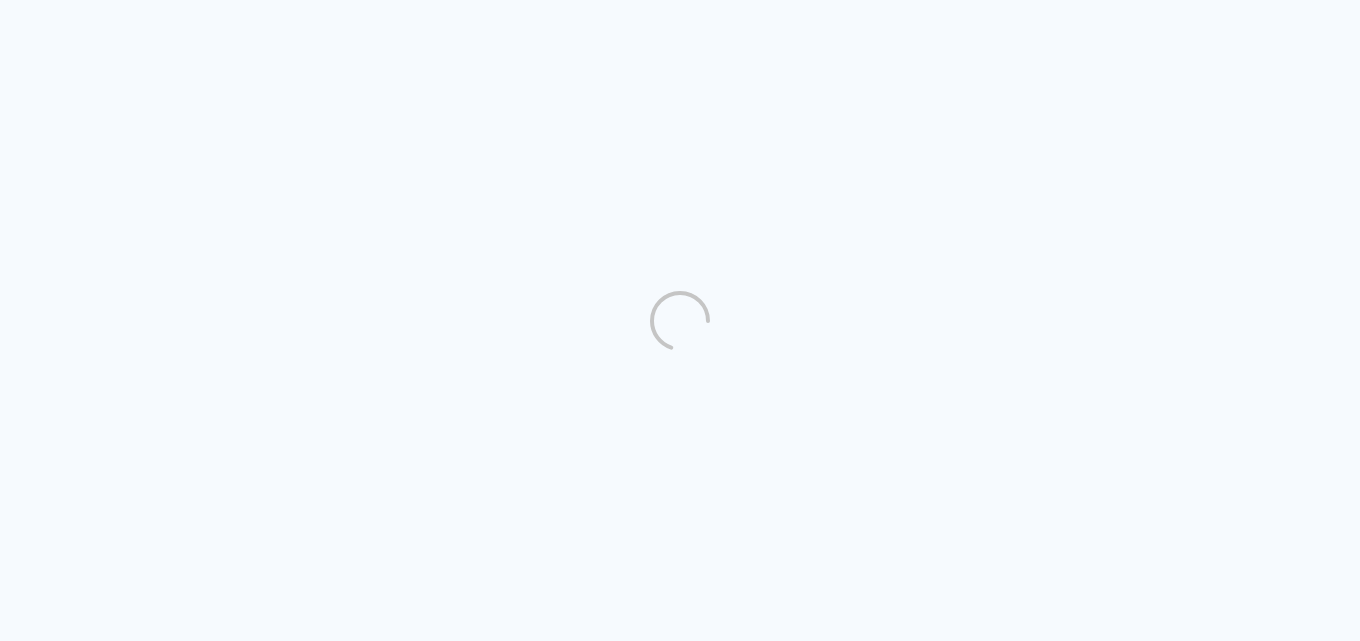 scroll, scrollTop: 0, scrollLeft: 0, axis: both 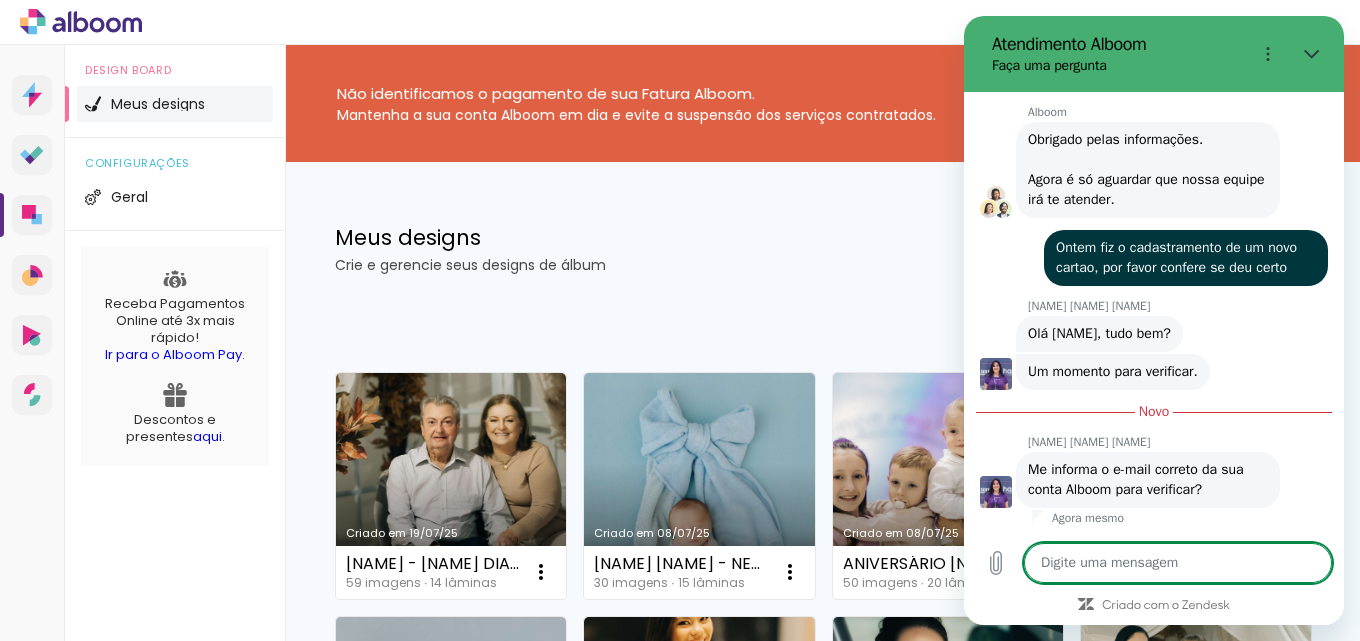 click at bounding box center (1178, 563) 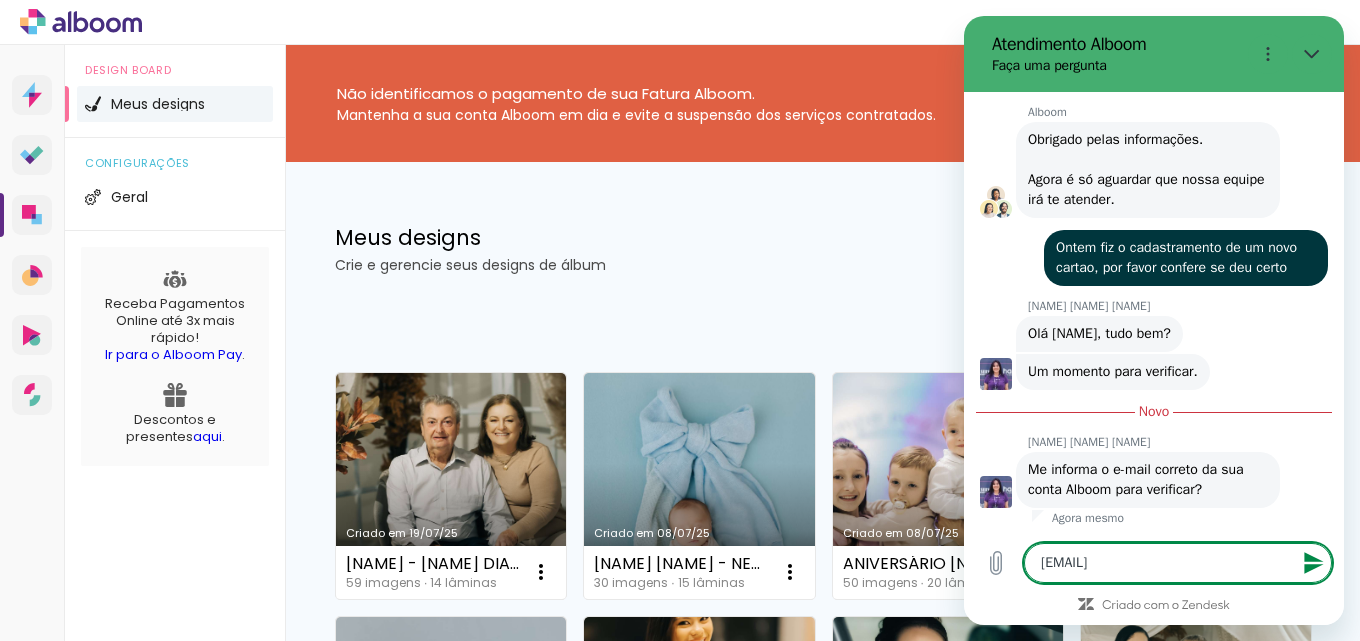 type on "[EMAIL]" 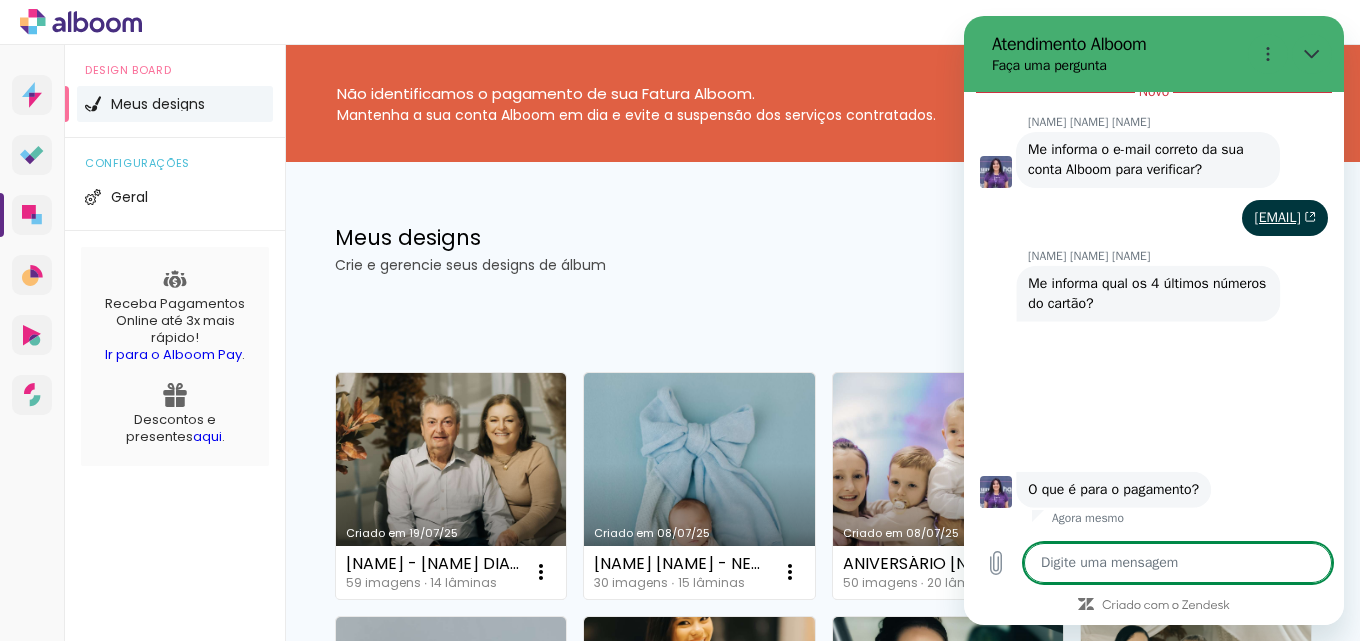 scroll, scrollTop: 848, scrollLeft: 0, axis: vertical 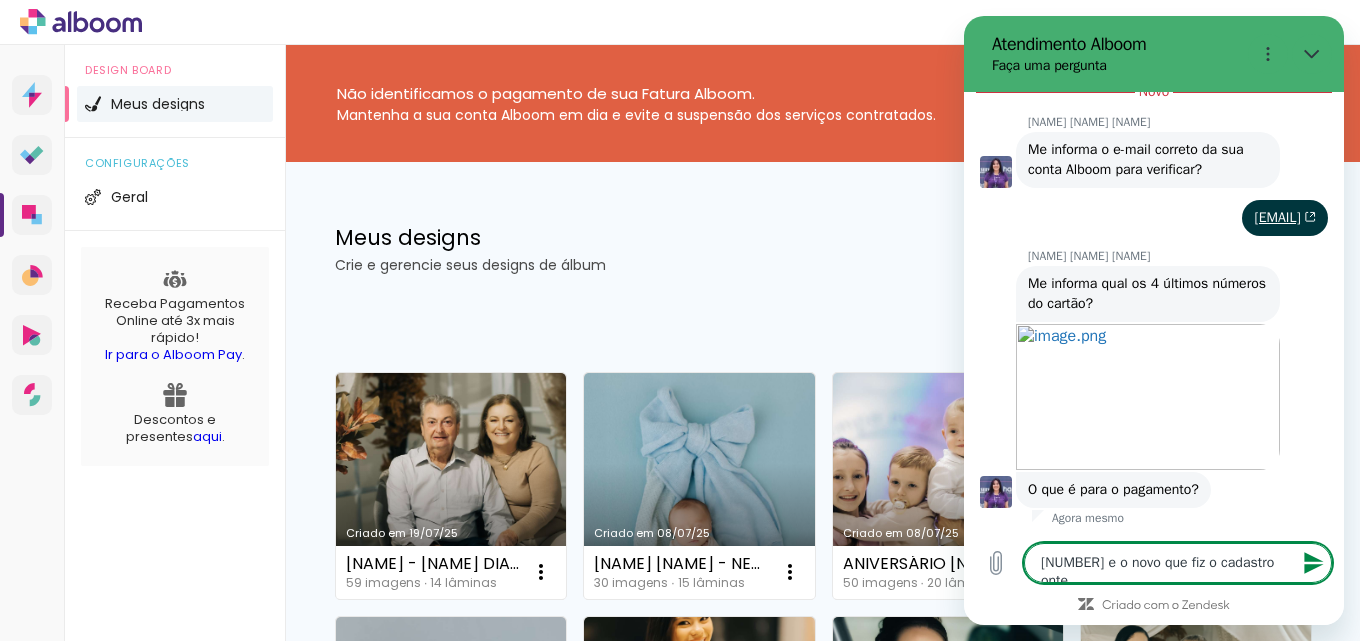 type on "[NUMBER] e o novo que fiz o cadastro ontem" 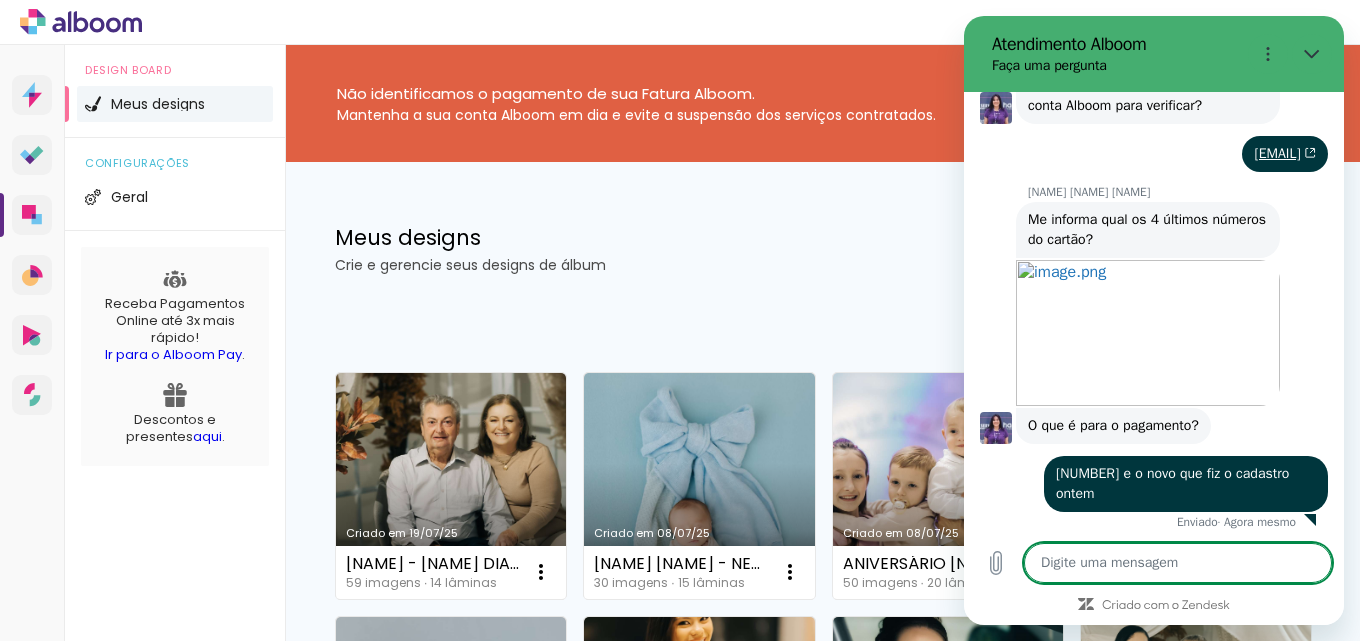 scroll, scrollTop: 916, scrollLeft: 0, axis: vertical 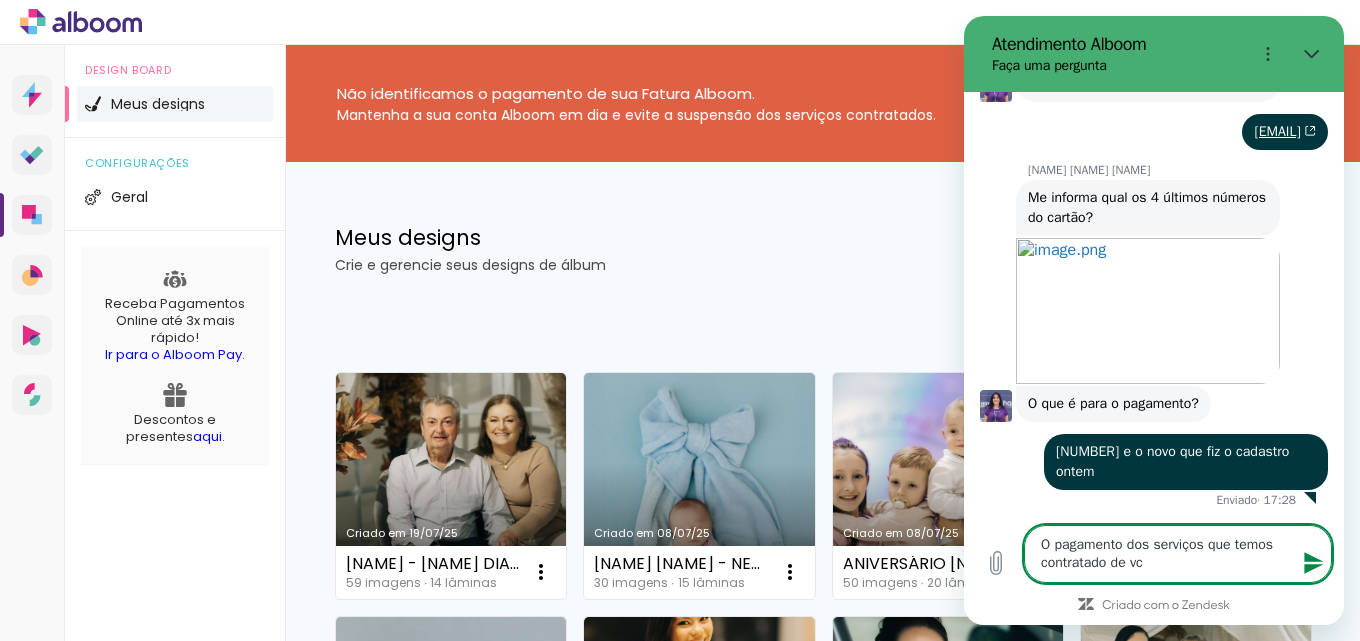 type on "O pagamento dos serviços que temos contratado de vcs" 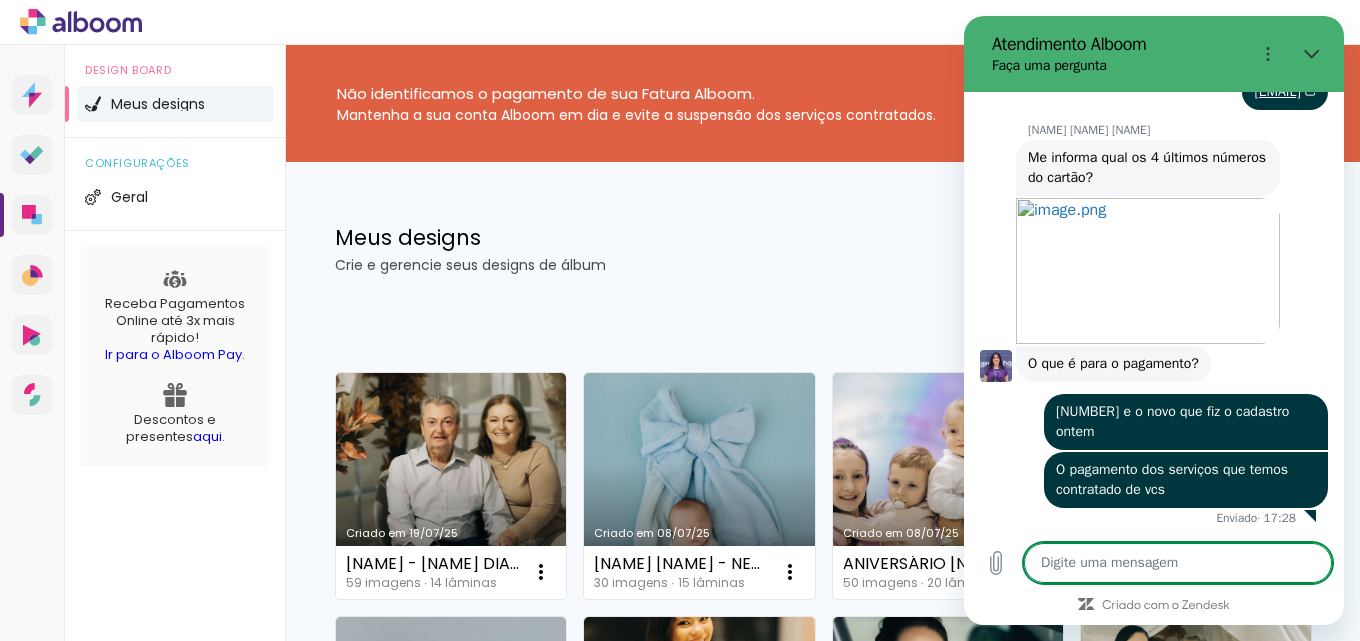 scroll, scrollTop: 974, scrollLeft: 0, axis: vertical 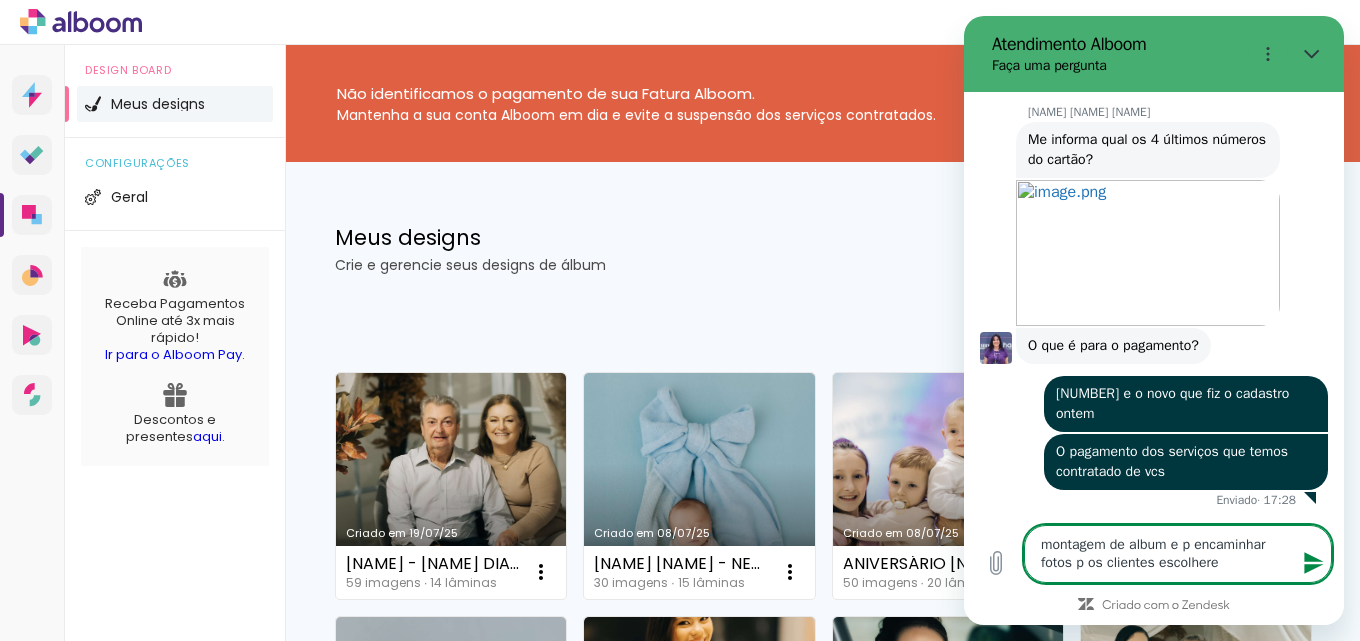 type on "montagem de album e p encaminhar fotos p os clientes escolherem" 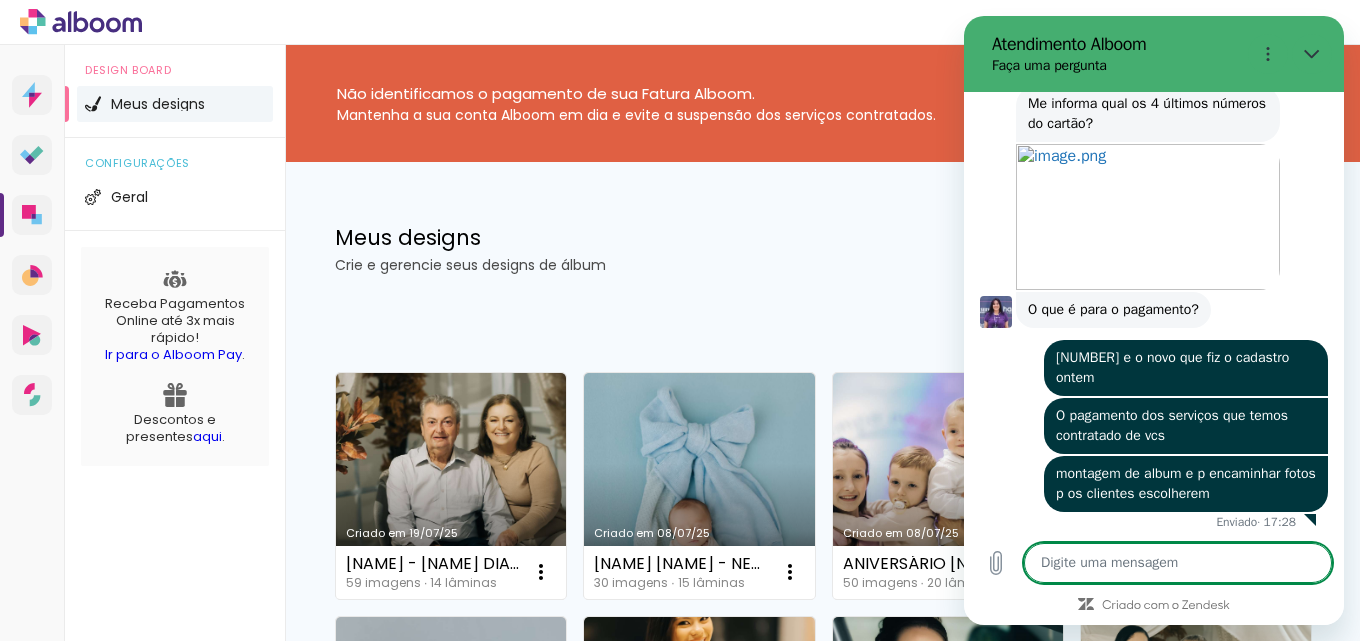 scroll, scrollTop: 1032, scrollLeft: 0, axis: vertical 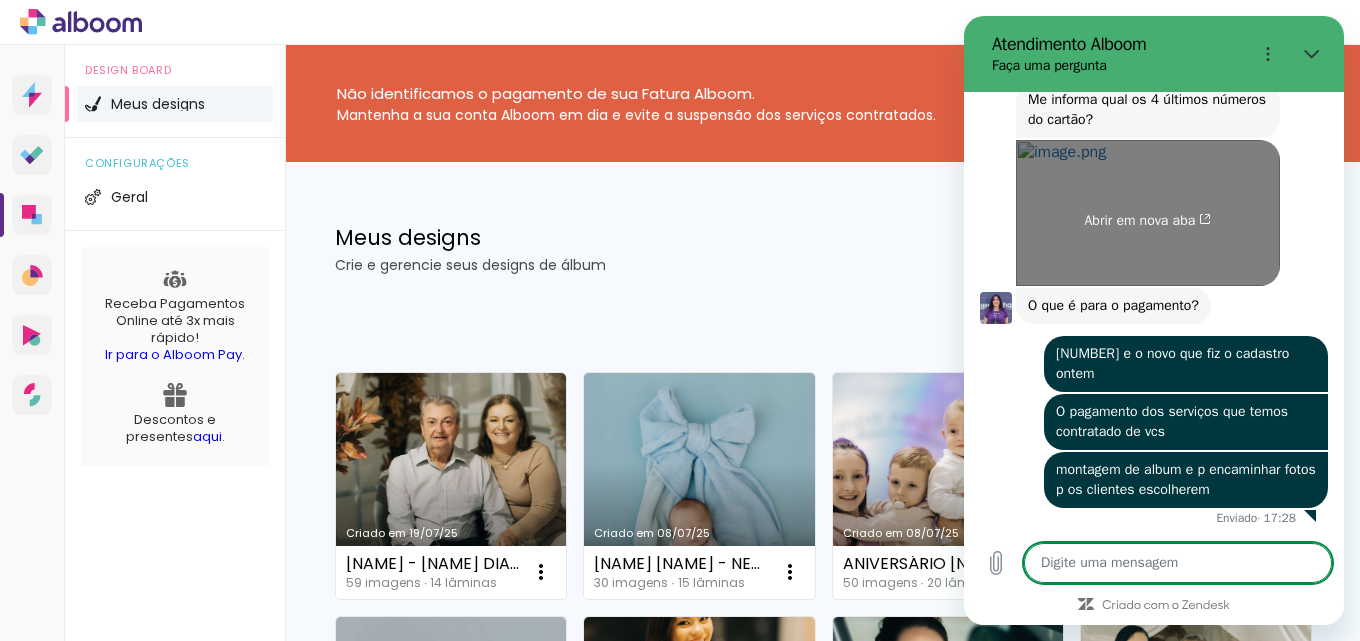 click on "Abrir em nova aba" at bounding box center (1148, 213) 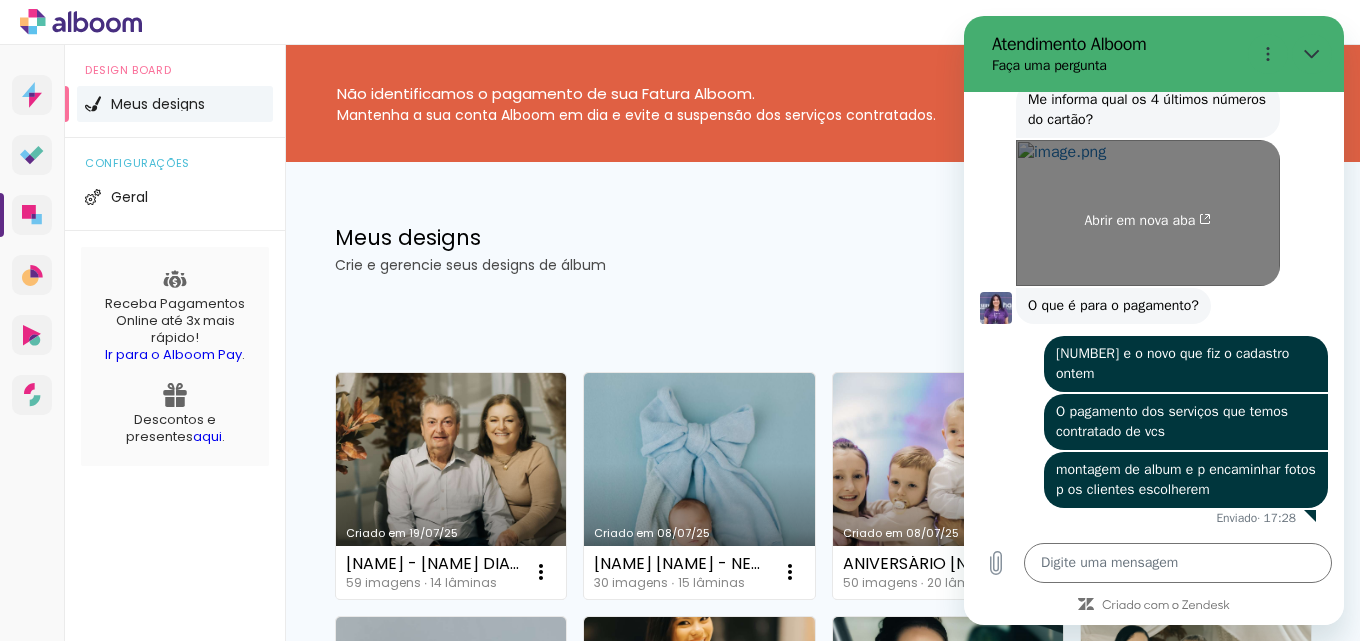 click on "Abrir em nova aba" at bounding box center (1148, 213) 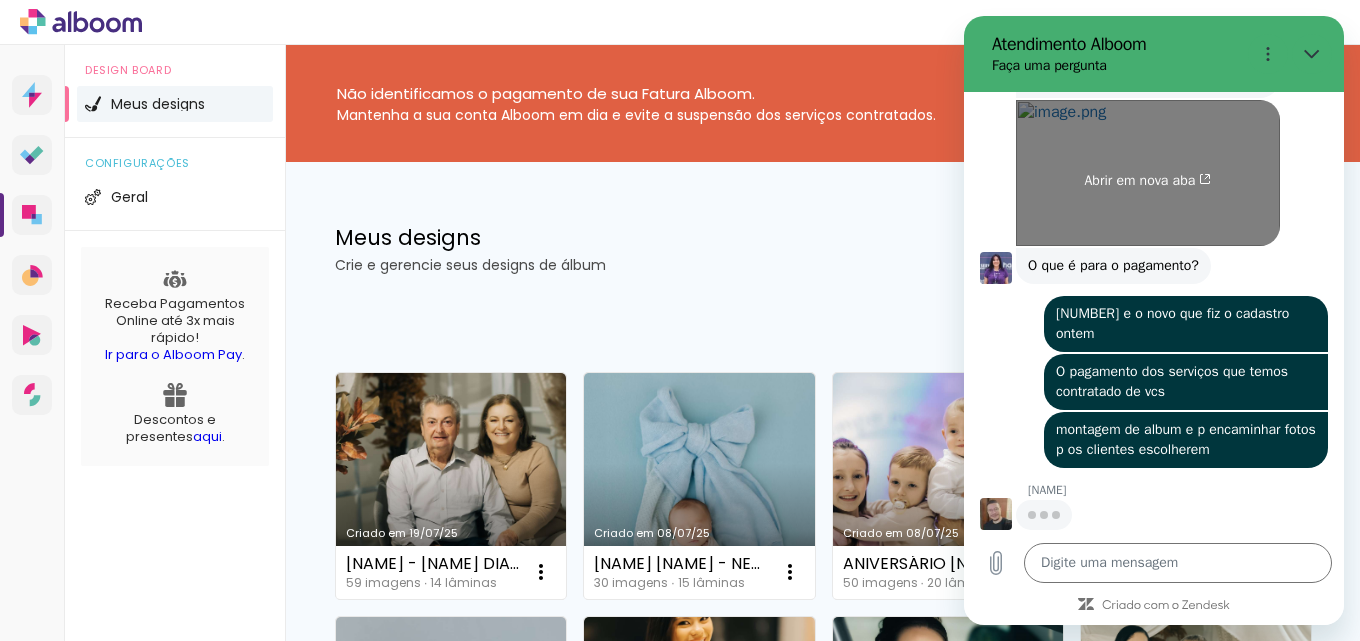 scroll, scrollTop: 1070, scrollLeft: 0, axis: vertical 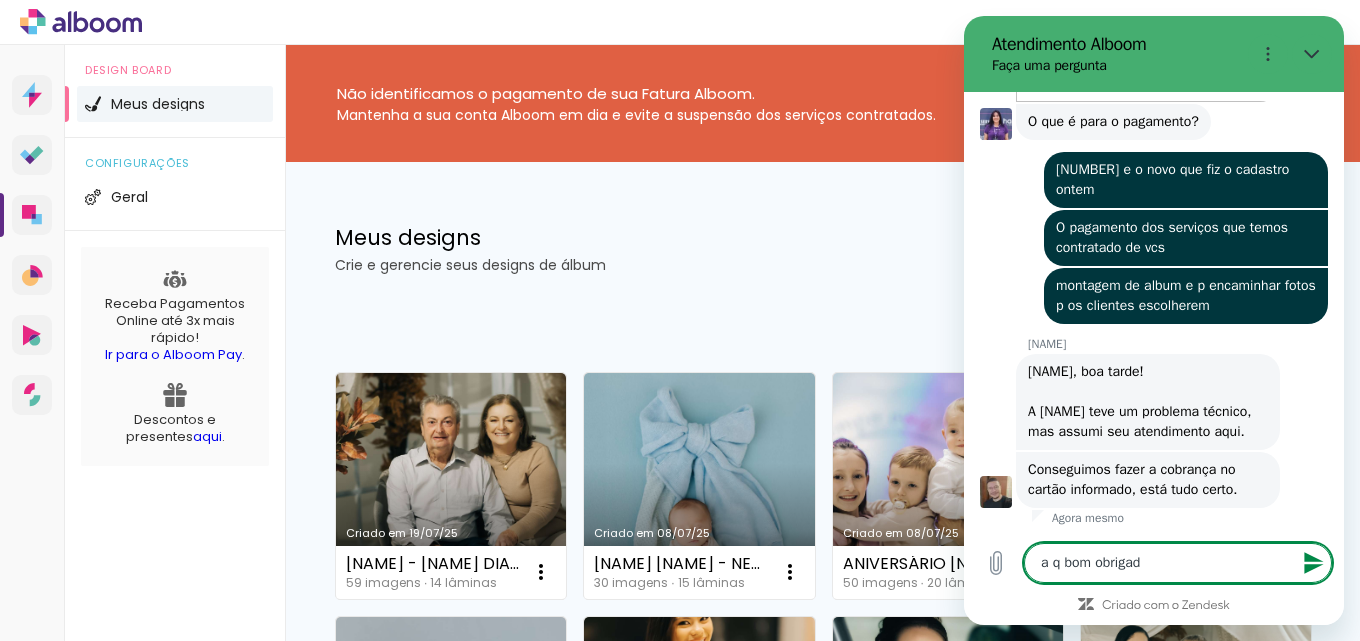 type on "a q bom obrigado" 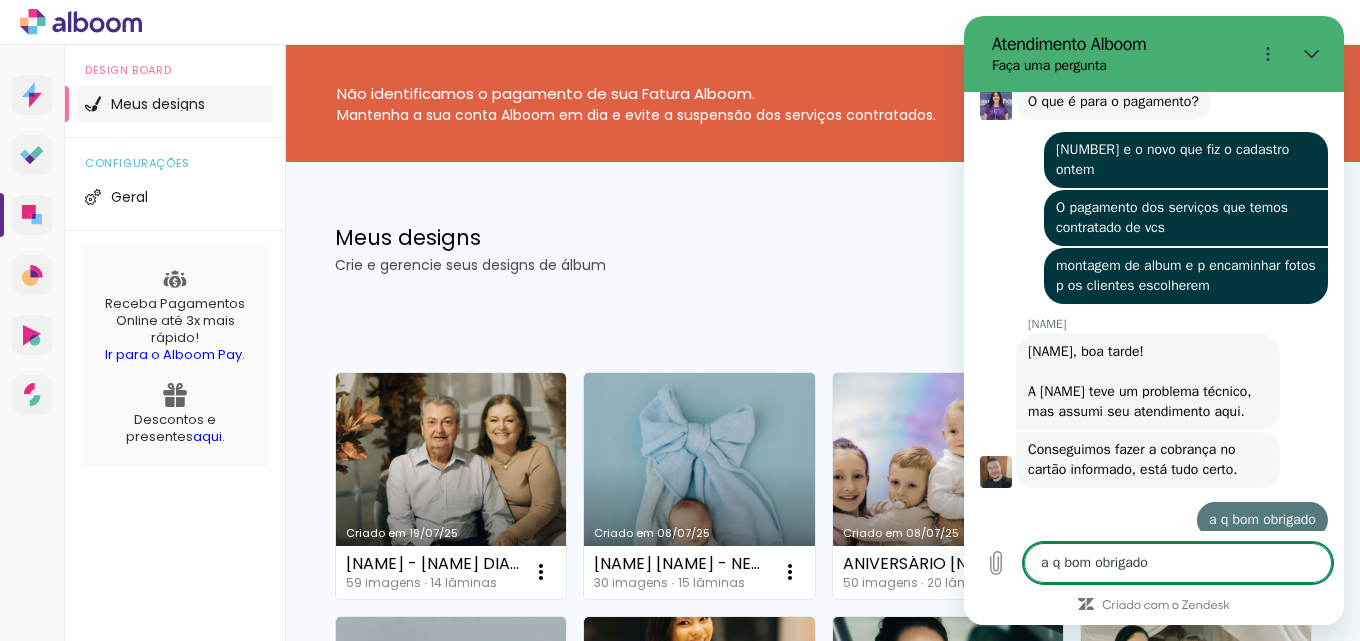 type 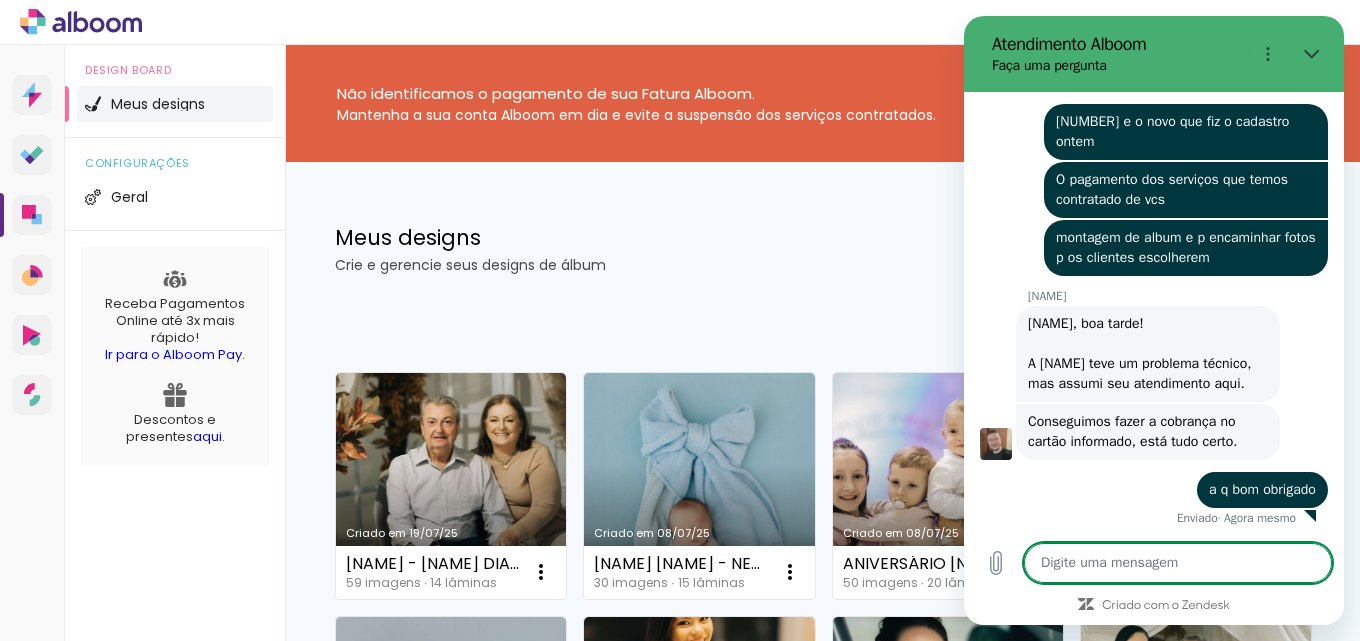 scroll, scrollTop: 1264, scrollLeft: 0, axis: vertical 